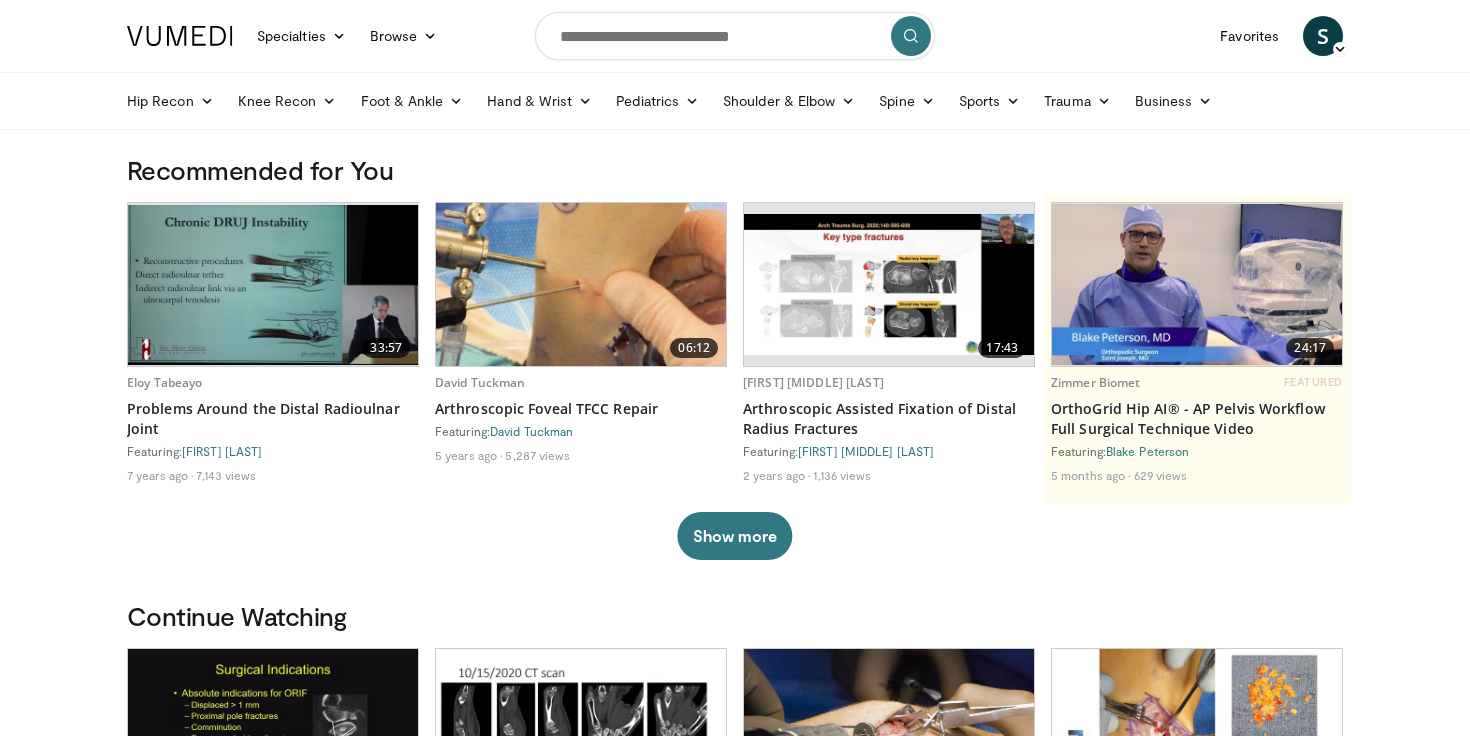 scroll, scrollTop: 0, scrollLeft: 0, axis: both 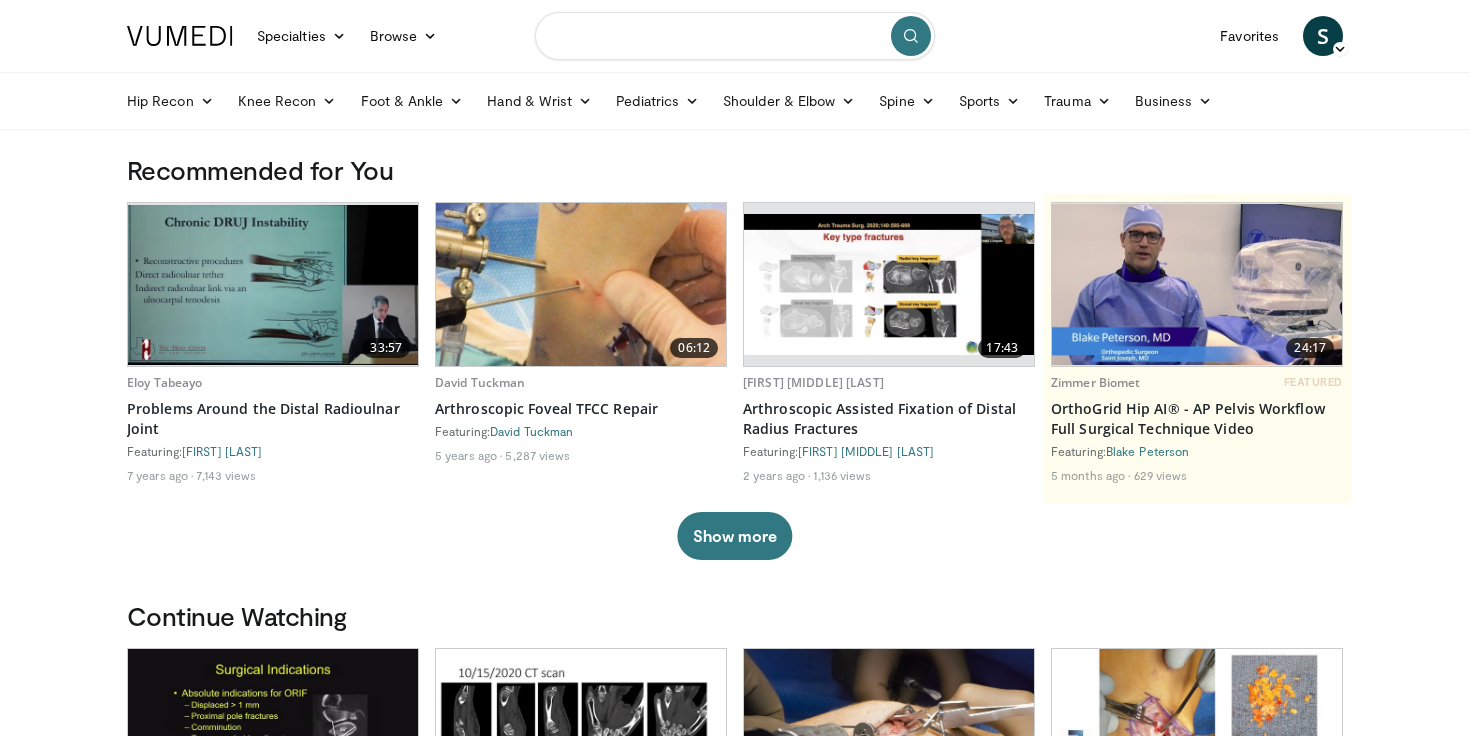 click at bounding box center [735, 36] 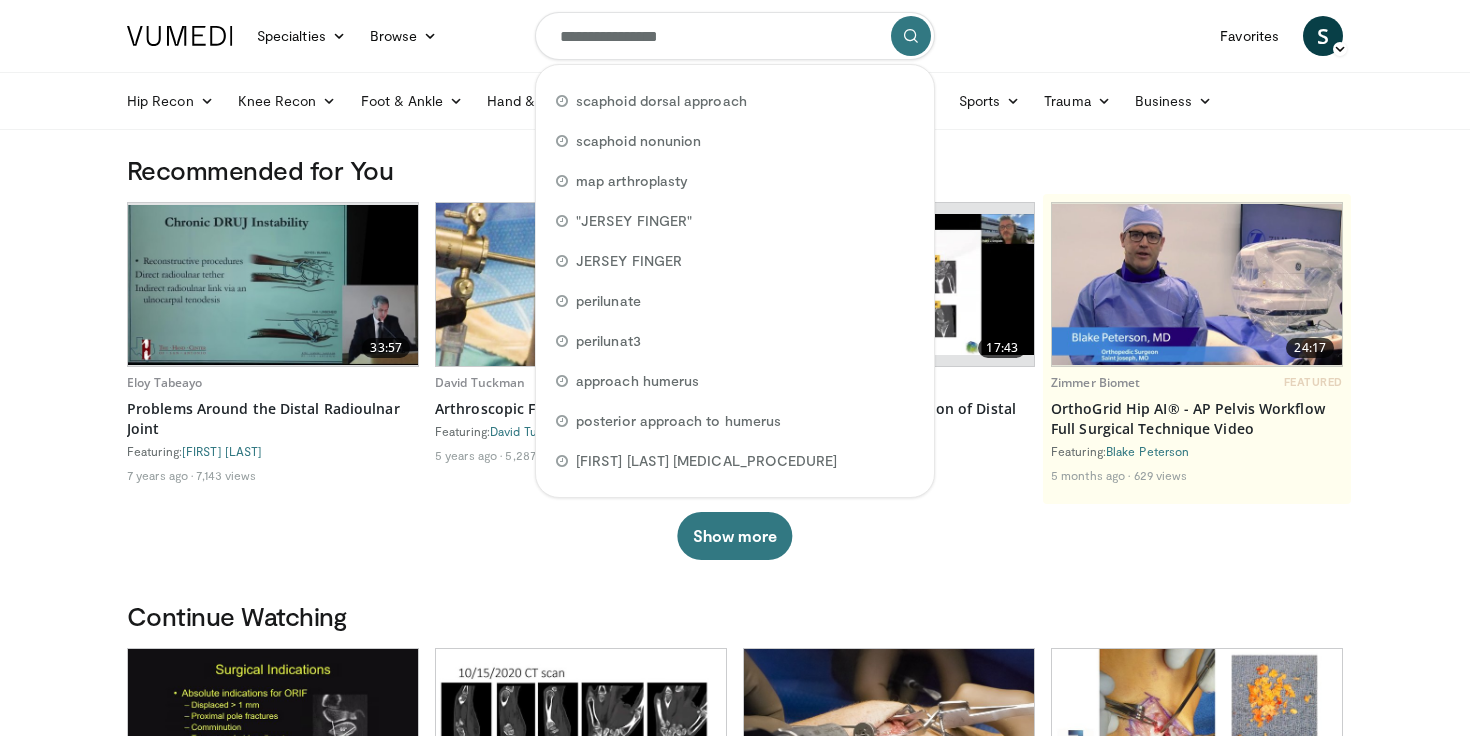 type on "**********" 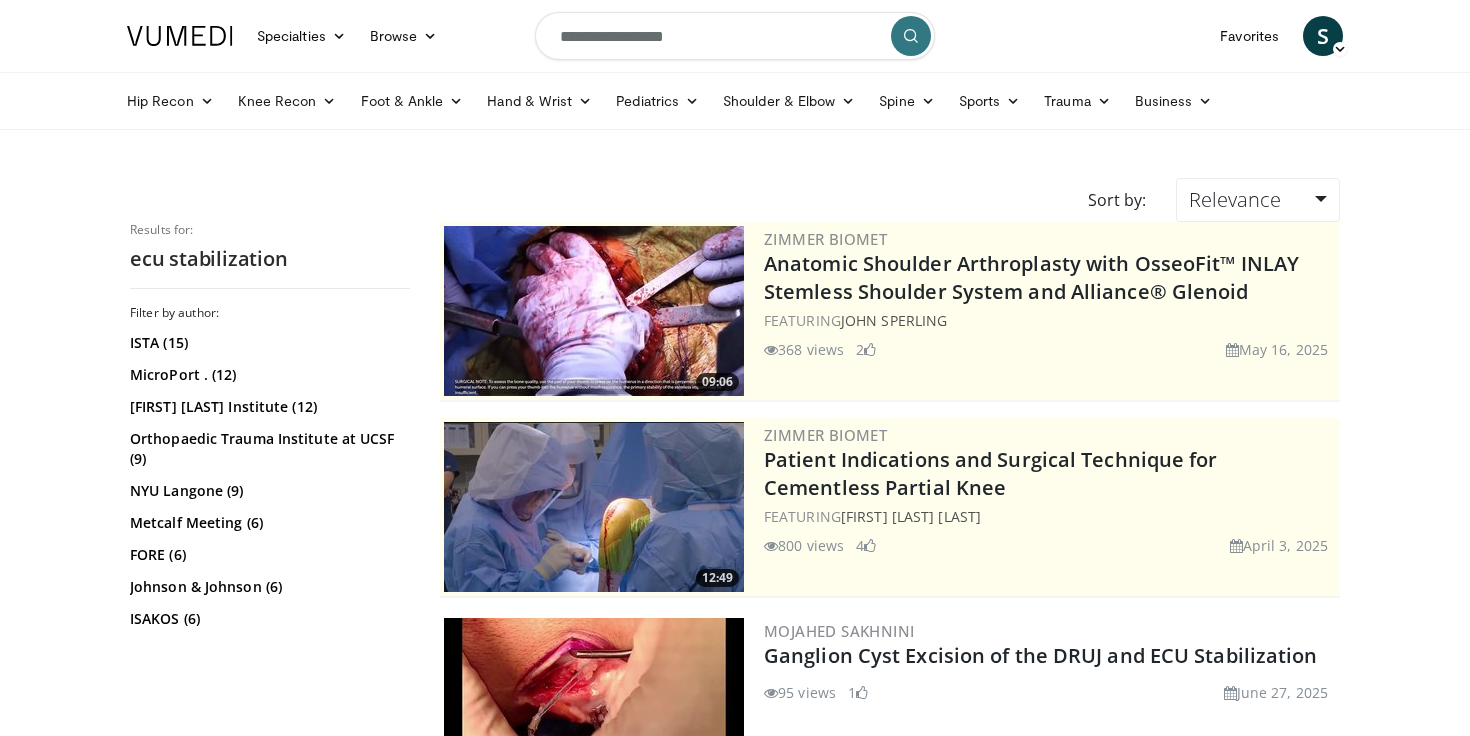 scroll, scrollTop: 0, scrollLeft: 0, axis: both 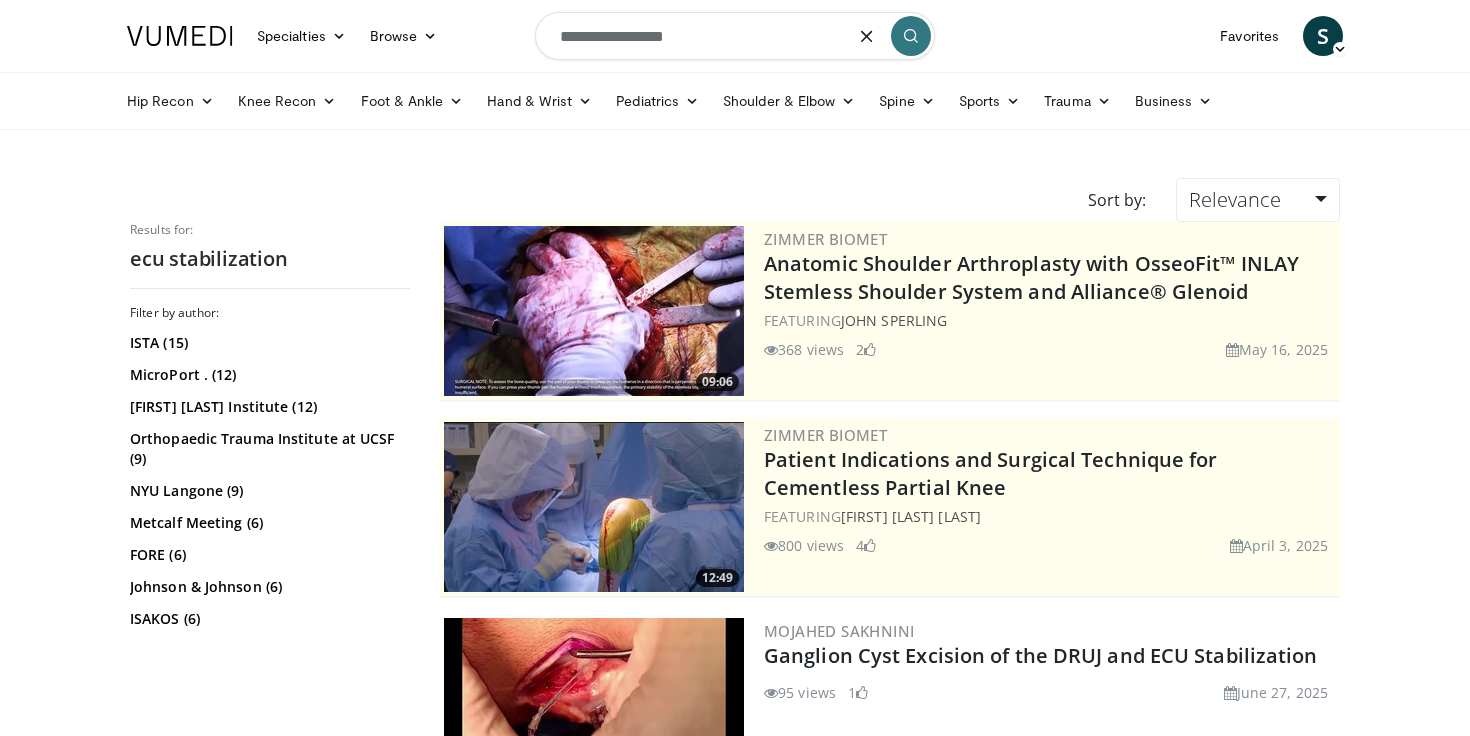 click on "**********" at bounding box center (735, 36) 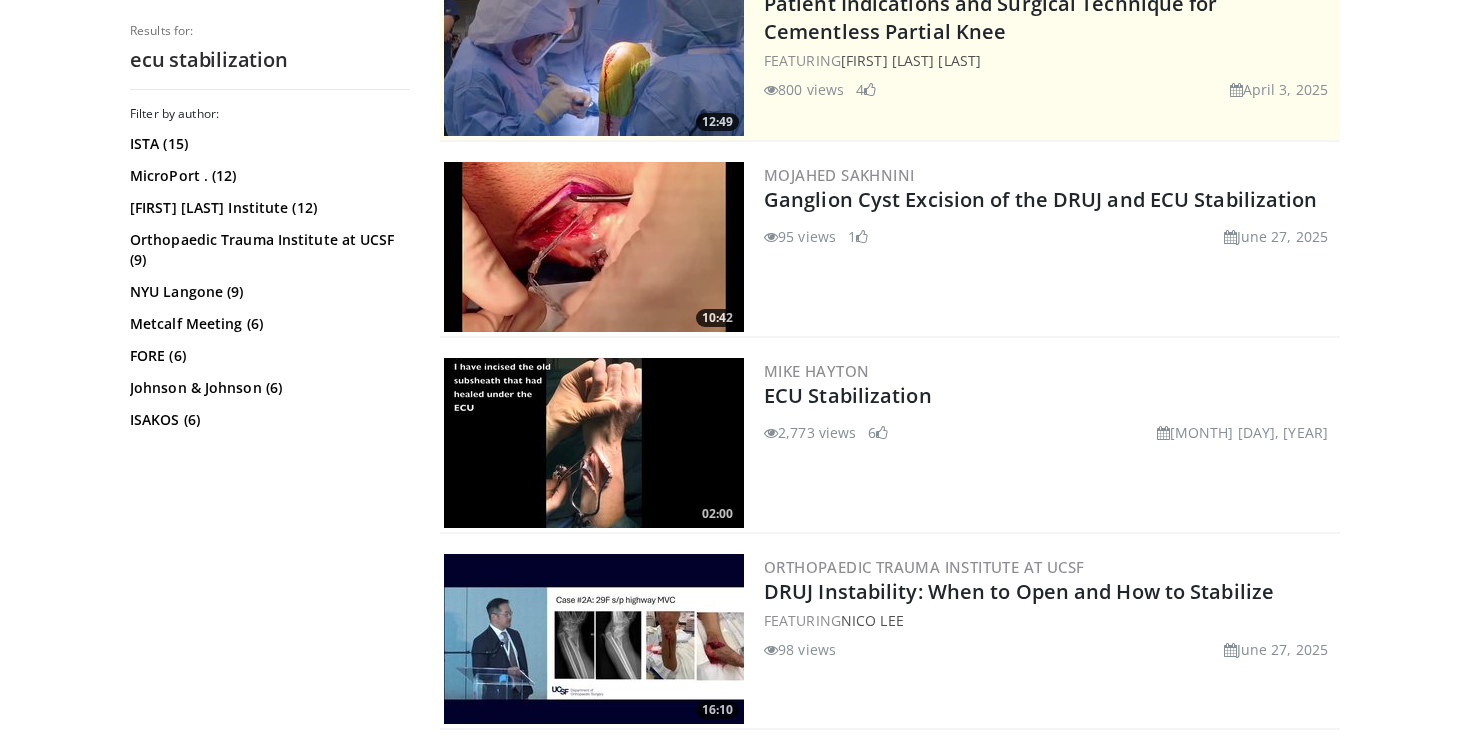 scroll, scrollTop: 460, scrollLeft: 0, axis: vertical 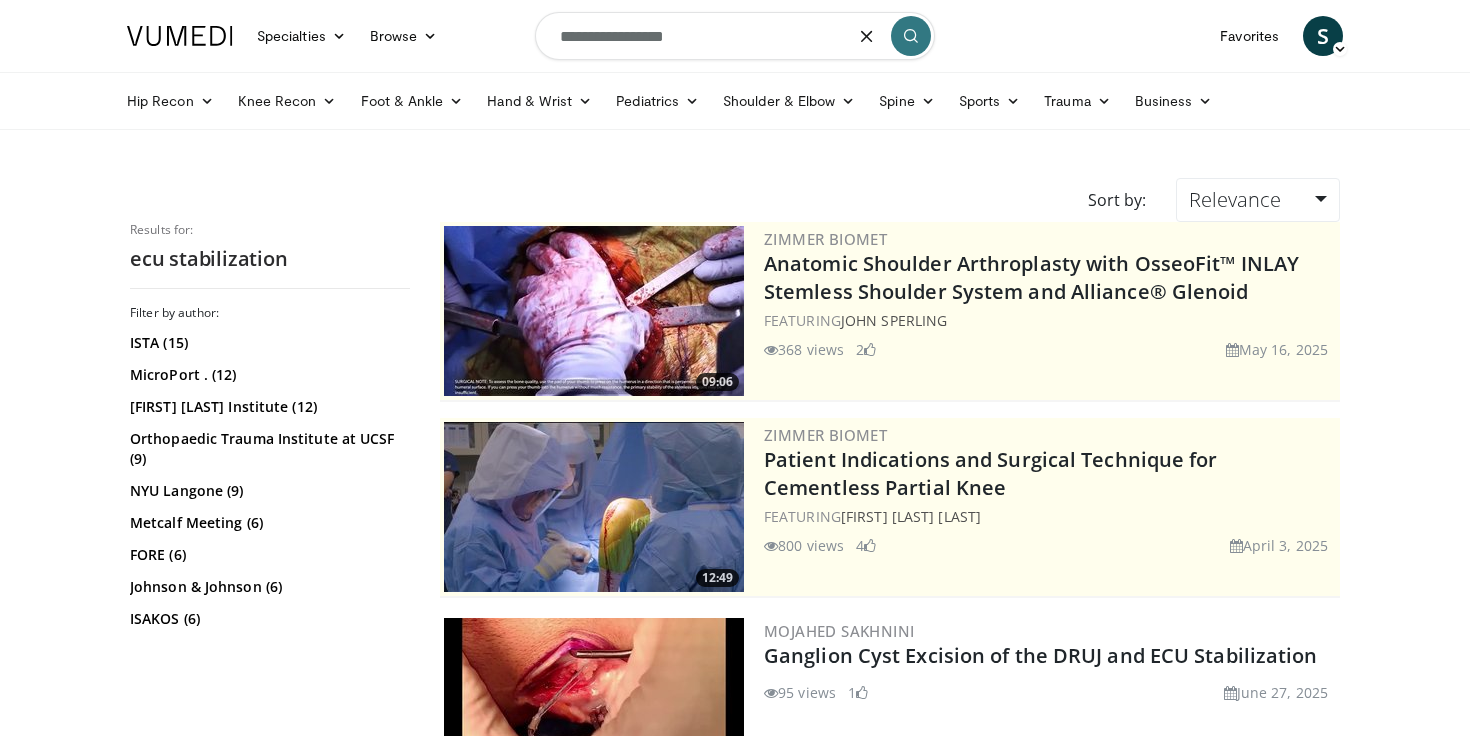 click on "**********" at bounding box center [735, 36] 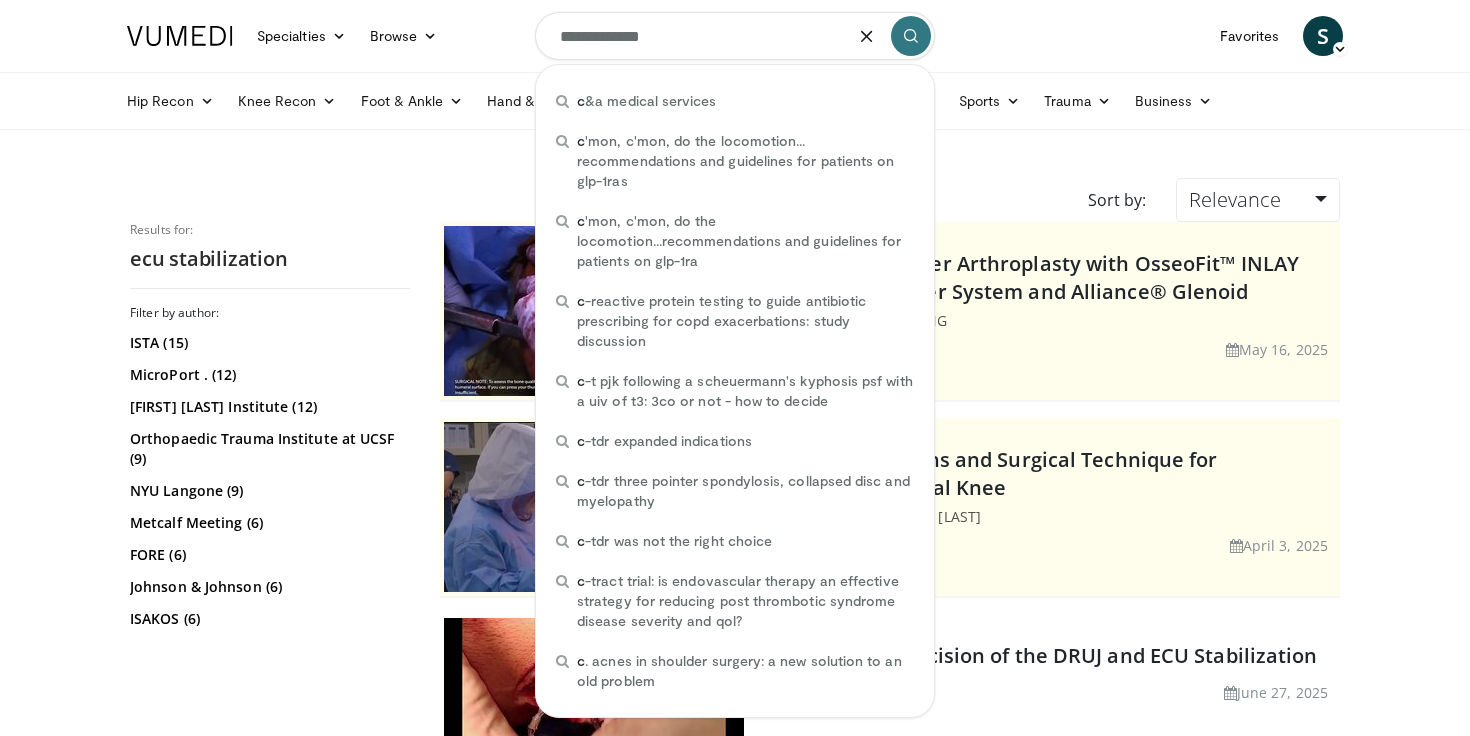 type on "**********" 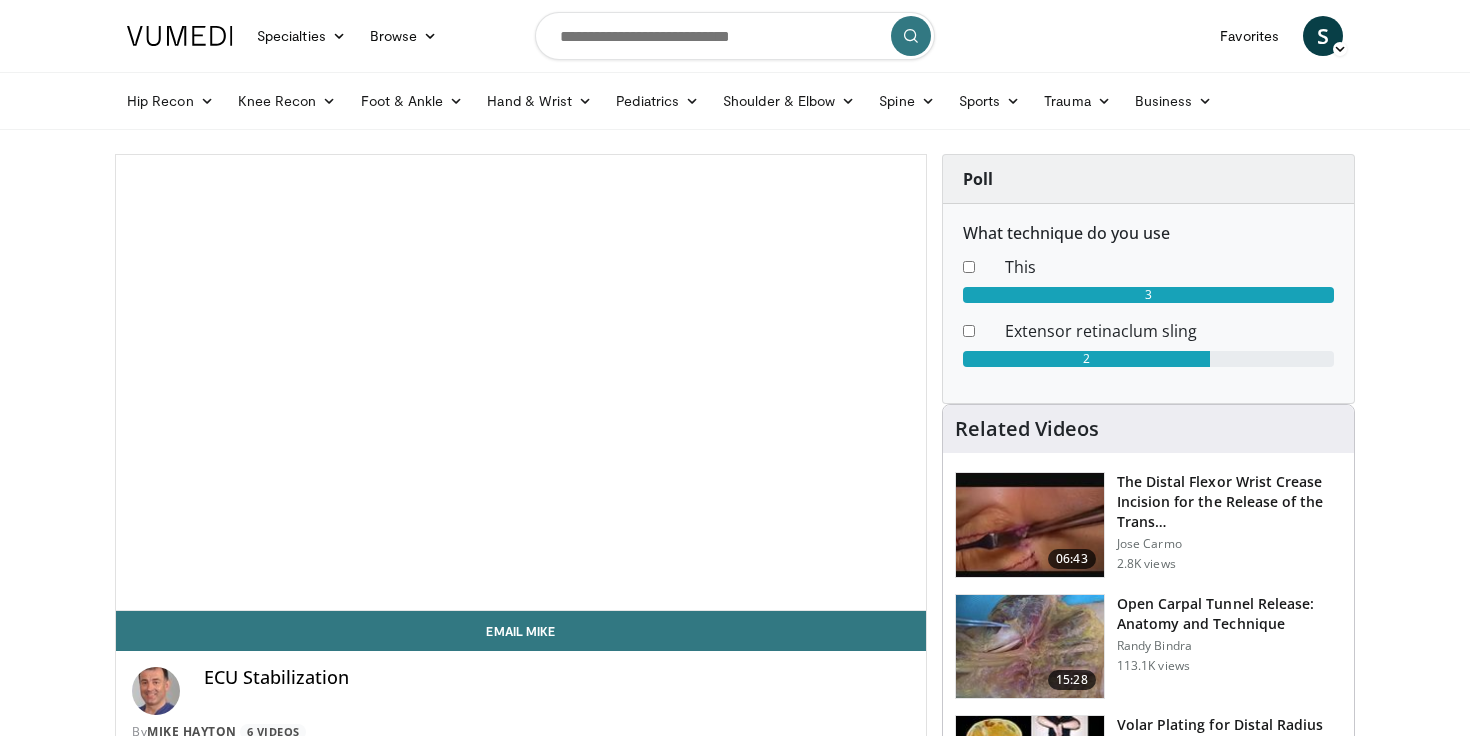 scroll, scrollTop: 0, scrollLeft: 0, axis: both 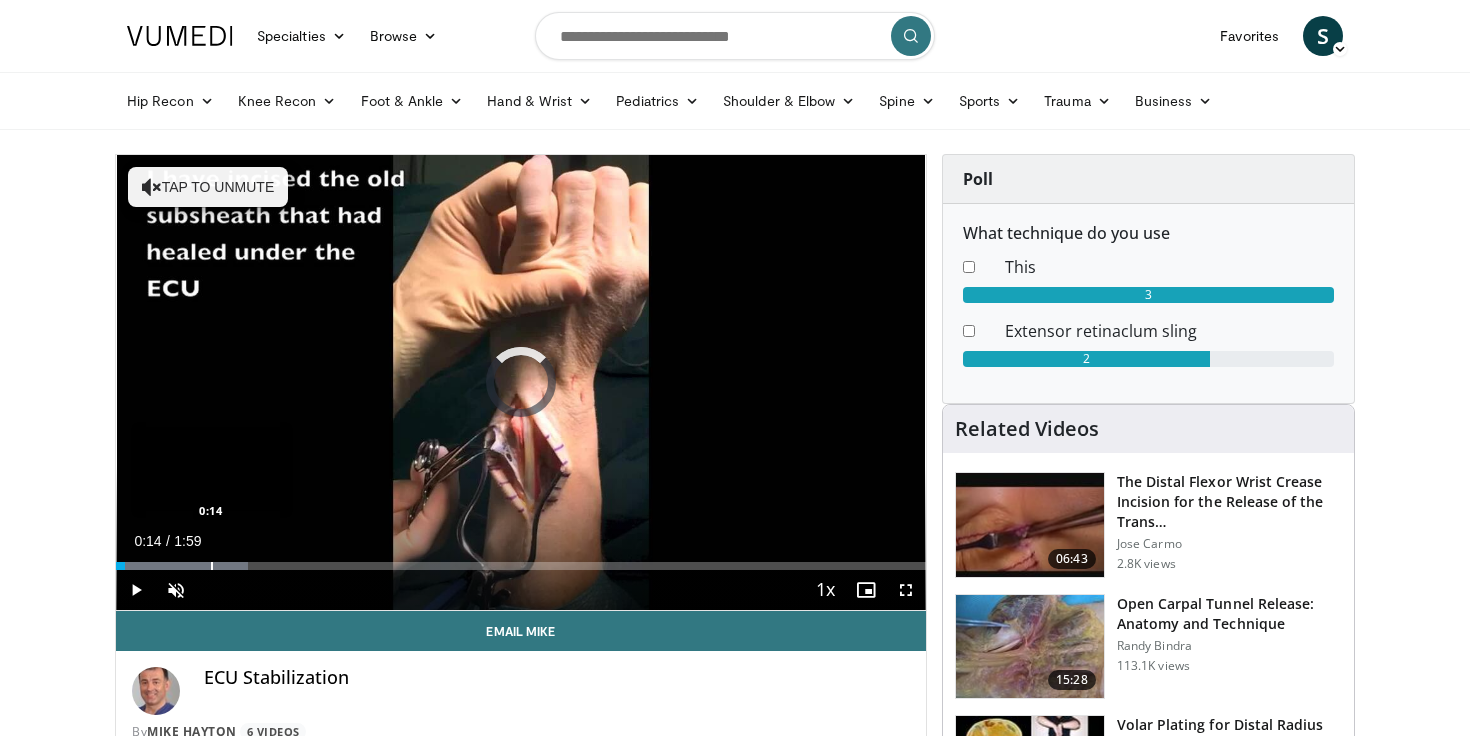 click at bounding box center (212, 566) 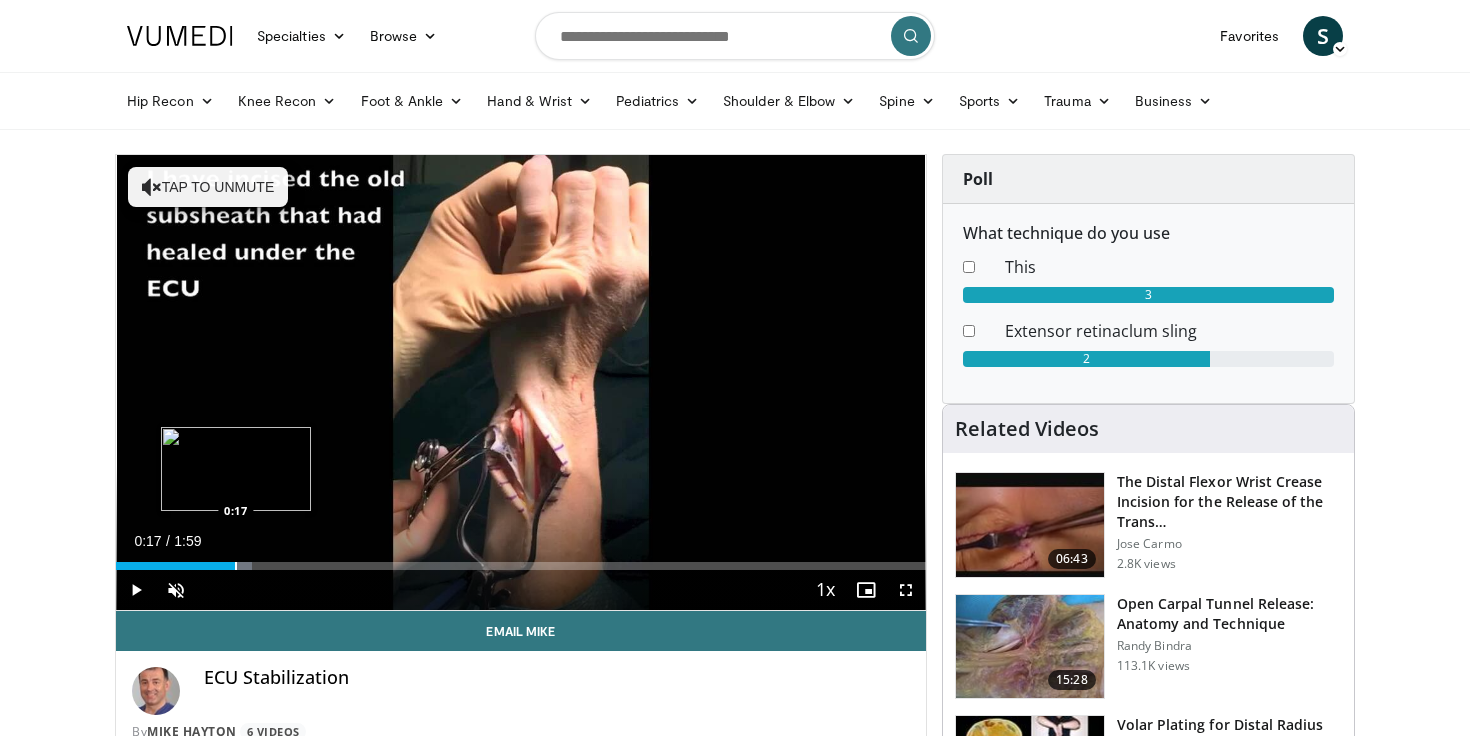click at bounding box center [236, 566] 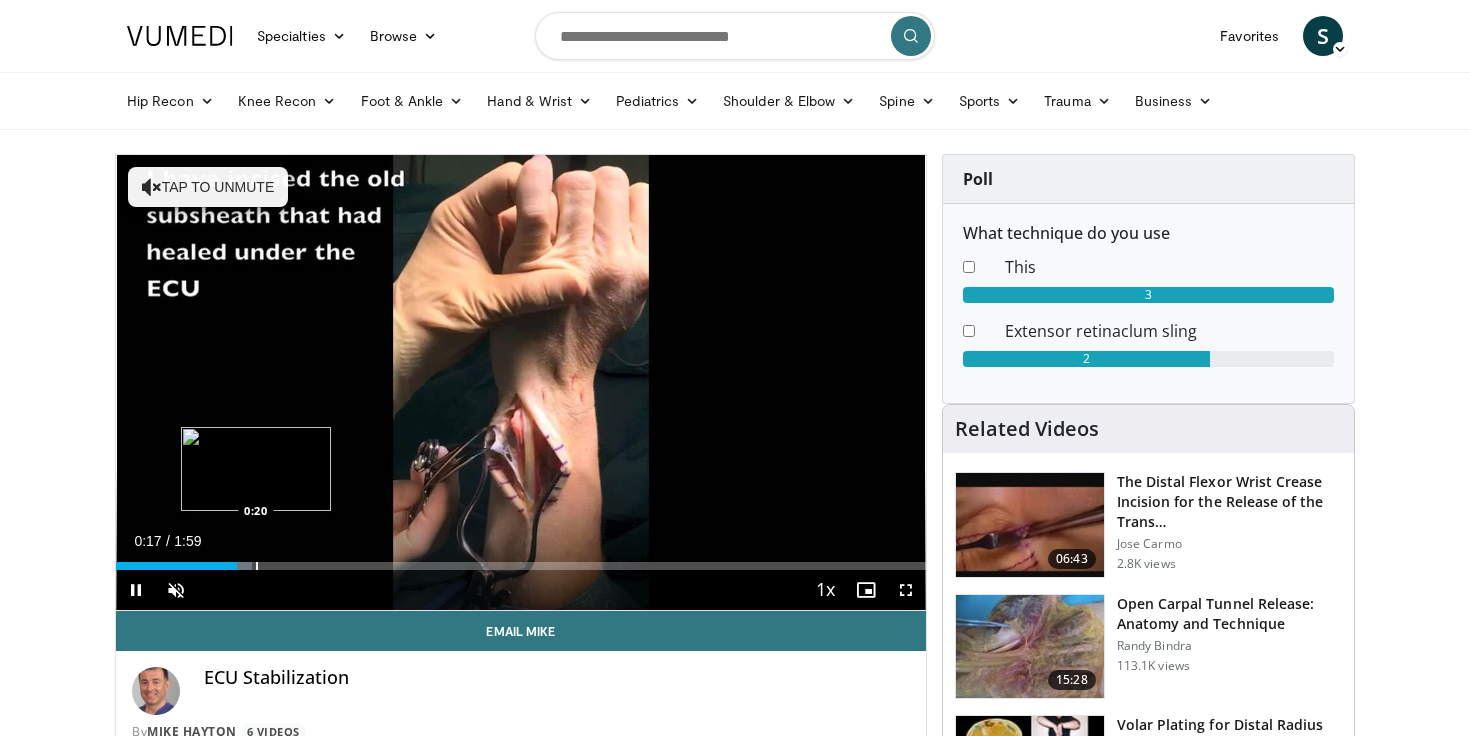 click at bounding box center (257, 566) 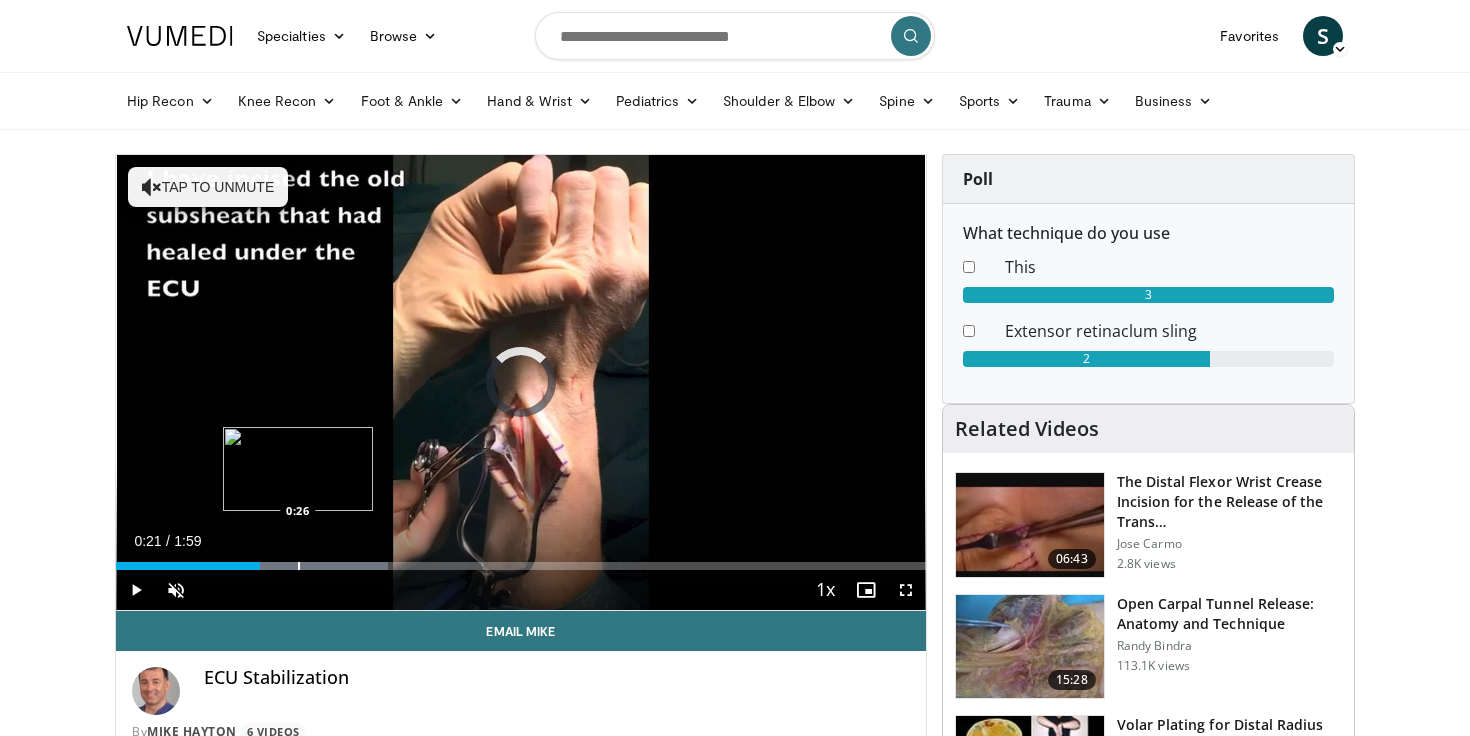 click at bounding box center [299, 566] 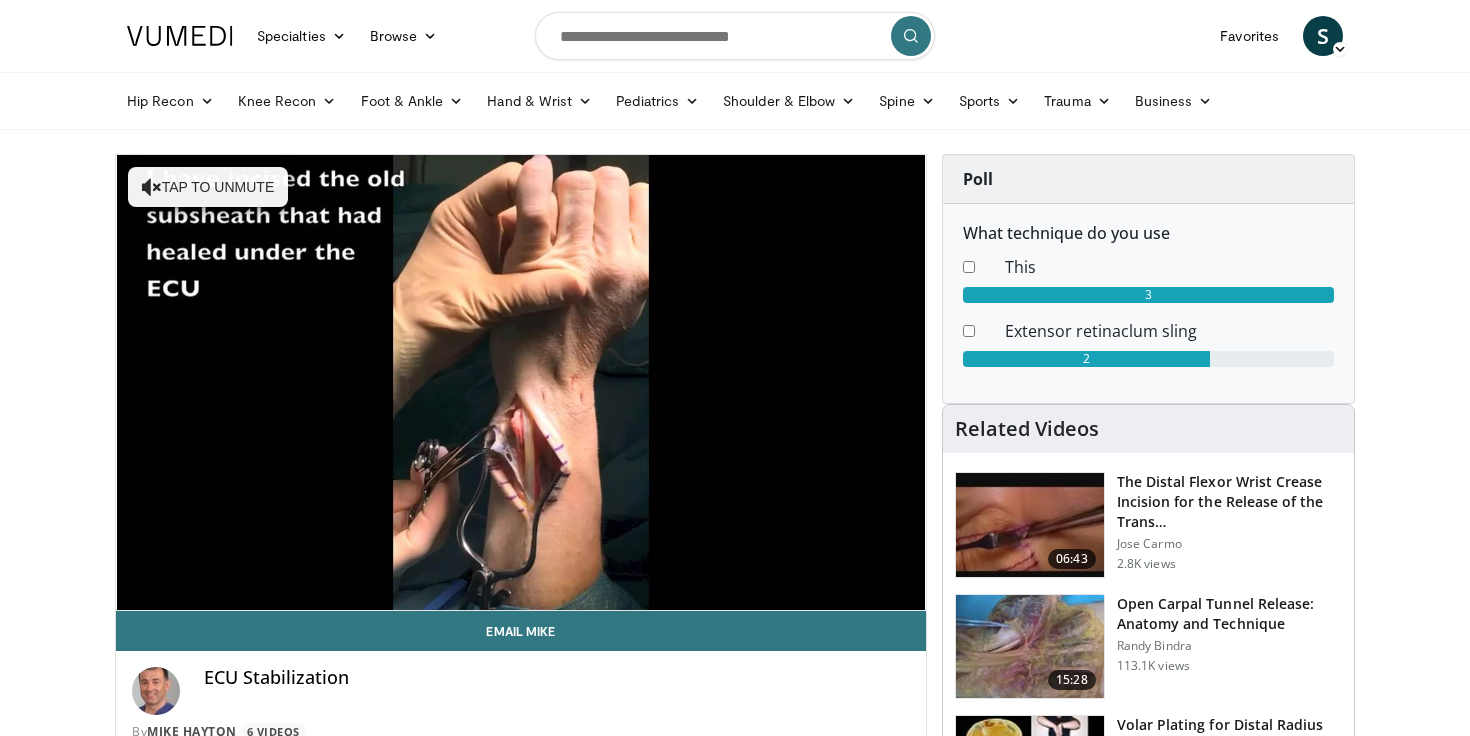 click on "Loaded :  33.54% 0:26 0:26" at bounding box center (521, 606) 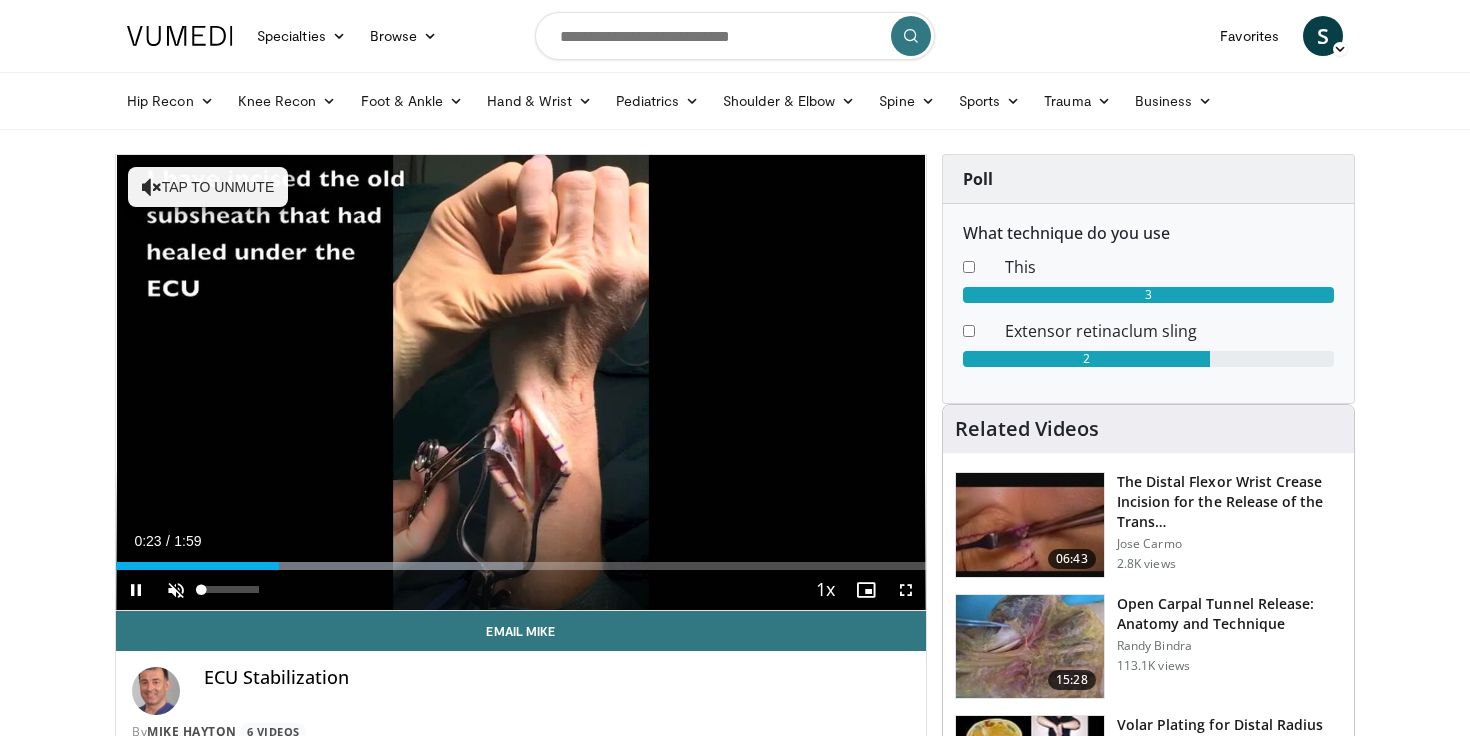 click at bounding box center [176, 590] 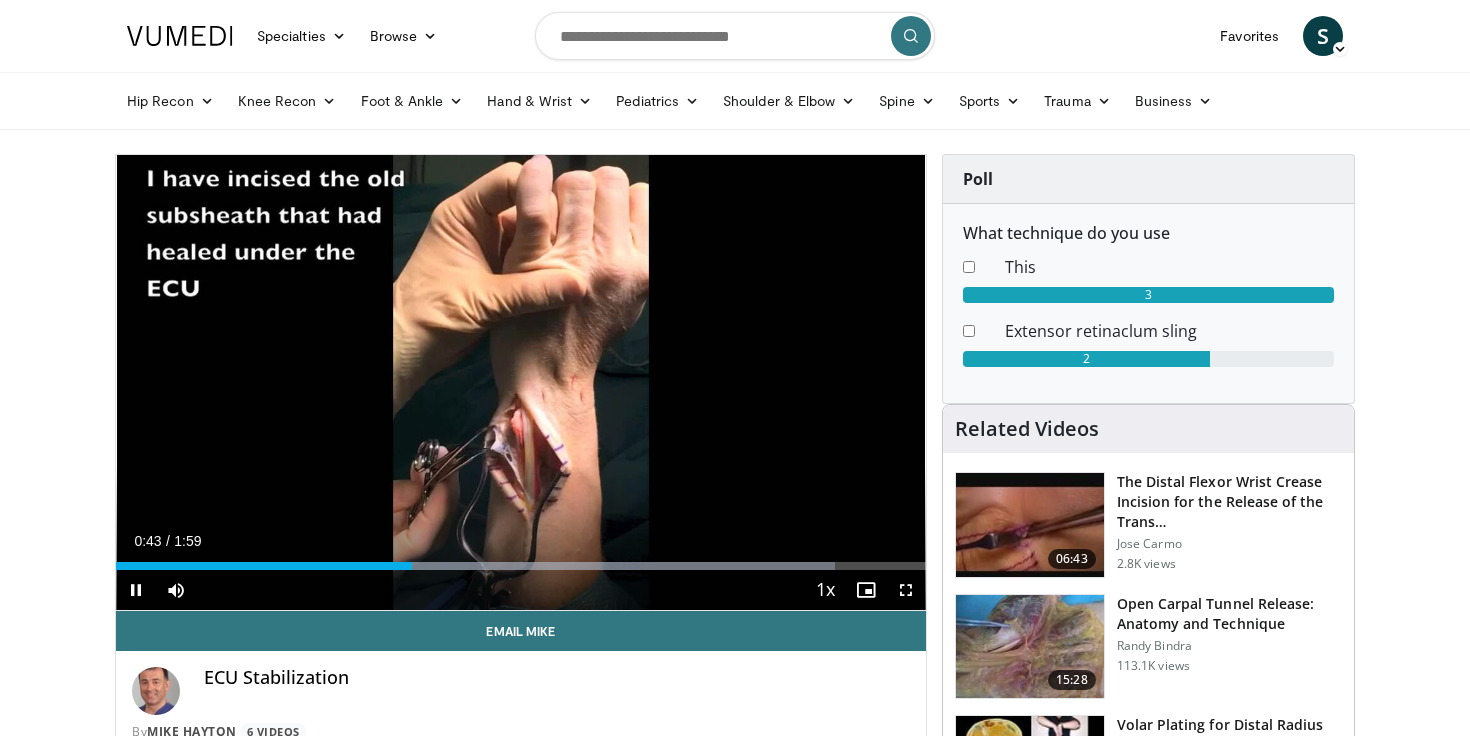 click at bounding box center (906, 590) 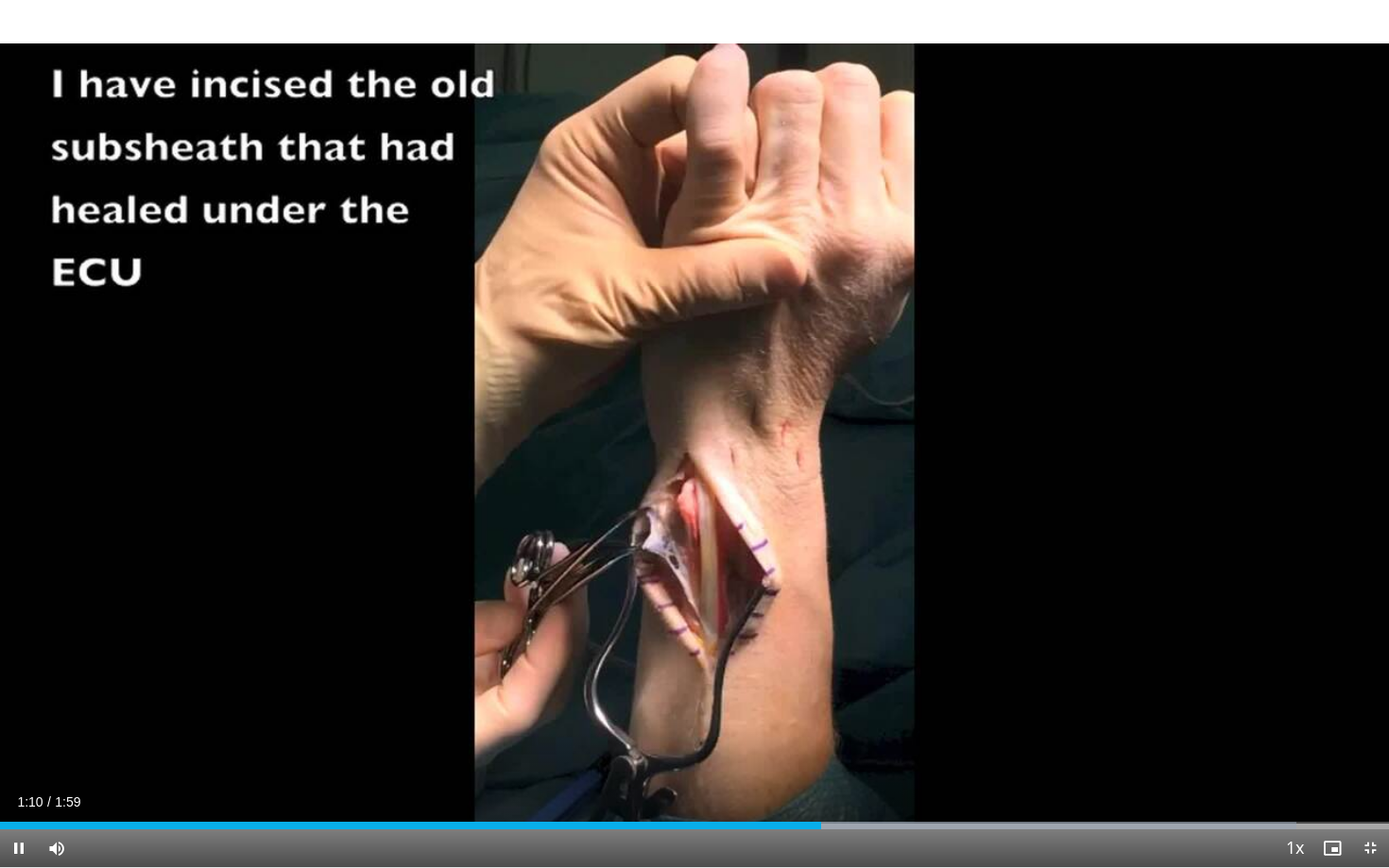 click at bounding box center (1370, 848) 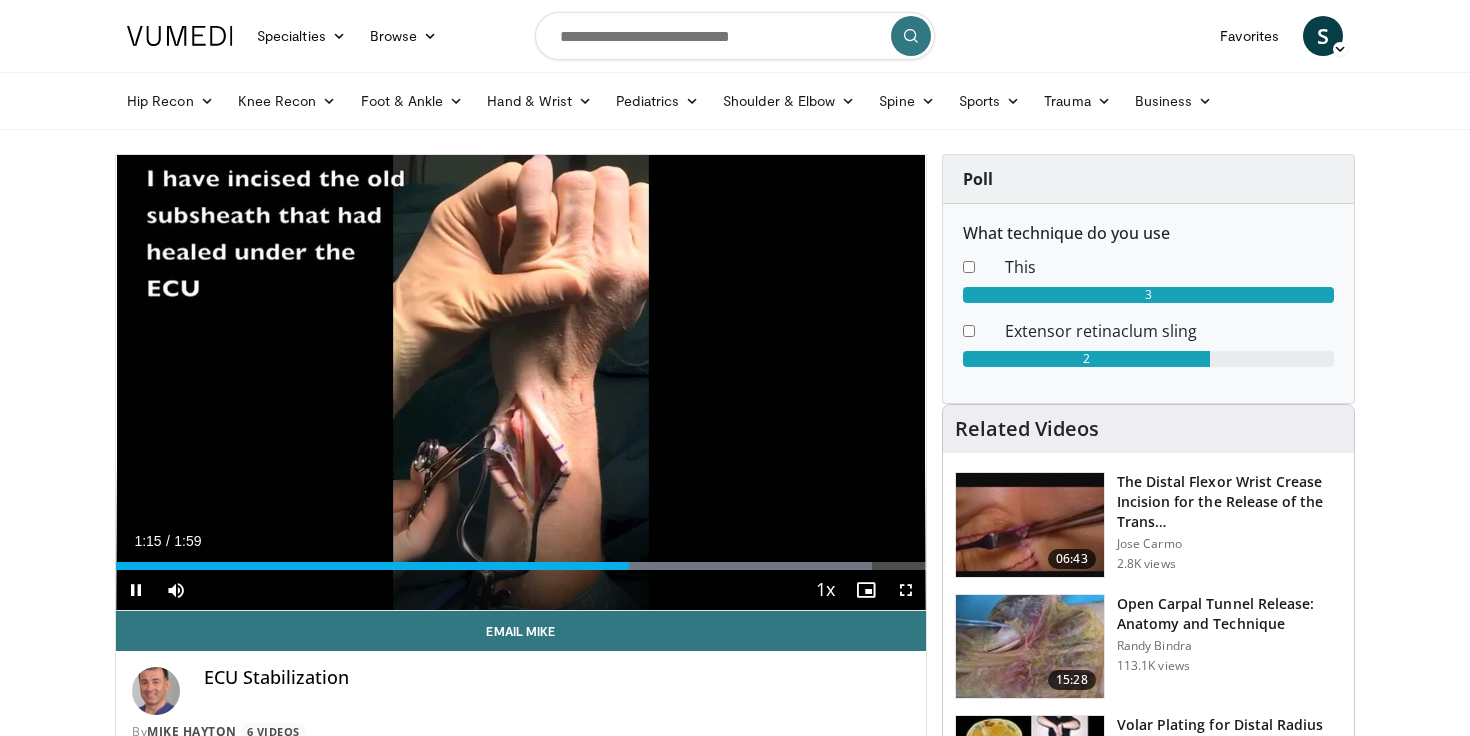 click at bounding box center (906, 590) 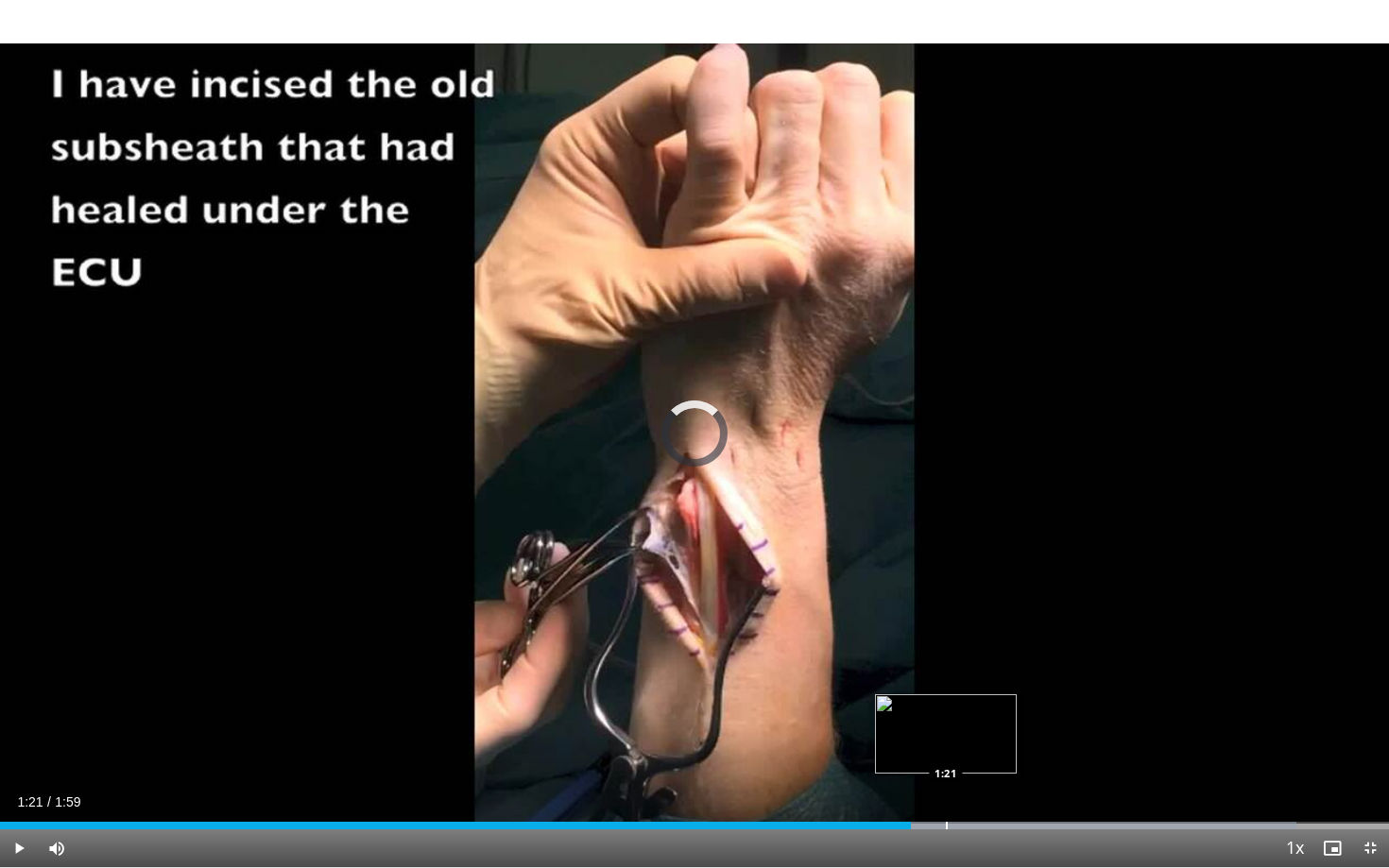 click at bounding box center (947, 825) 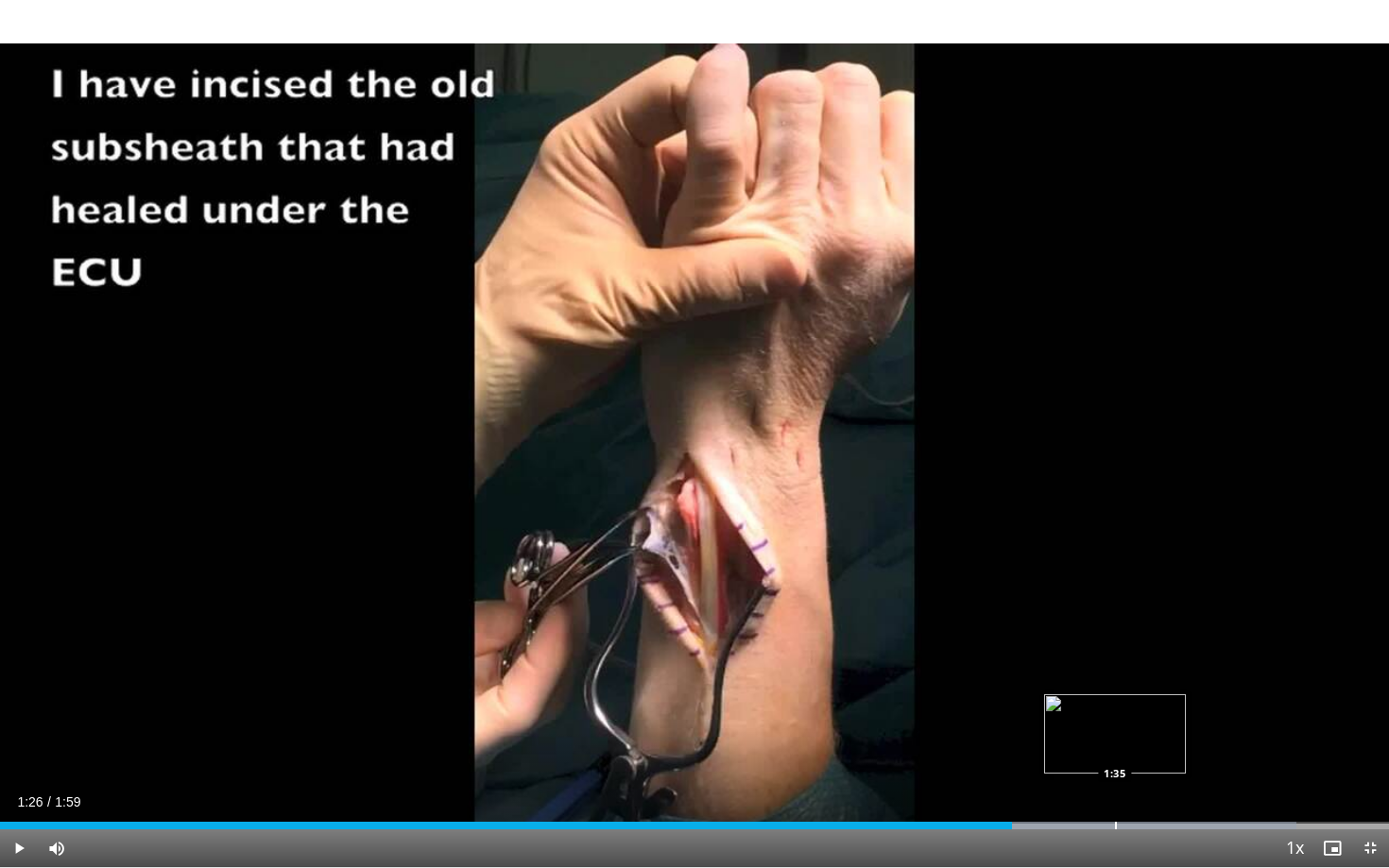 click on "Loaded :  93.34% 1:27 1:35" at bounding box center [694, 820] 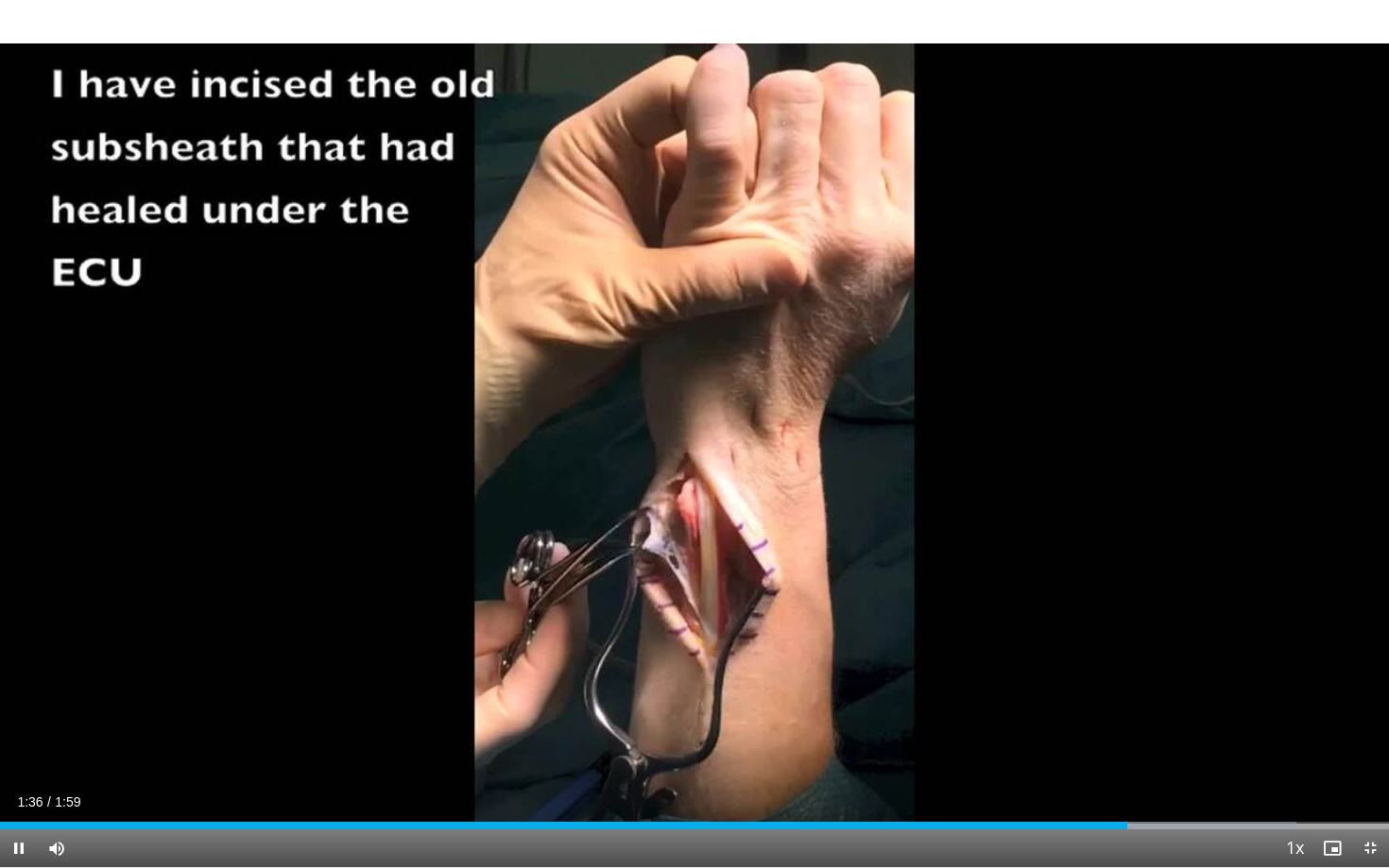 click at bounding box center [1370, 848] 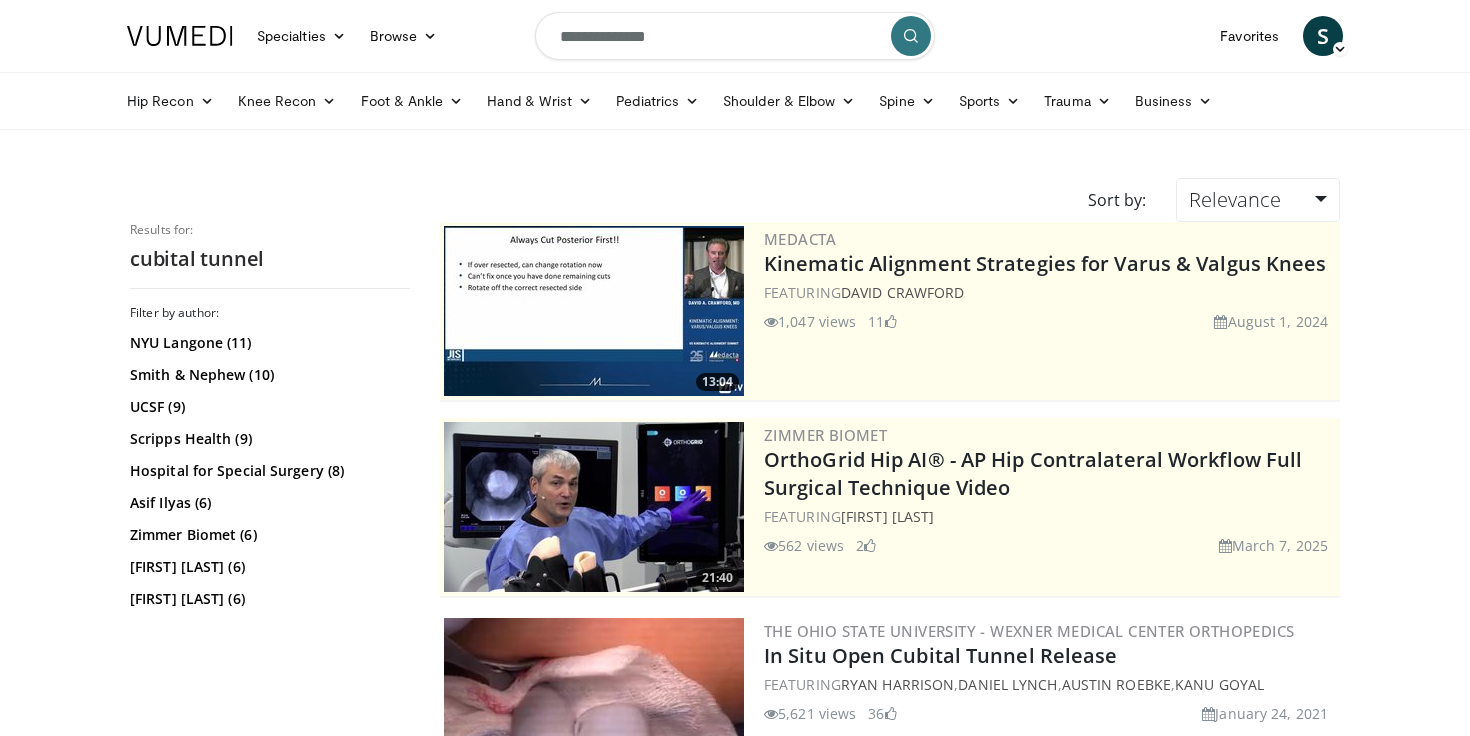 scroll, scrollTop: 0, scrollLeft: 0, axis: both 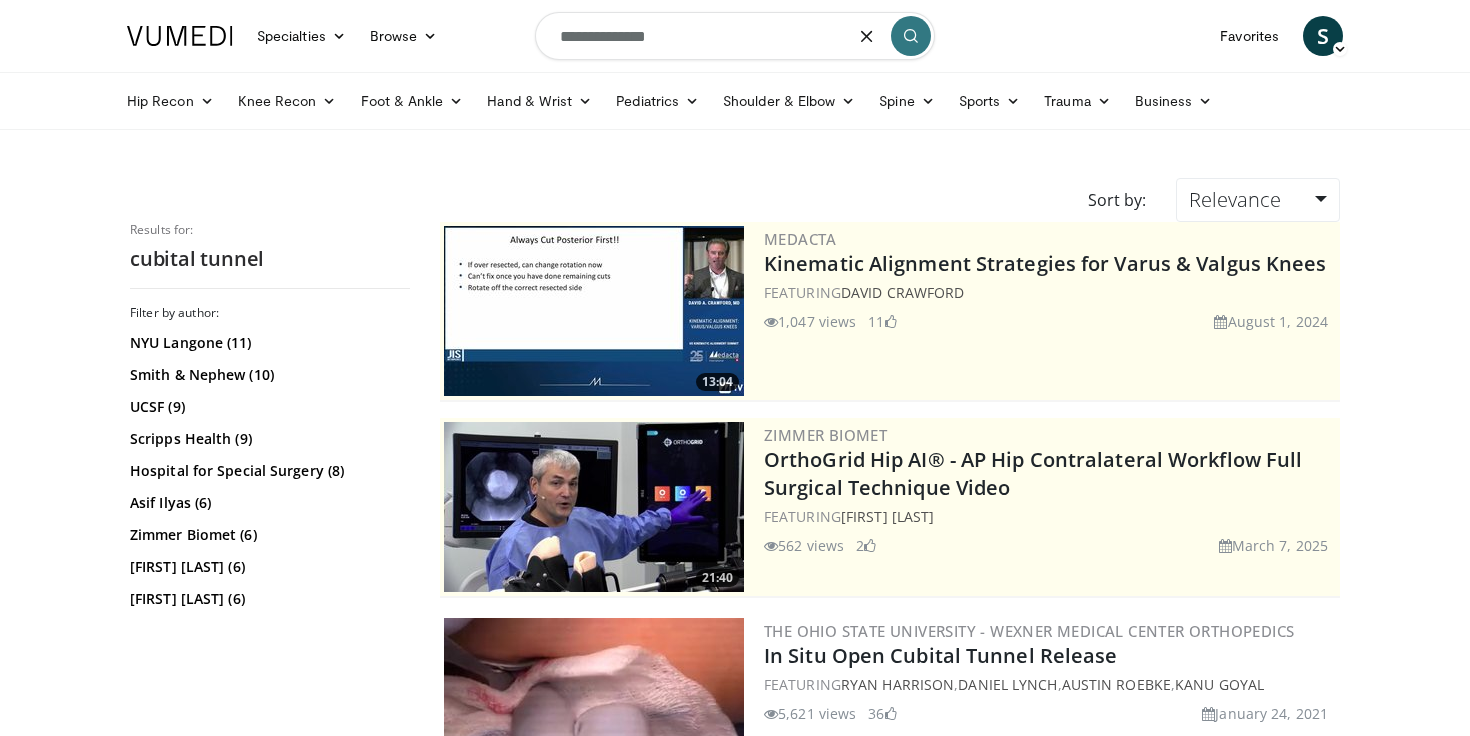 click on "**********" at bounding box center (735, 36) 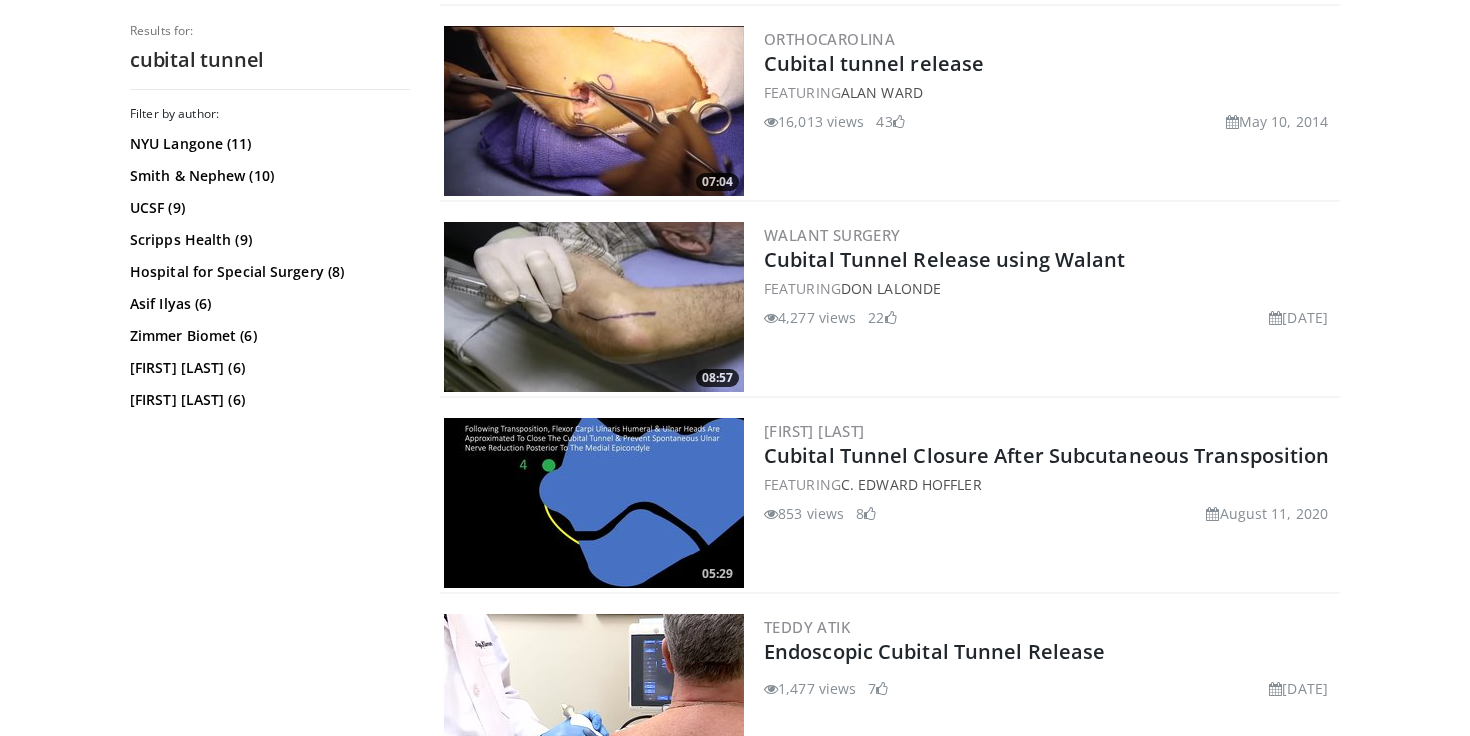 scroll, scrollTop: 1105, scrollLeft: 0, axis: vertical 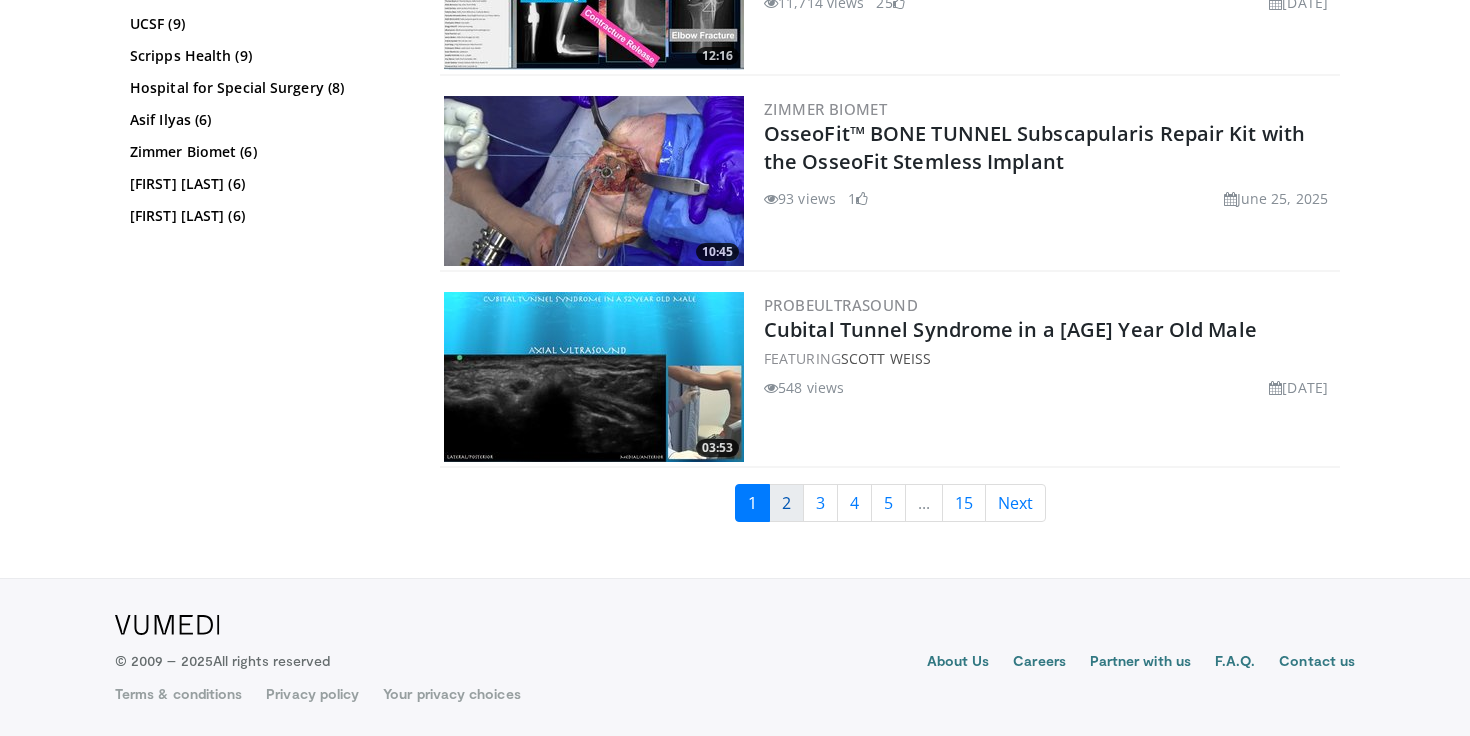 click on "2" at bounding box center (786, 503) 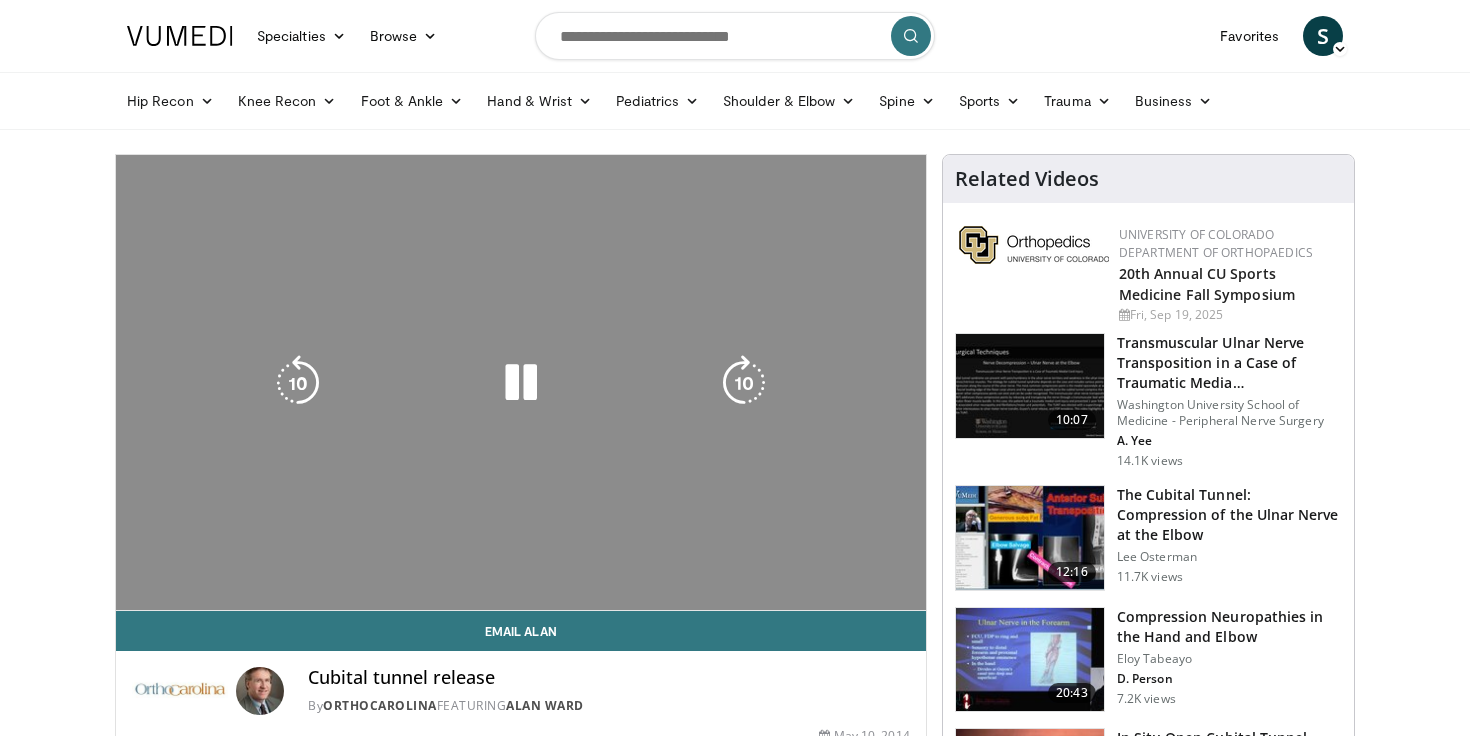 scroll, scrollTop: 0, scrollLeft: 0, axis: both 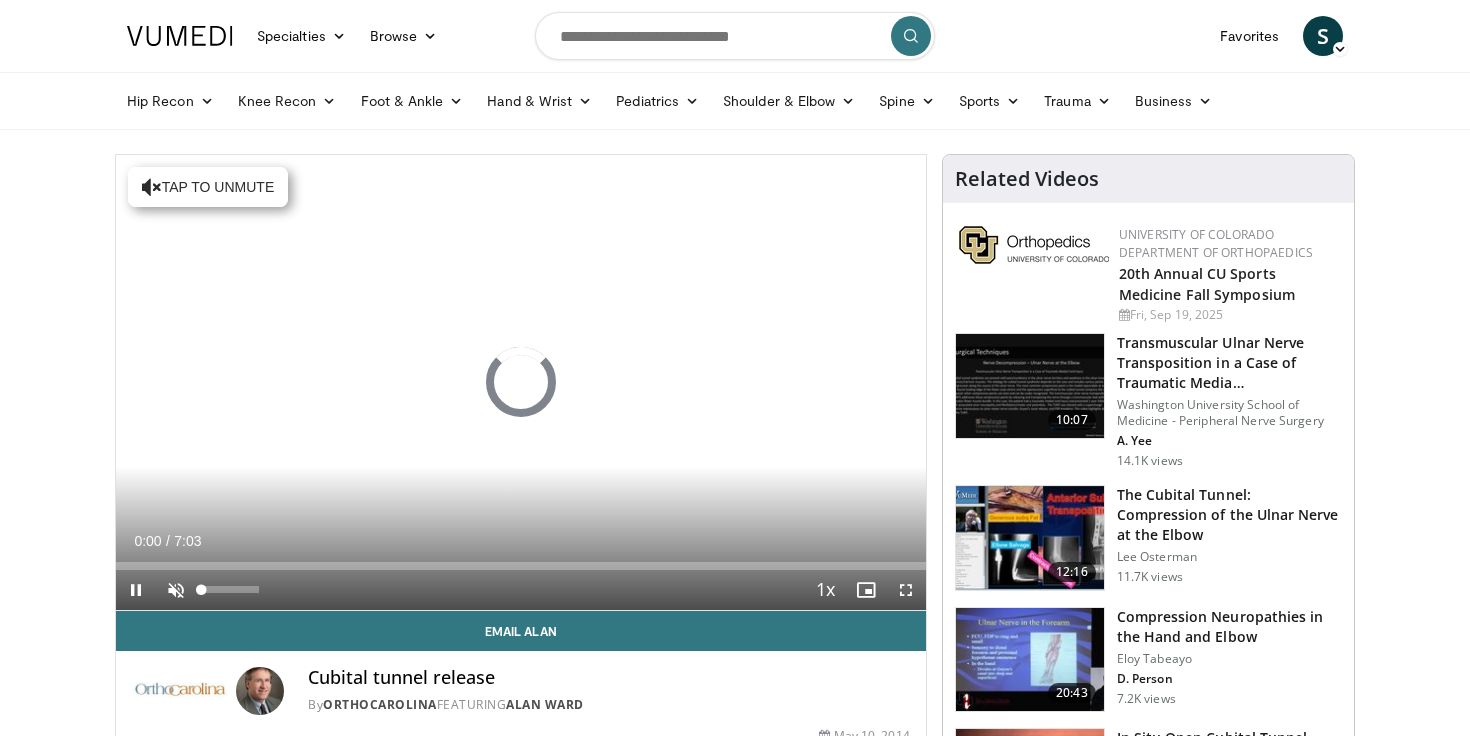 click at bounding box center (176, 590) 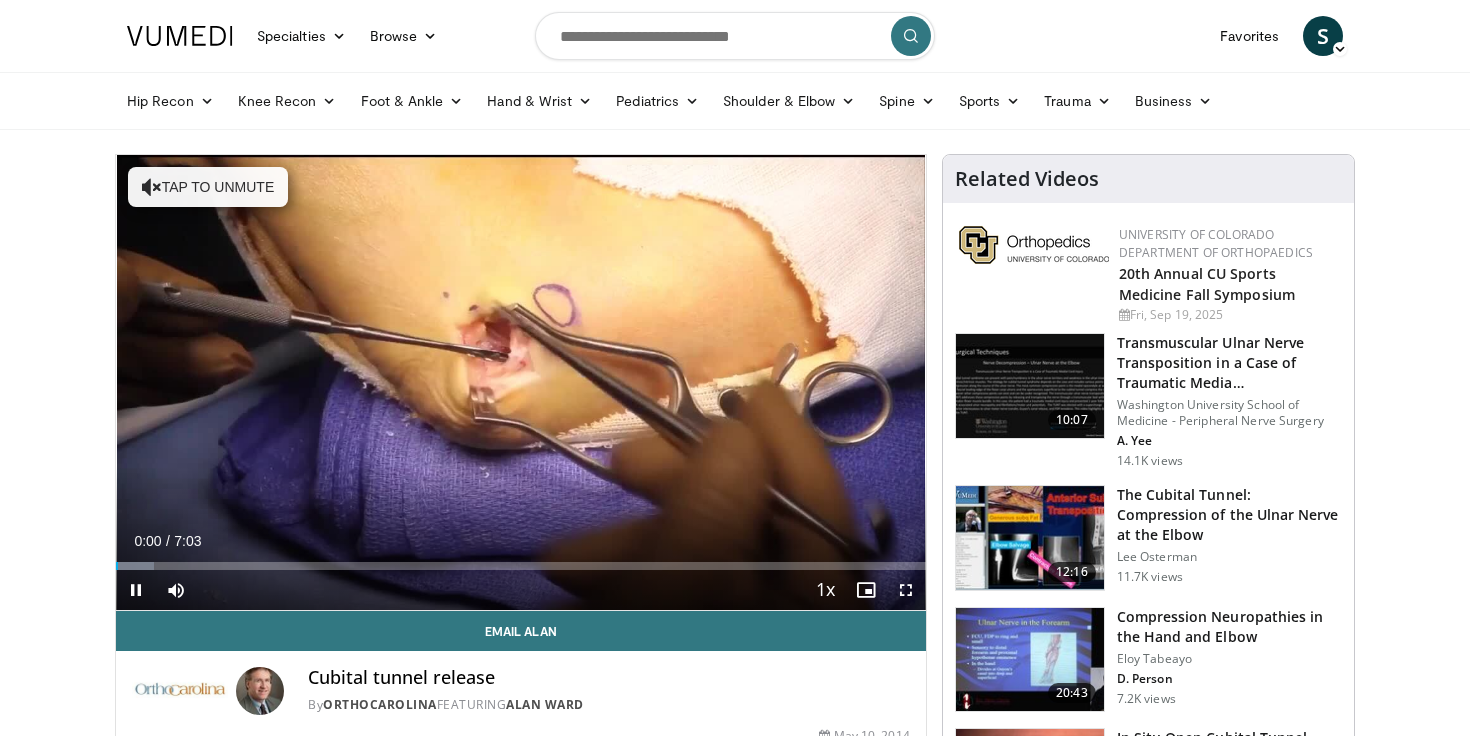click at bounding box center [906, 590] 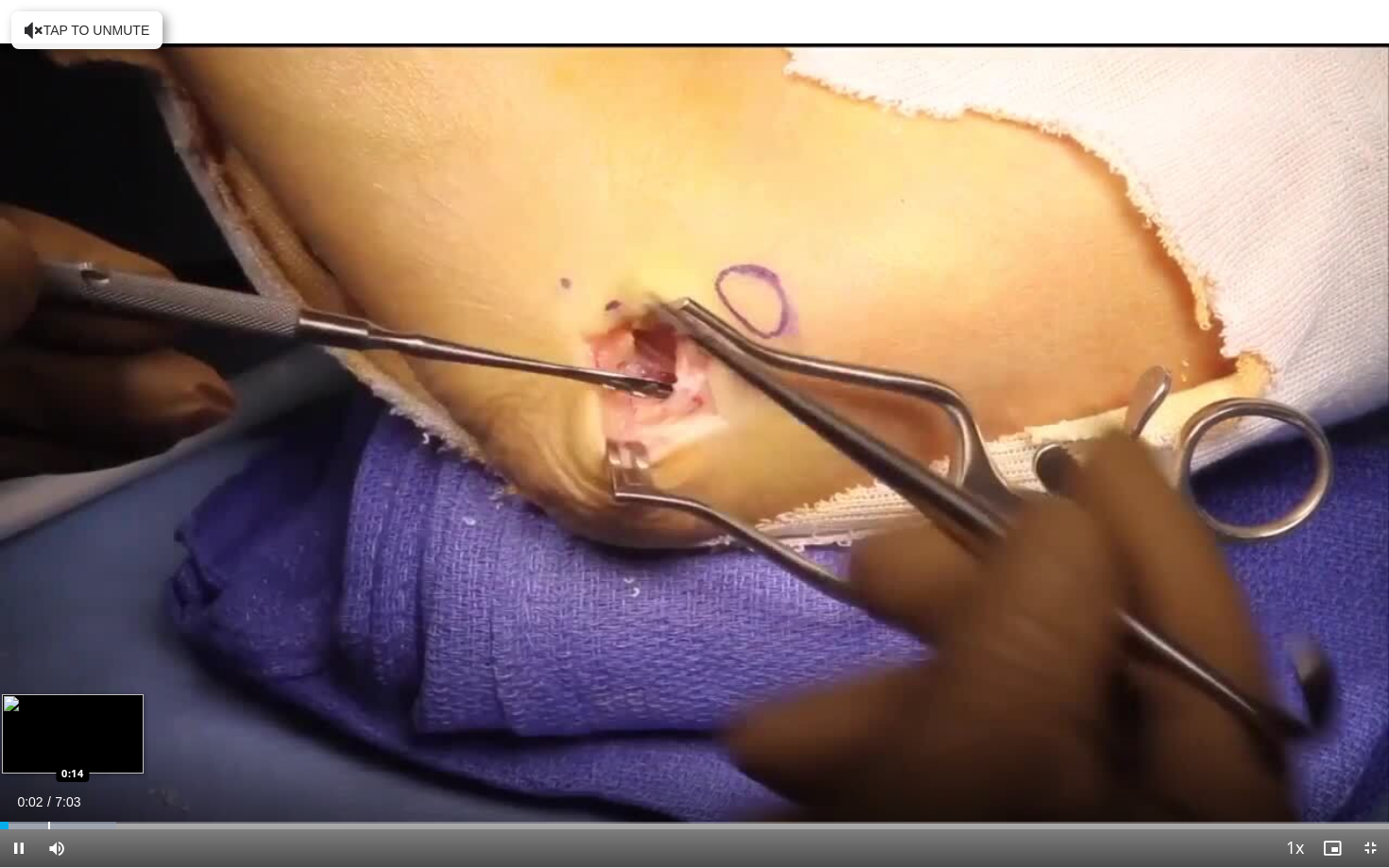 click on "Loaded :  8.35% 0:02 0:14" at bounding box center [694, 820] 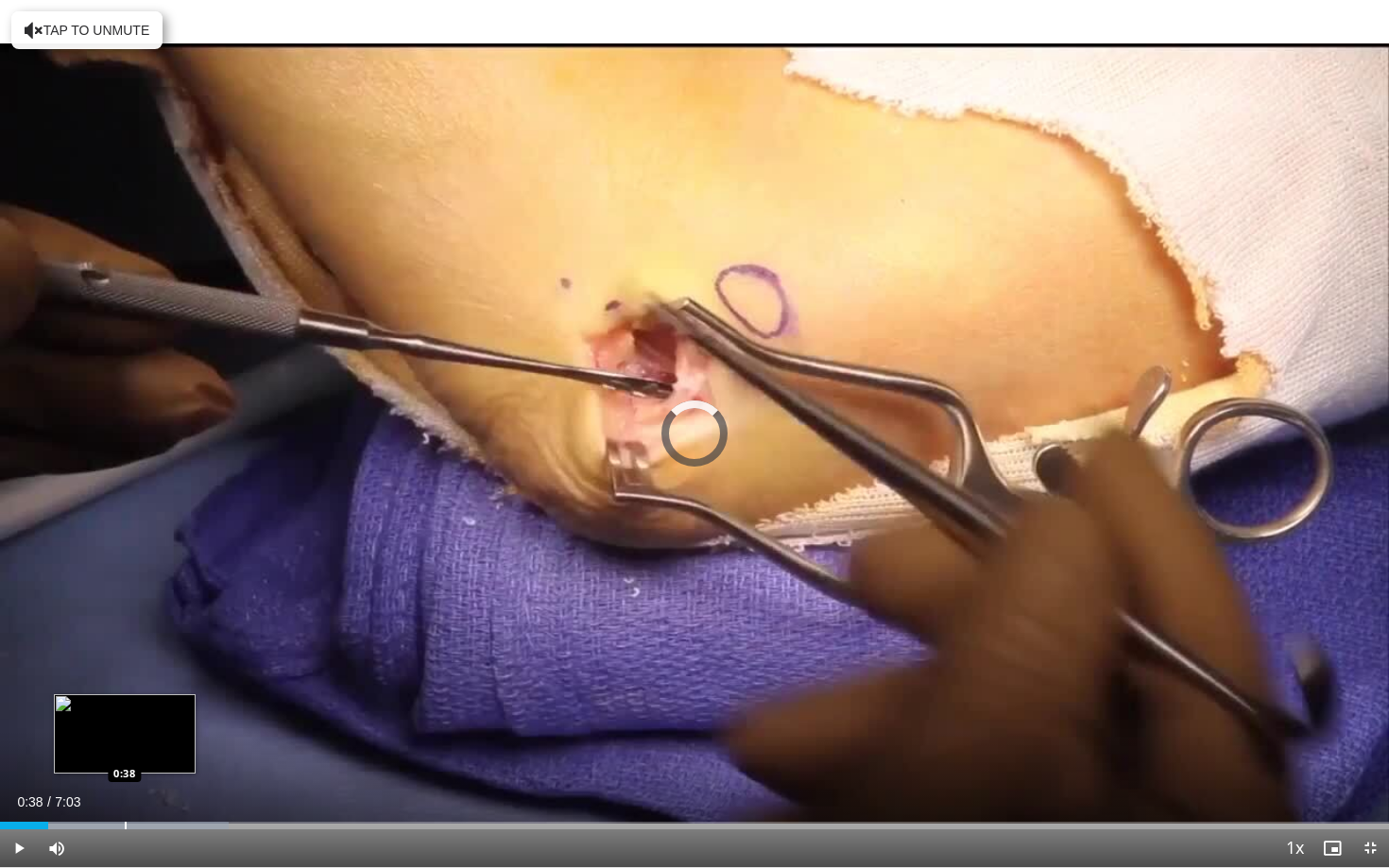 click on "Loaded :  16.46% 0:14 0:38" at bounding box center [694, 820] 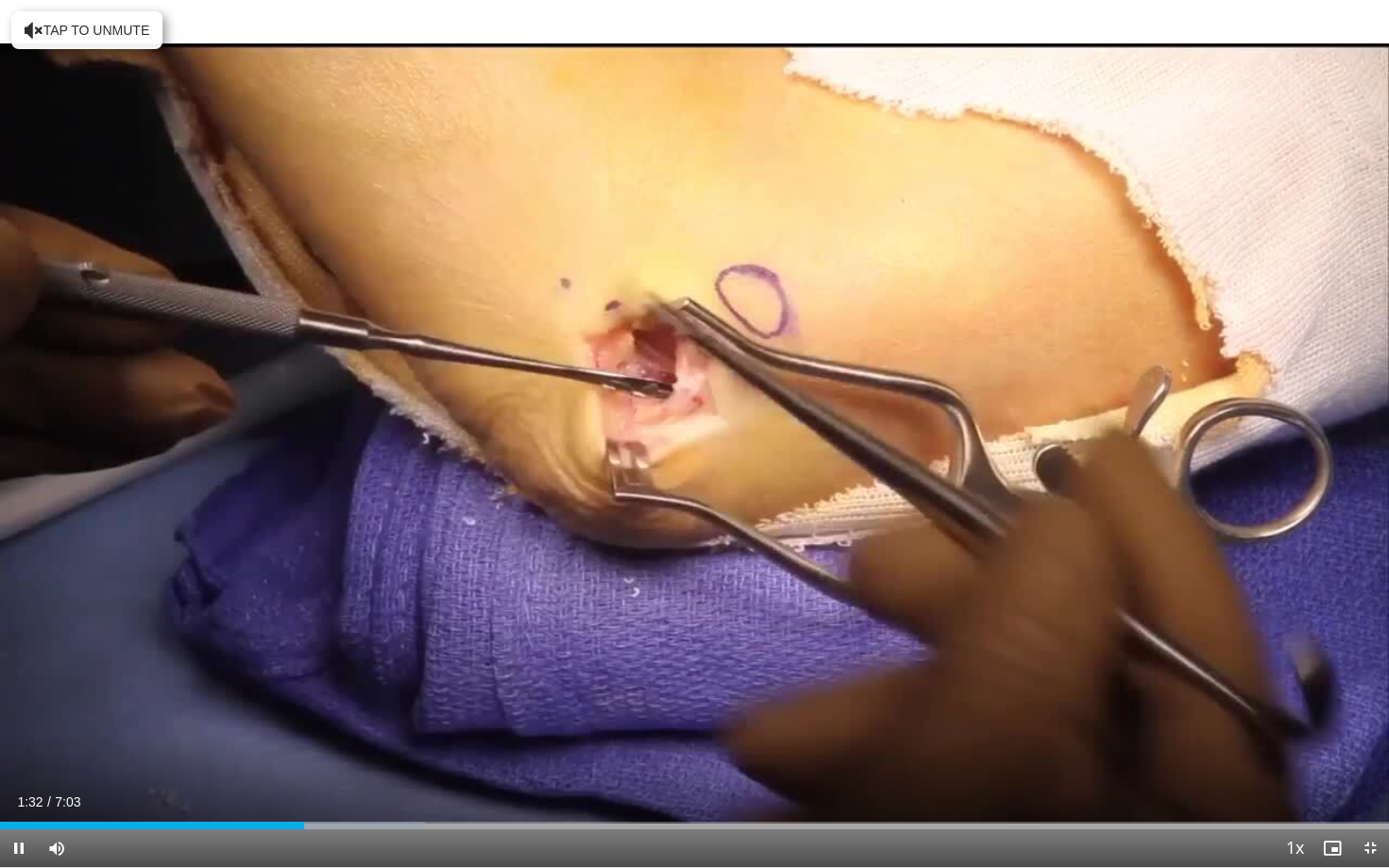click on "Current Time  1:32 / Duration  7:03 Pause Skip Backward Skip Forward Mute 42% Loaded :  30.61% 1:32 1:12 Stream Type  LIVE Seek to live, currently behind live LIVE   1x Playback Rate 0.5x 0.75x 1x , selected 1.25x 1.5x 1.75x 2x Chapters Chapters Descriptions descriptions off , selected Captions captions off , selected Audio Track en (Main) , selected Exit Fullscreen Enable picture-in-picture mode" at bounding box center (694, 848) 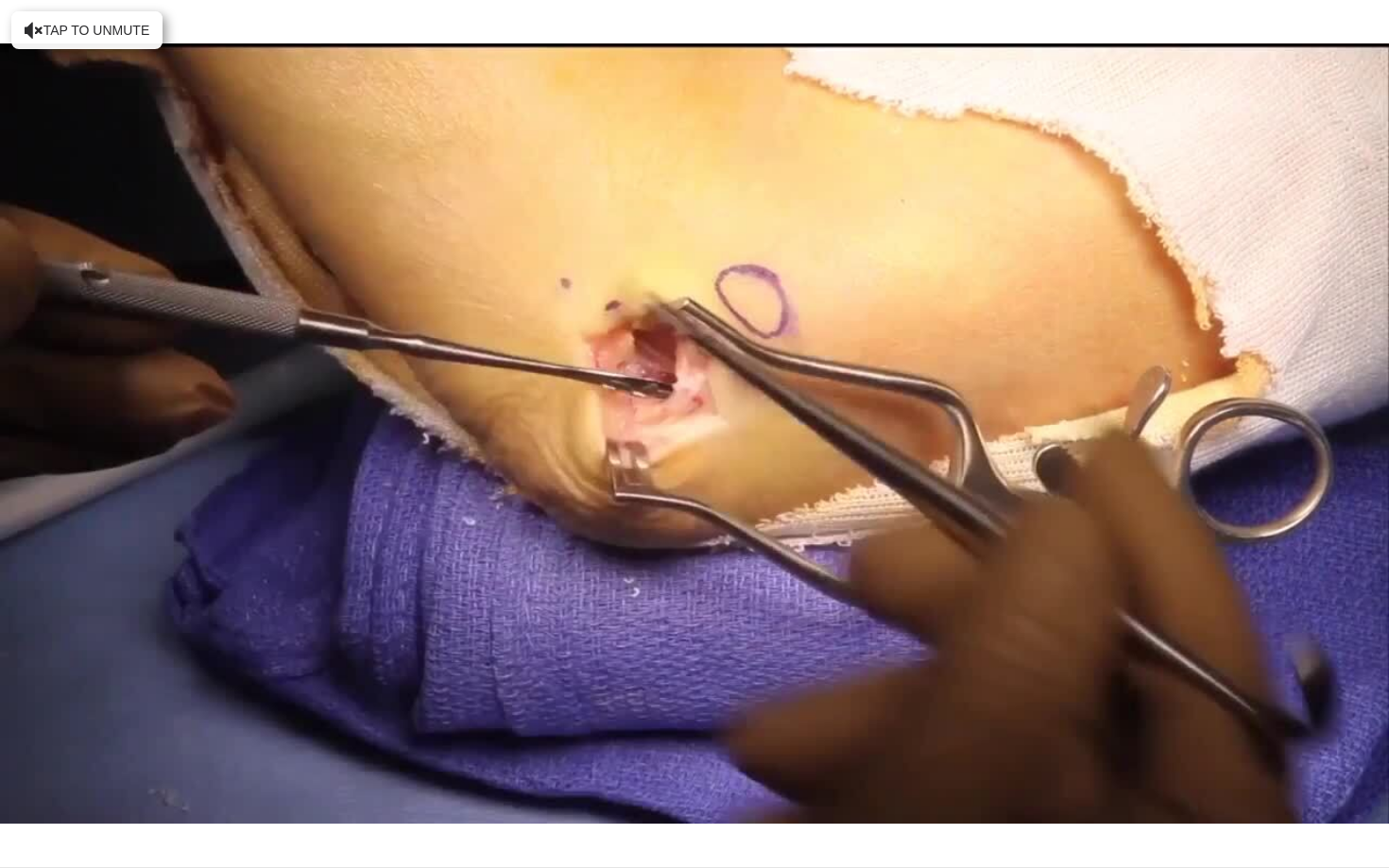 click on "Loaded :  30.61% 1:33 1:12" at bounding box center [694, 863] 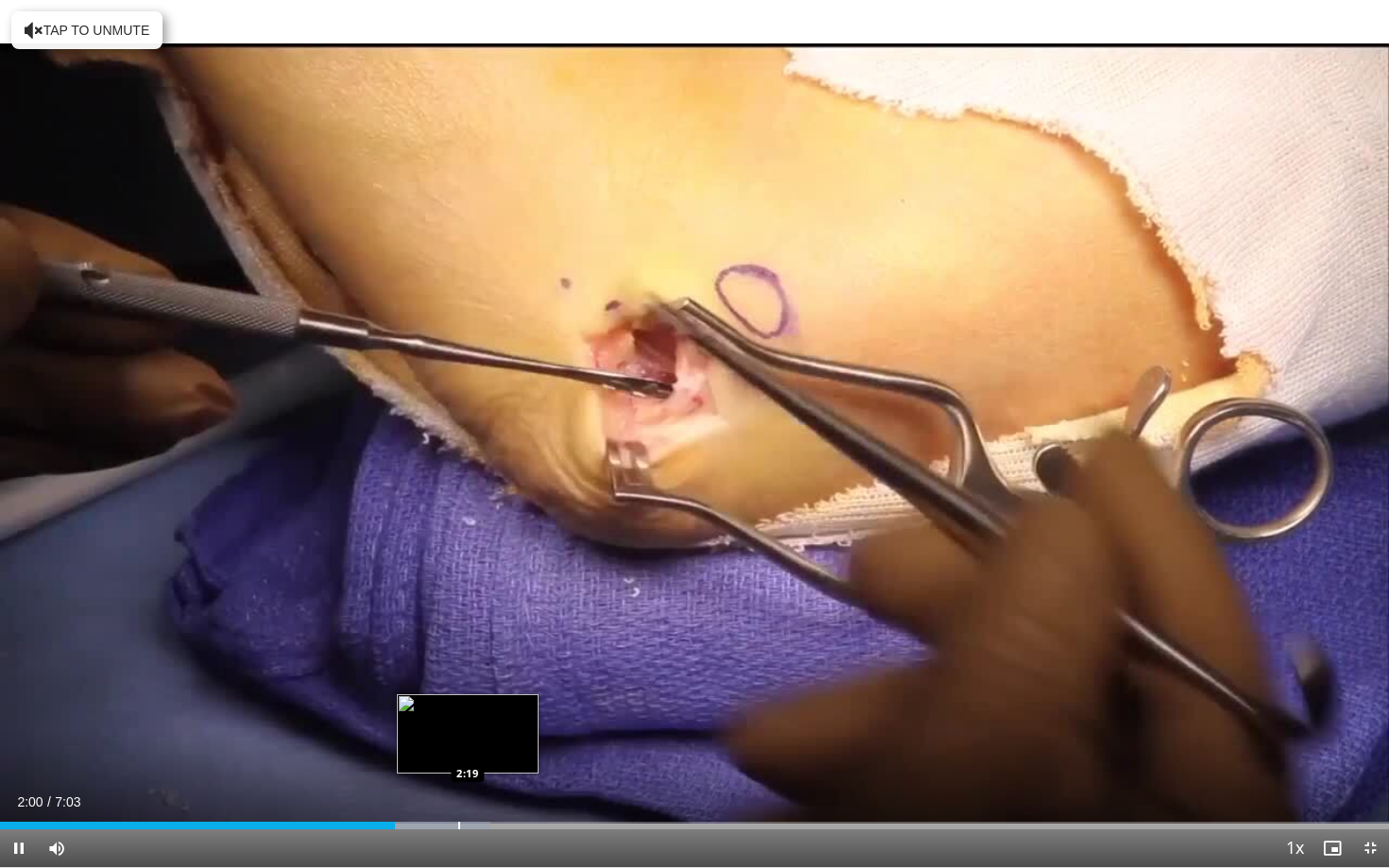 click on "Loaded :  35.33% 2:00 2:19" at bounding box center [694, 820] 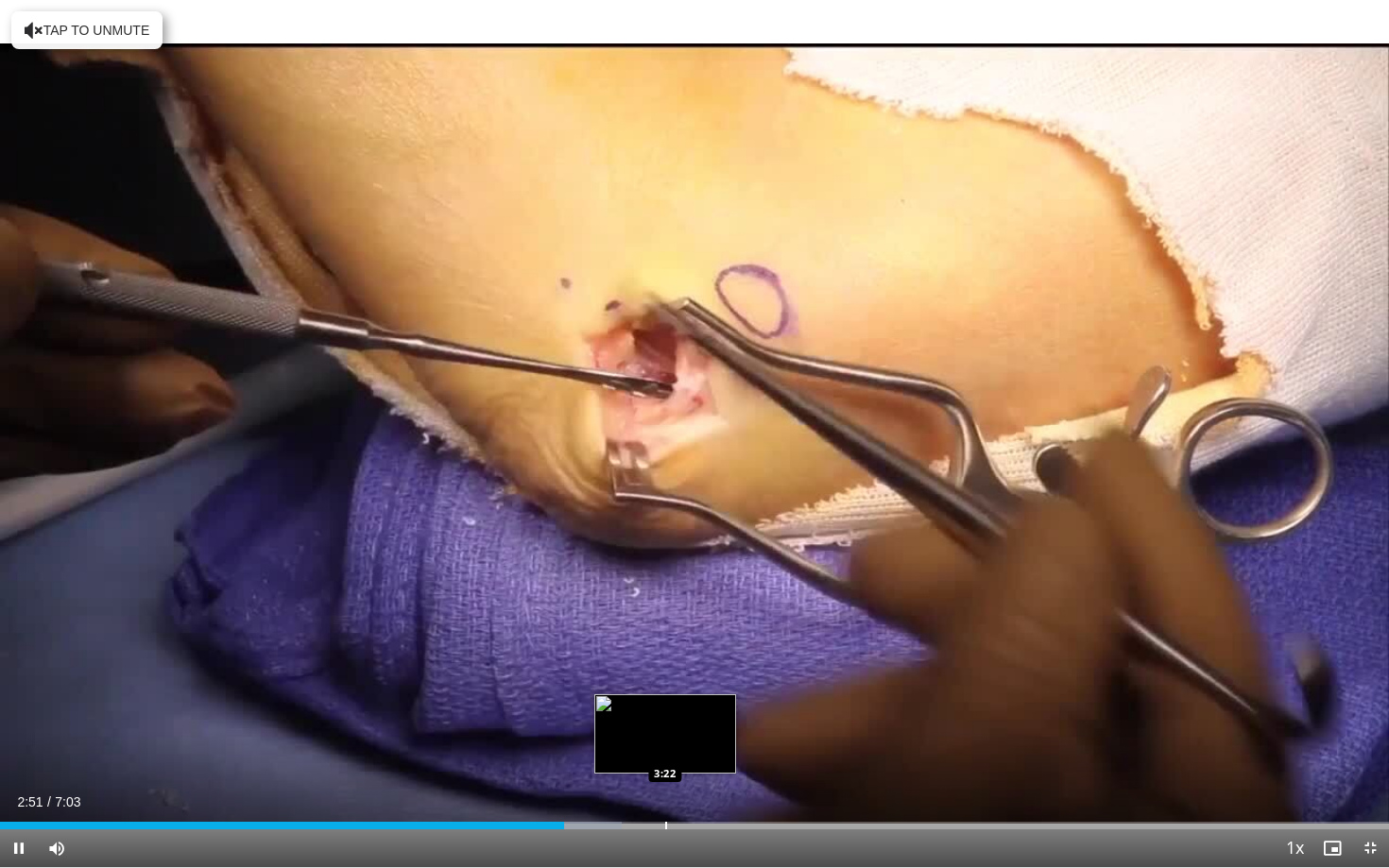 click at bounding box center [666, 825] 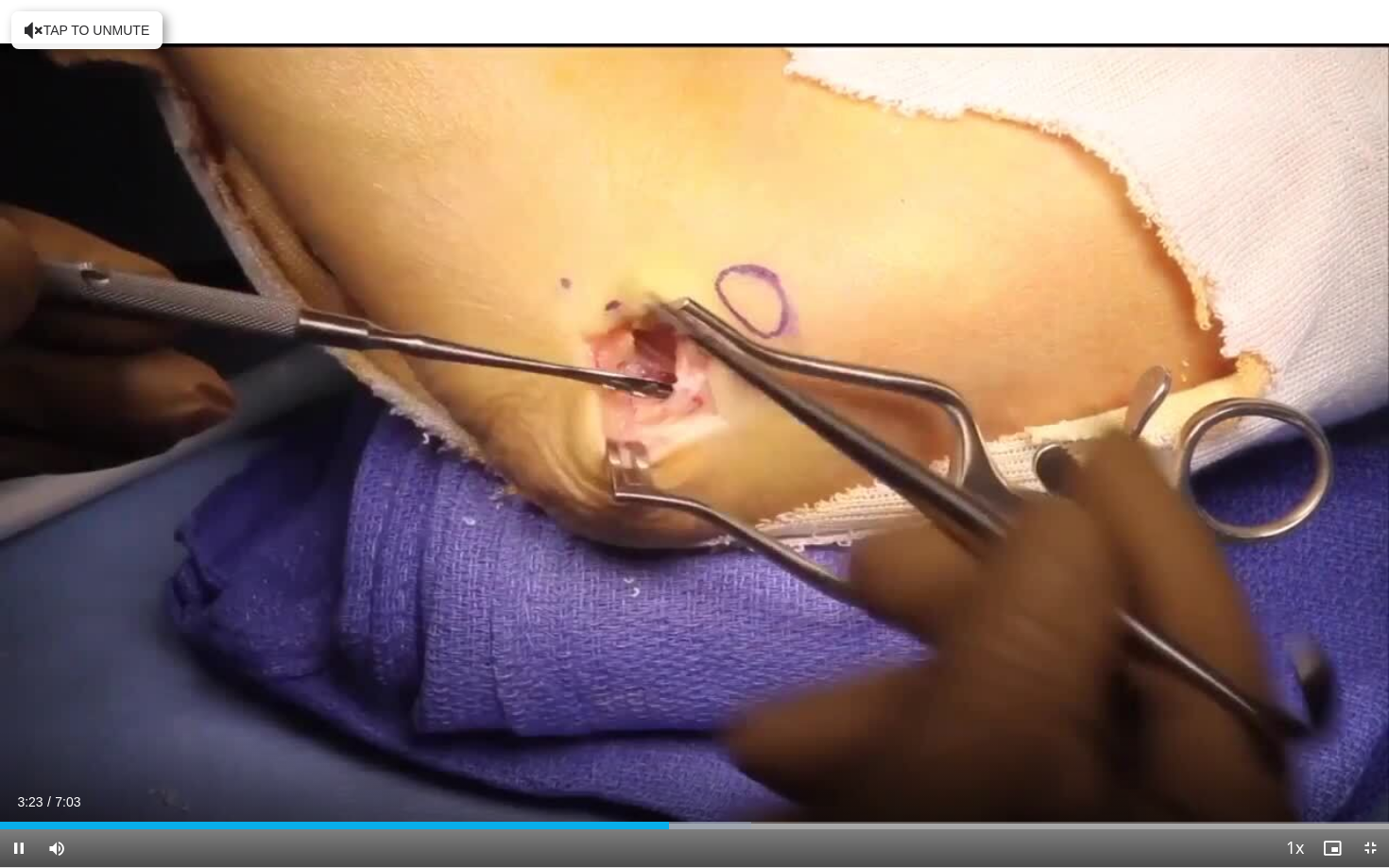 click on "Current Time  3:23 / Duration  7:03 Pause Skip Backward Skip Forward Mute 42% Loaded :  54.09% 3:23 3:43 Stream Type  LIVE Seek to live, currently behind live LIVE   1x Playback Rate 0.5x 0.75x 1x , selected 1.25x 1.5x 1.75x 2x Chapters Chapters Descriptions descriptions off , selected Captions captions off , selected Audio Track en (Main) , selected Exit Fullscreen Enable picture-in-picture mode" at bounding box center [694, 848] 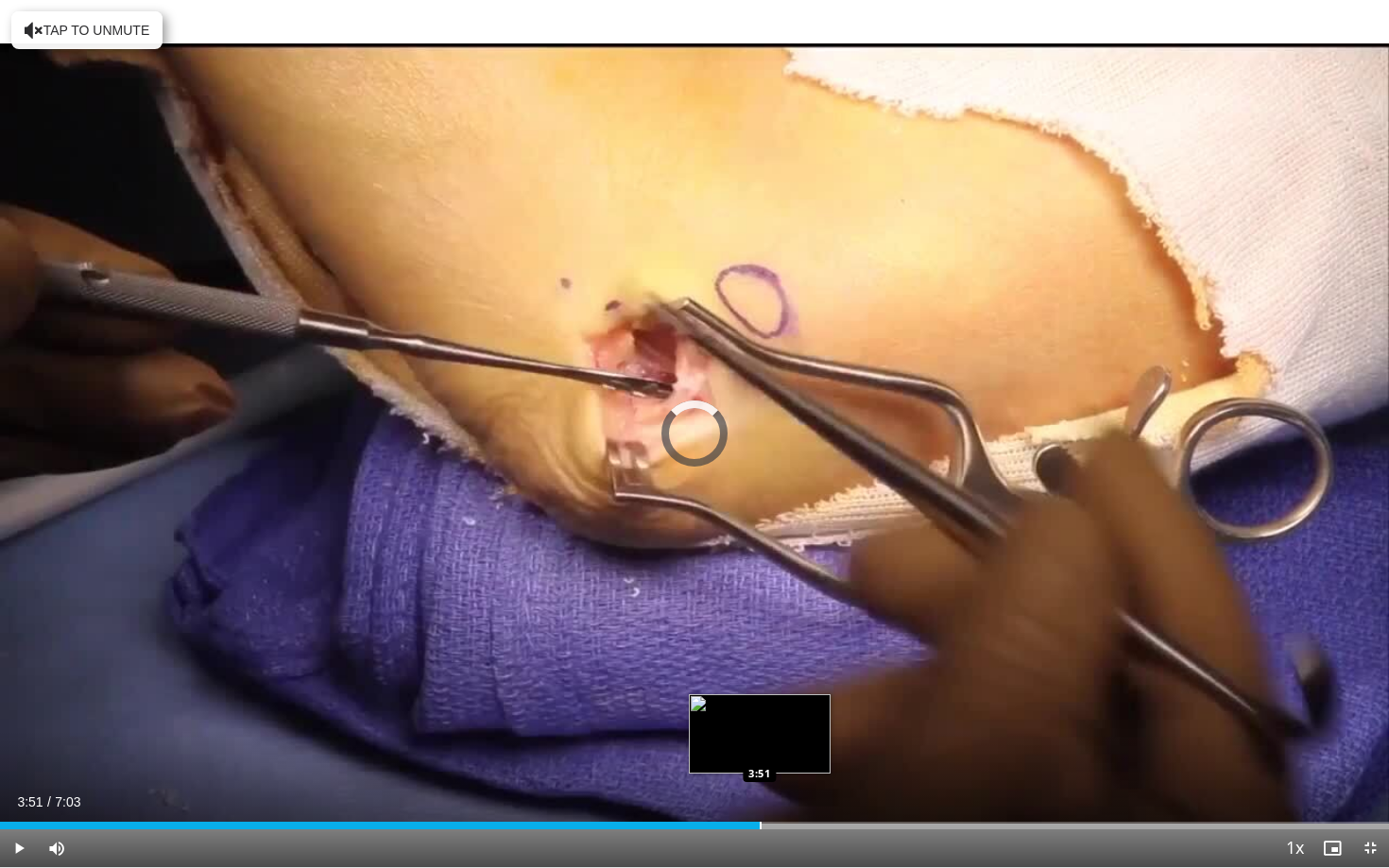 click at bounding box center (761, 825) 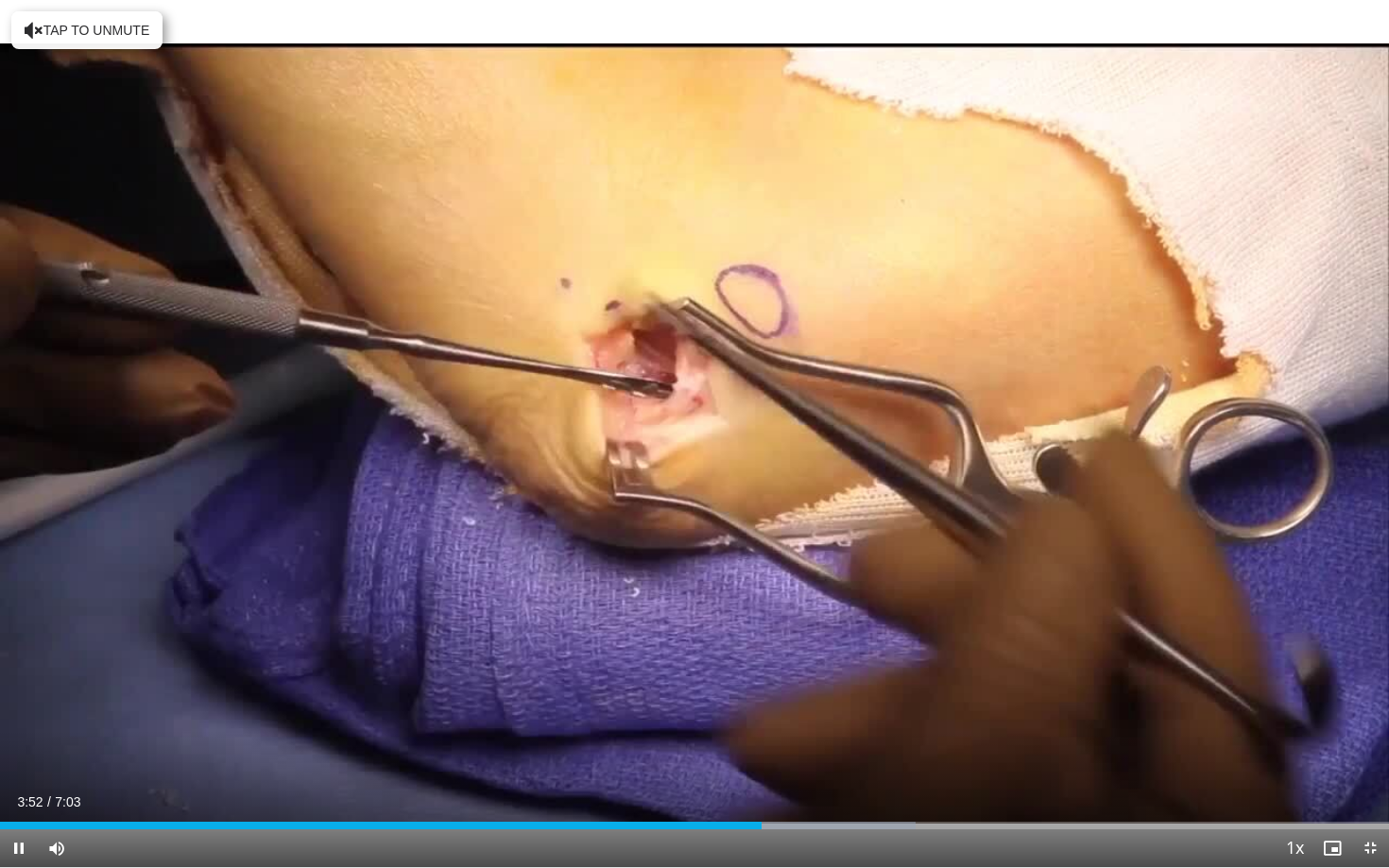 click on "Current Time  3:52 / Duration  7:03 Pause Skip Backward Skip Forward Mute 42% Loaded :  65.94% 3:52 4:20 Stream Type  LIVE Seek to live, currently behind live LIVE   1x Playback Rate 0.5x 0.75x 1x , selected 1.25x 1.5x 1.75x 2x Chapters Chapters Descriptions descriptions off , selected Captions captions off , selected Audio Track en (Main) , selected Exit Fullscreen Enable picture-in-picture mode" at bounding box center (694, 848) 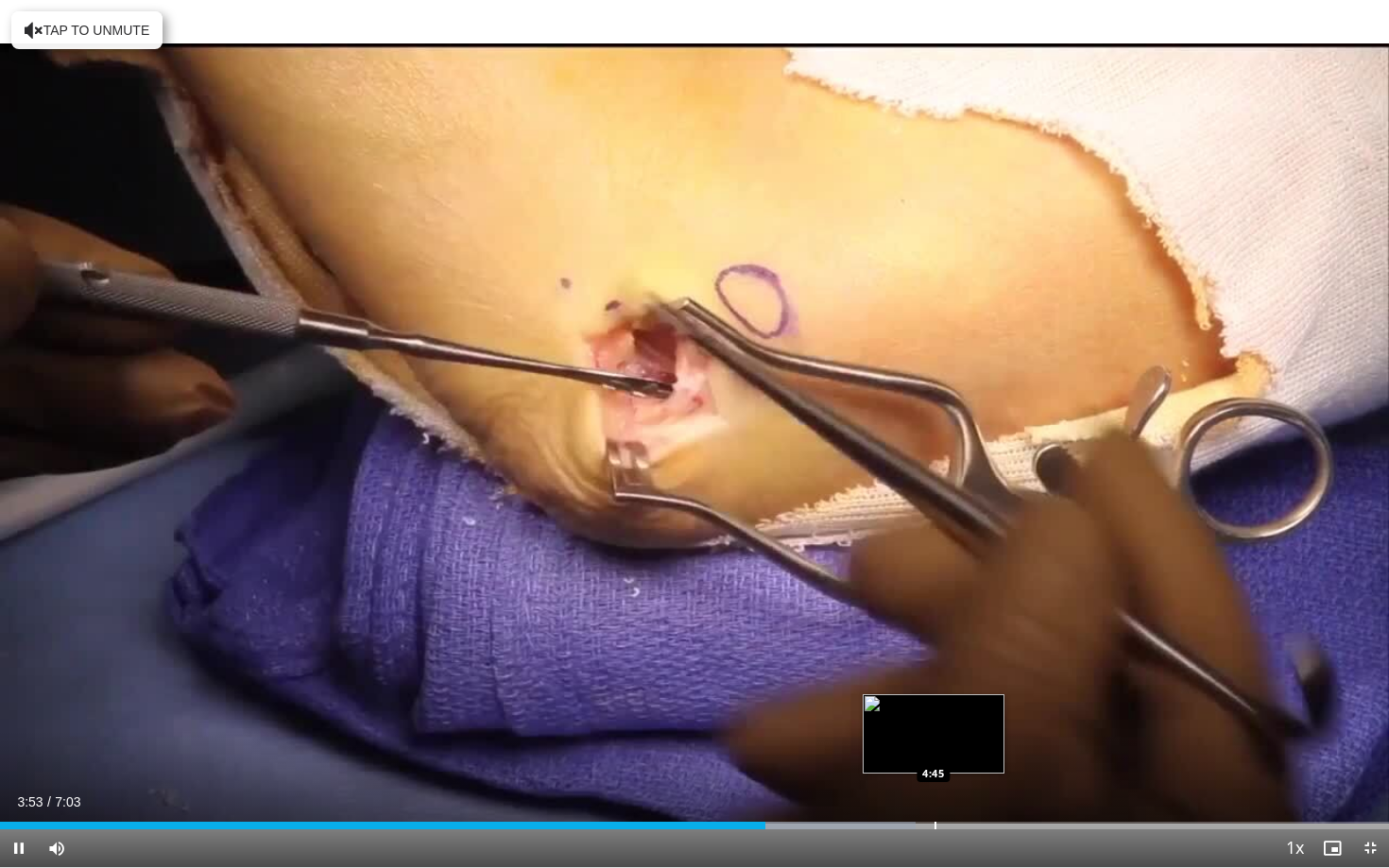 click at bounding box center (935, 825) 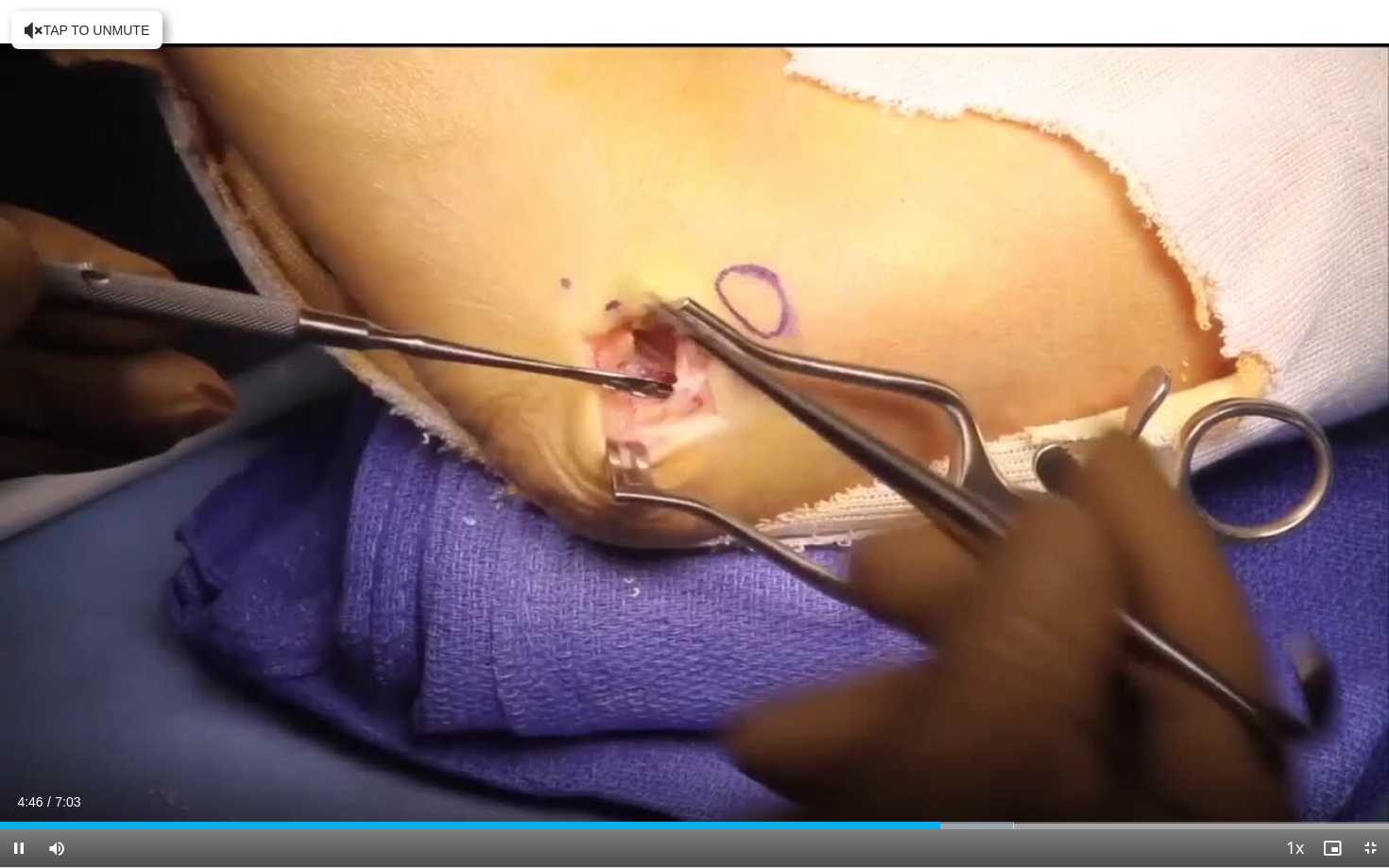 click on "Current Time  4:46 / Duration  7:03 Pause Skip Backward Skip Forward Mute 42% Loaded :  72.96% 4:46 5:41 Stream Type  LIVE Seek to live, currently behind live LIVE   1x Playback Rate 0.5x 0.75x 1x , selected 1.25x 1.5x 1.75x 2x Chapters Chapters Descriptions descriptions off , selected Captions captions off , selected Audio Track en (Main) , selected Exit Fullscreen Enable picture-in-picture mode" at bounding box center (694, 848) 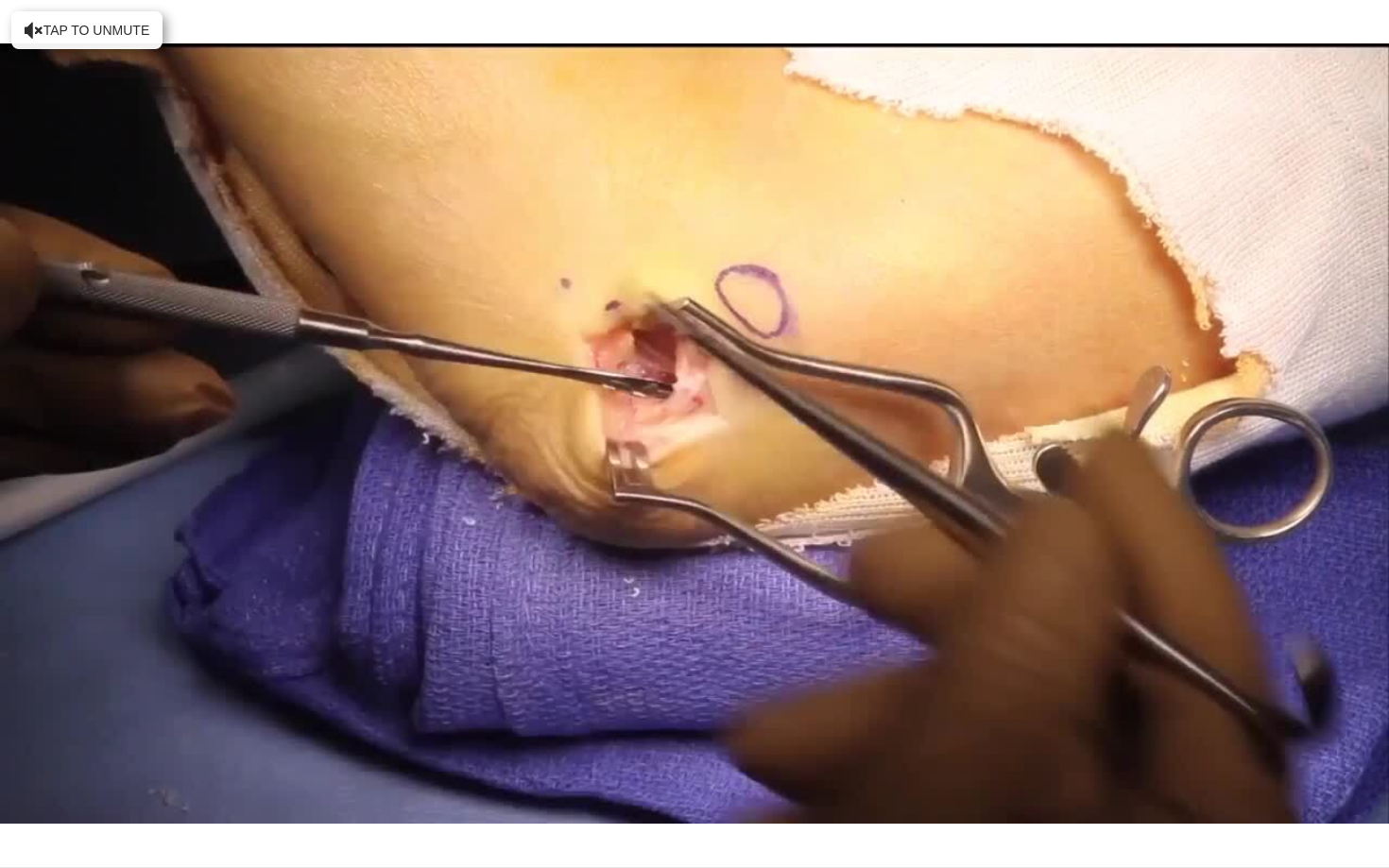click at bounding box center [1120, 863] 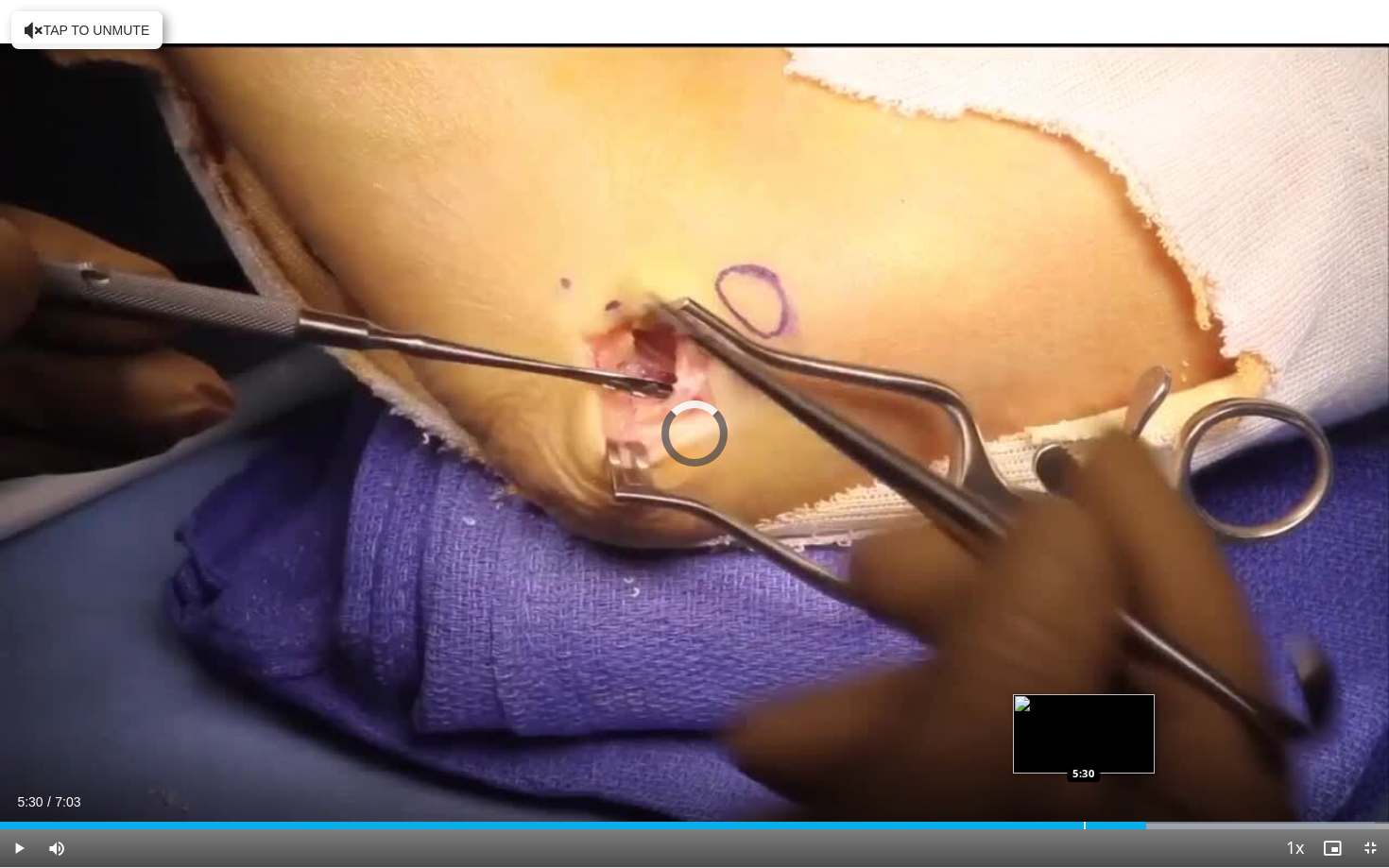 click at bounding box center (1085, 825) 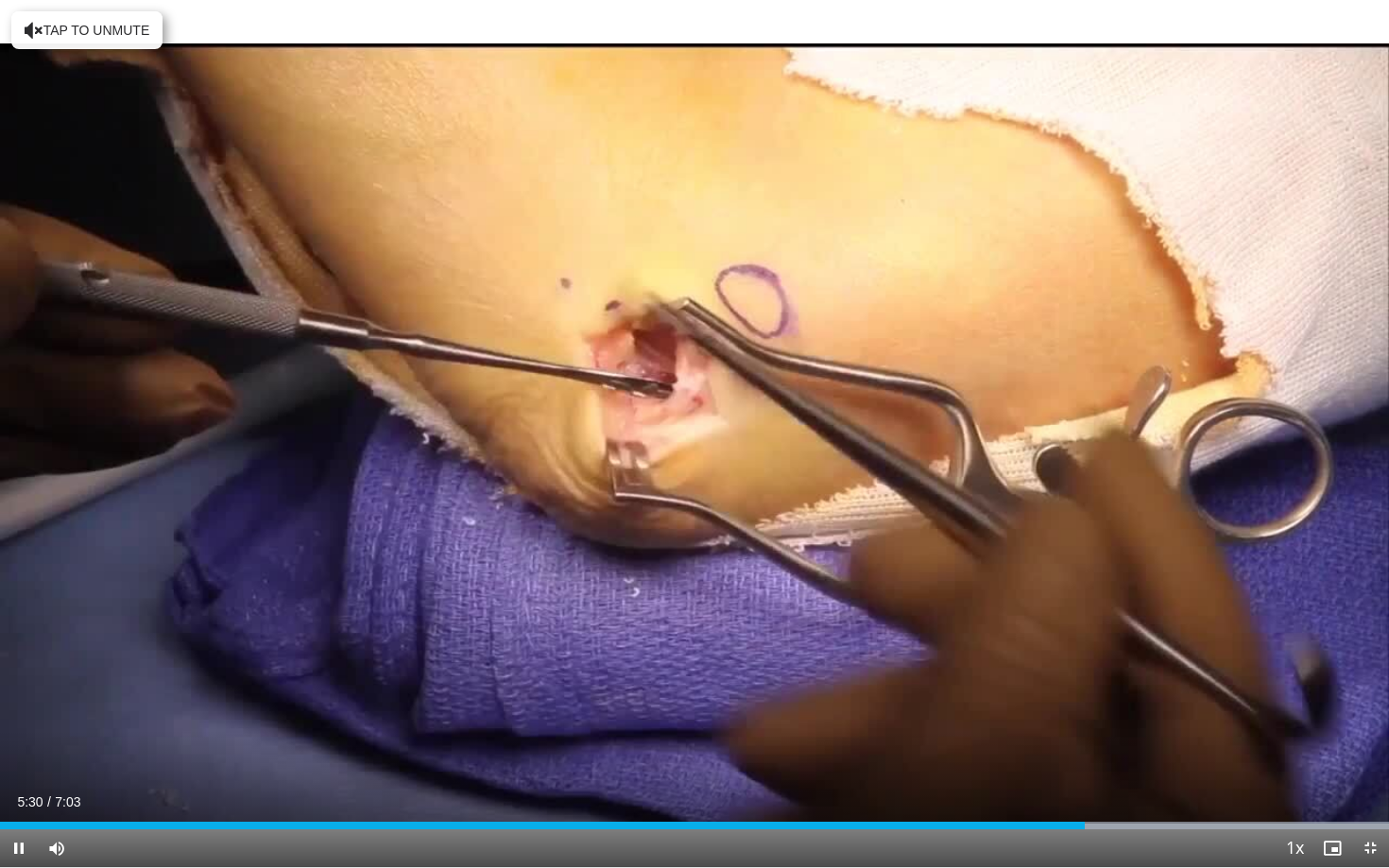 click on "Current Time  5:30 / Duration  7:03 Pause Skip Backward Skip Forward Mute 42% Loaded :  99.97% 5:31 5:24 Stream Type  LIVE Seek to live, currently behind live LIVE   1x Playback Rate 0.5x 0.75x 1x , selected 1.25x 1.5x 1.75x 2x Chapters Chapters Descriptions descriptions off , selected Captions captions off , selected Audio Track en (Main) , selected Exit Fullscreen Enable picture-in-picture mode" at bounding box center [694, 848] 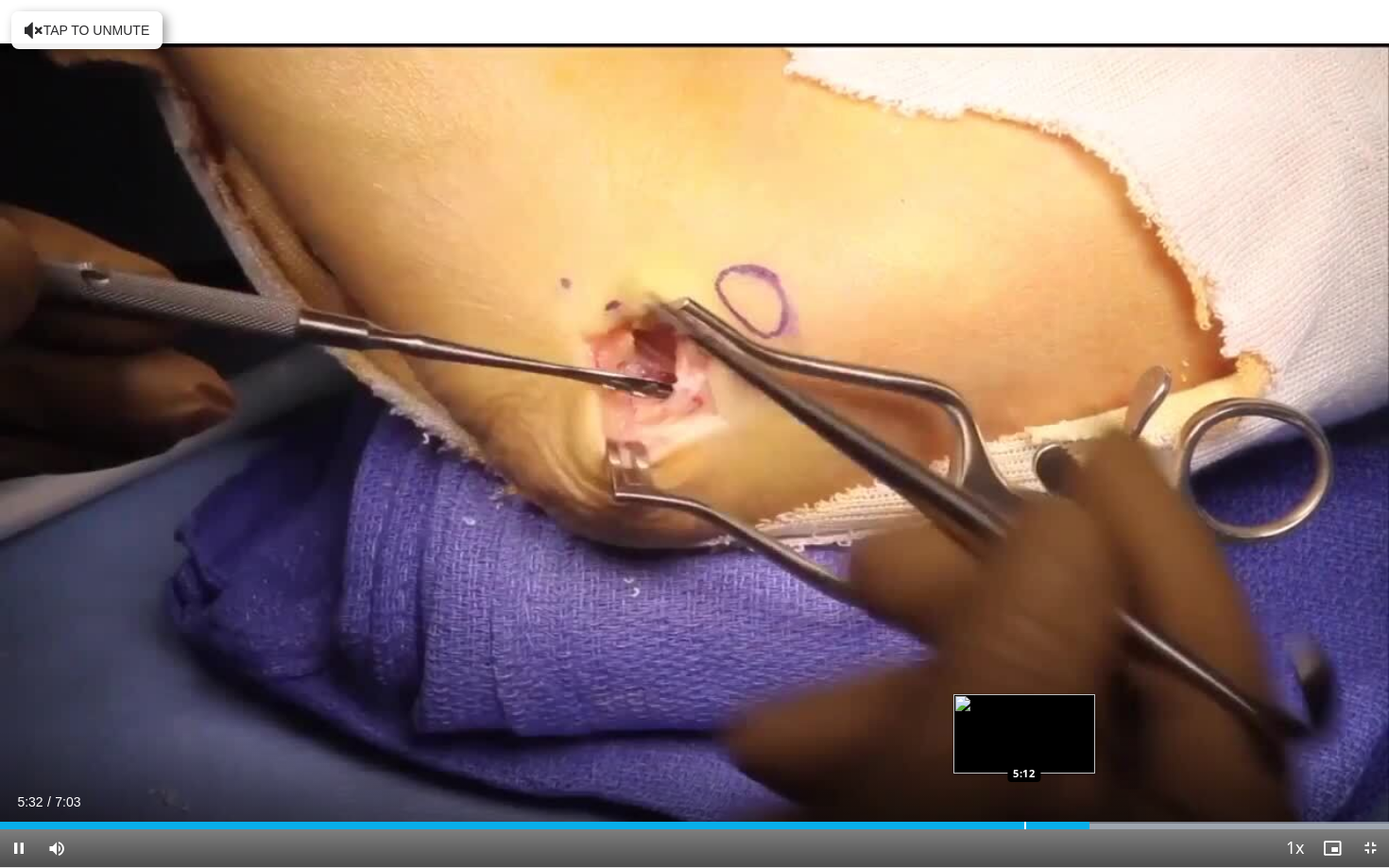 click on "Loaded :  99.97% 5:32 5:12" at bounding box center [694, 820] 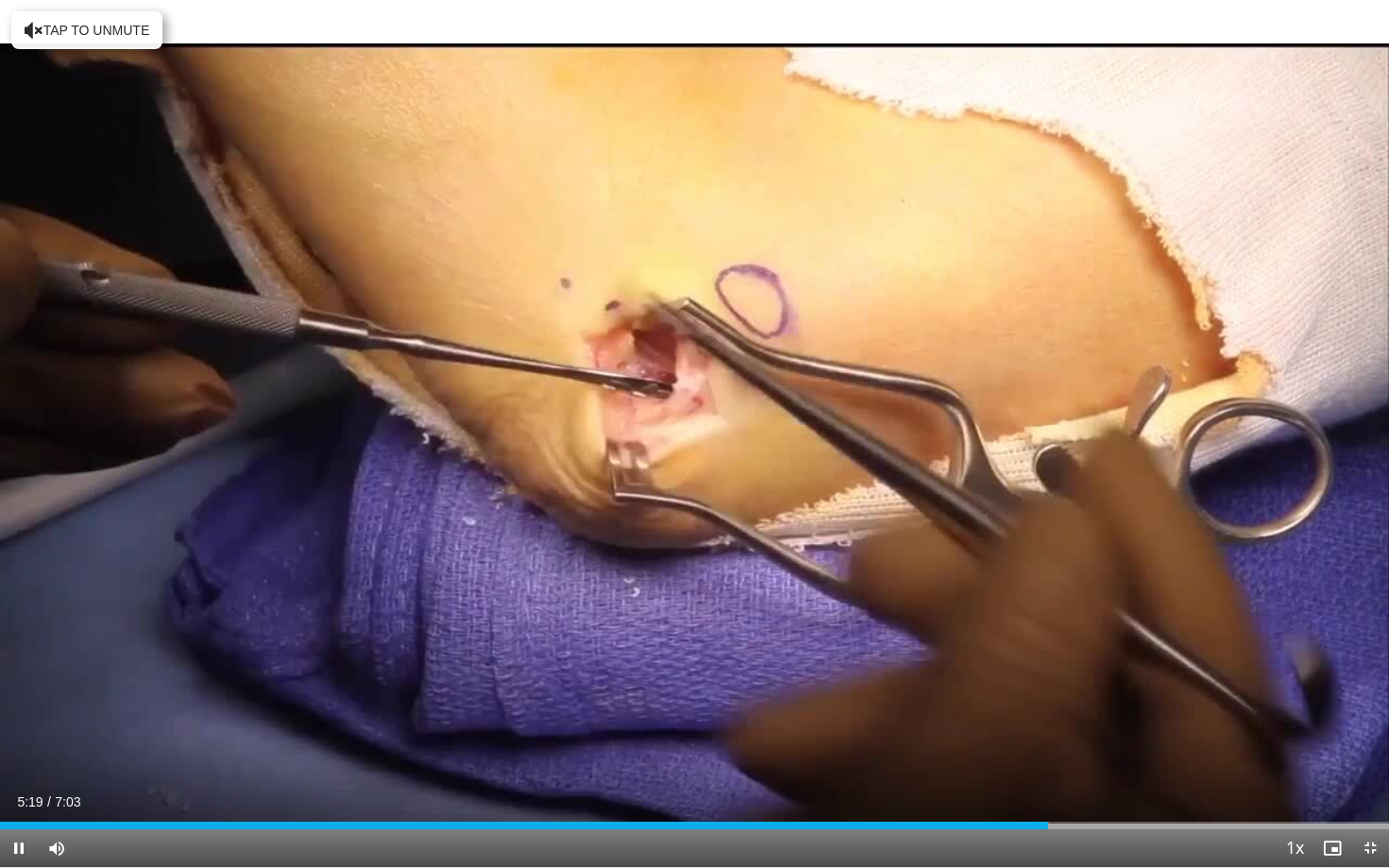 click at bounding box center (1370, 848) 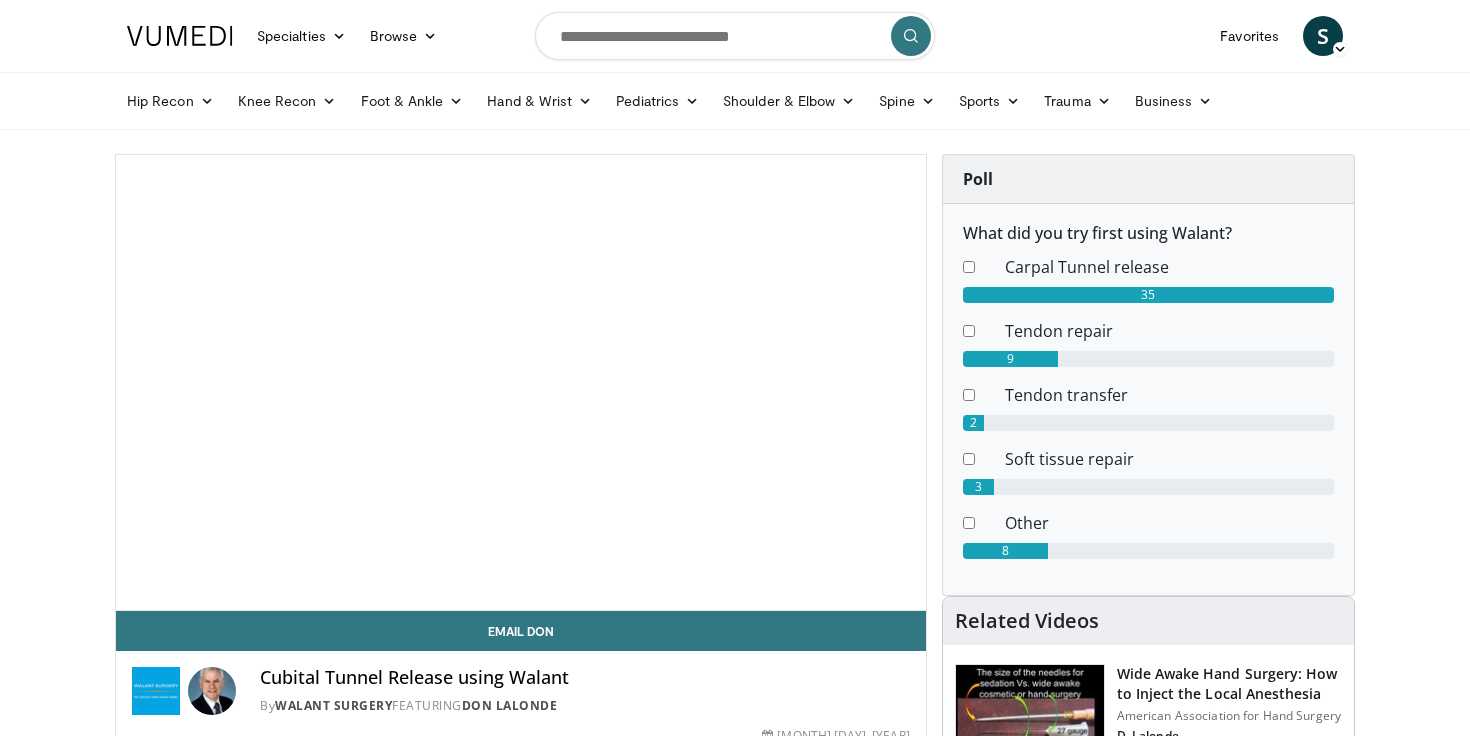 scroll, scrollTop: 0, scrollLeft: 0, axis: both 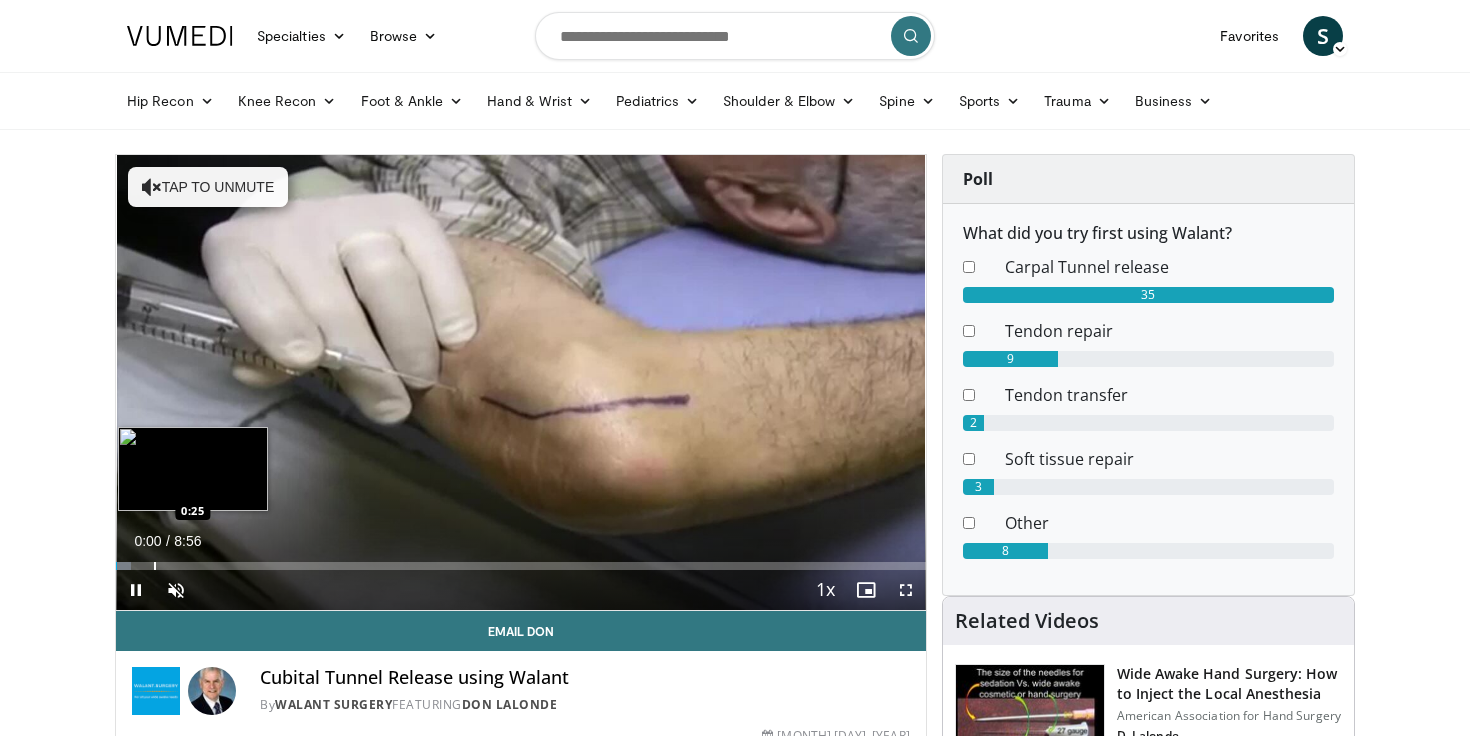 click on "Loaded :  1.82% 0:00 0:25" at bounding box center (521, 560) 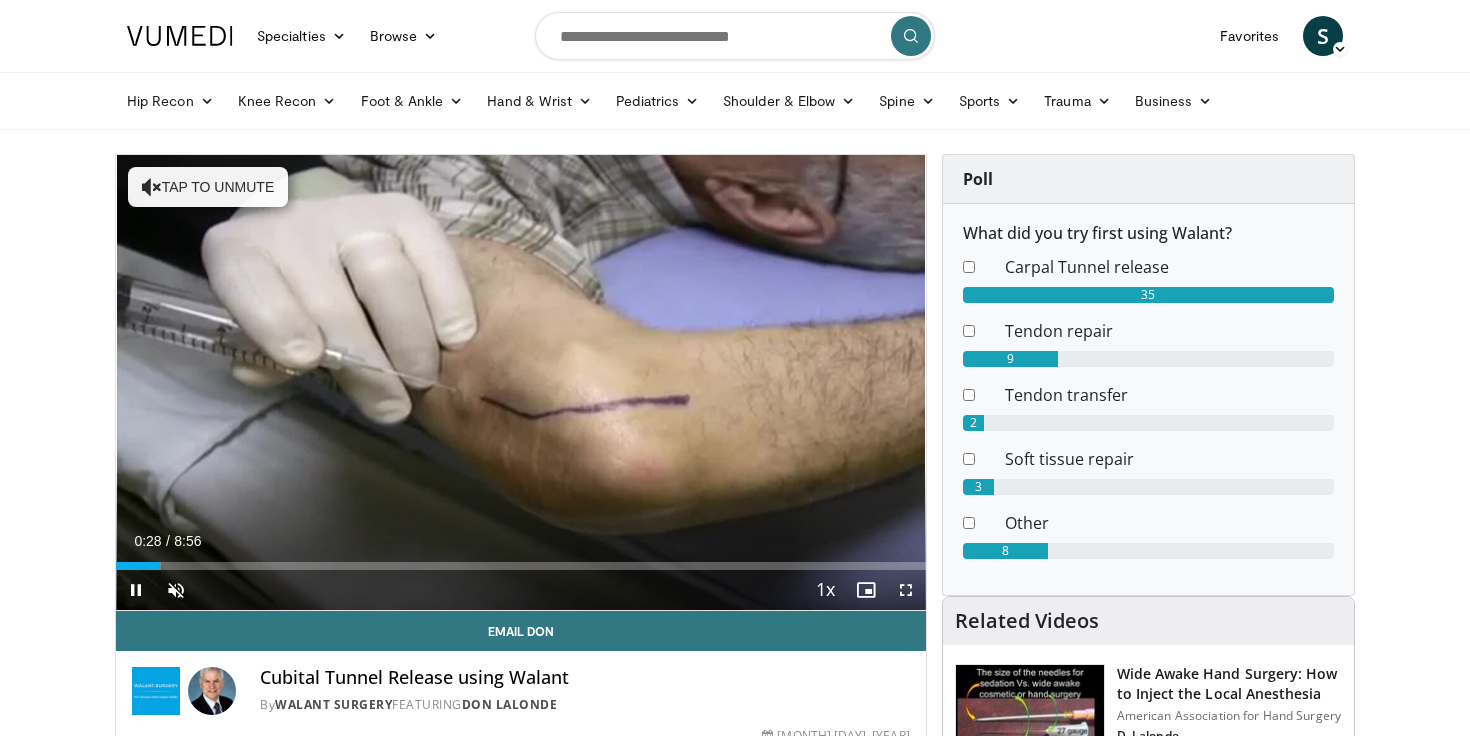 click at bounding box center (906, 590) 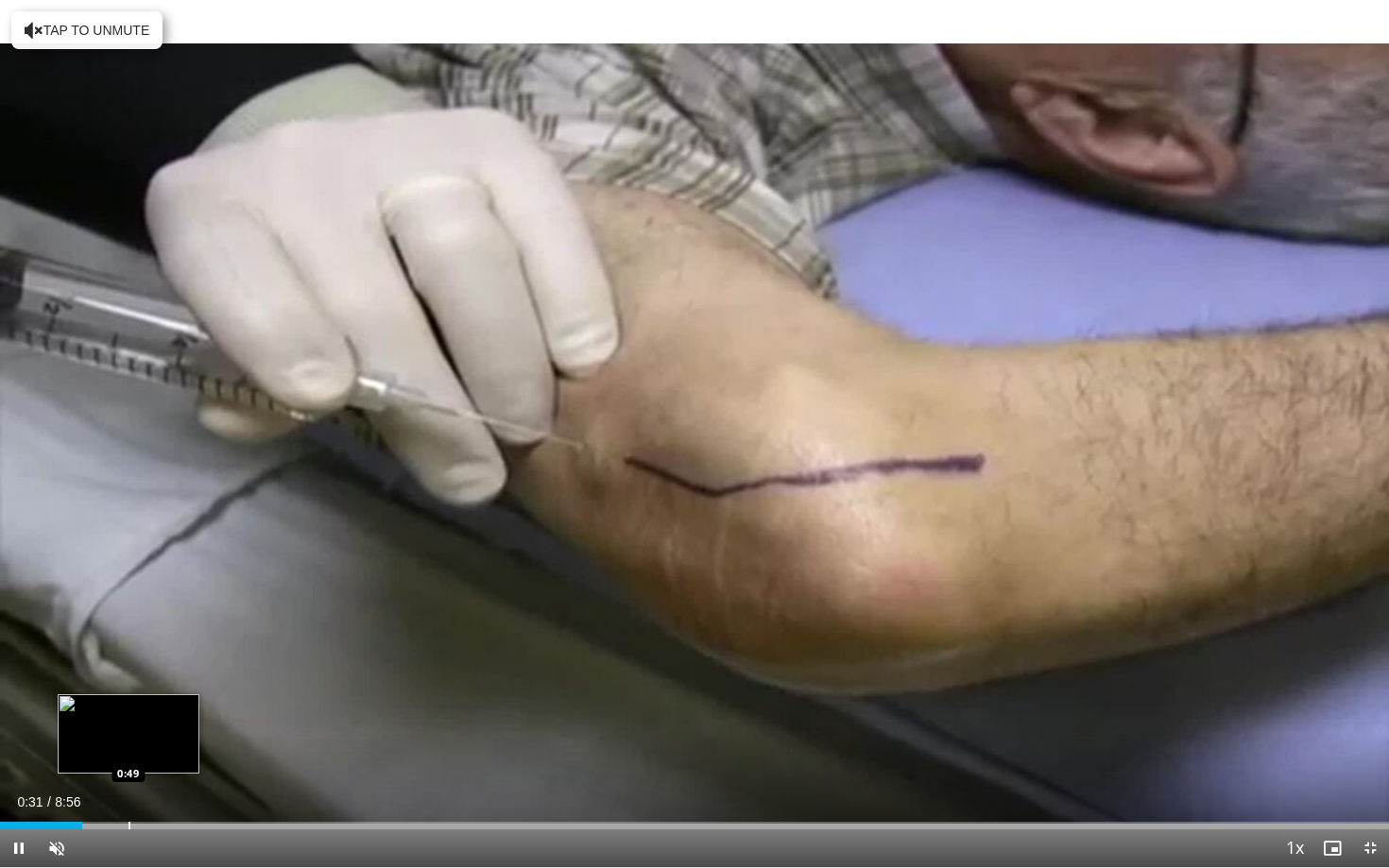 click on "Loaded :  5.58% 0:31 0:49" at bounding box center [694, 820] 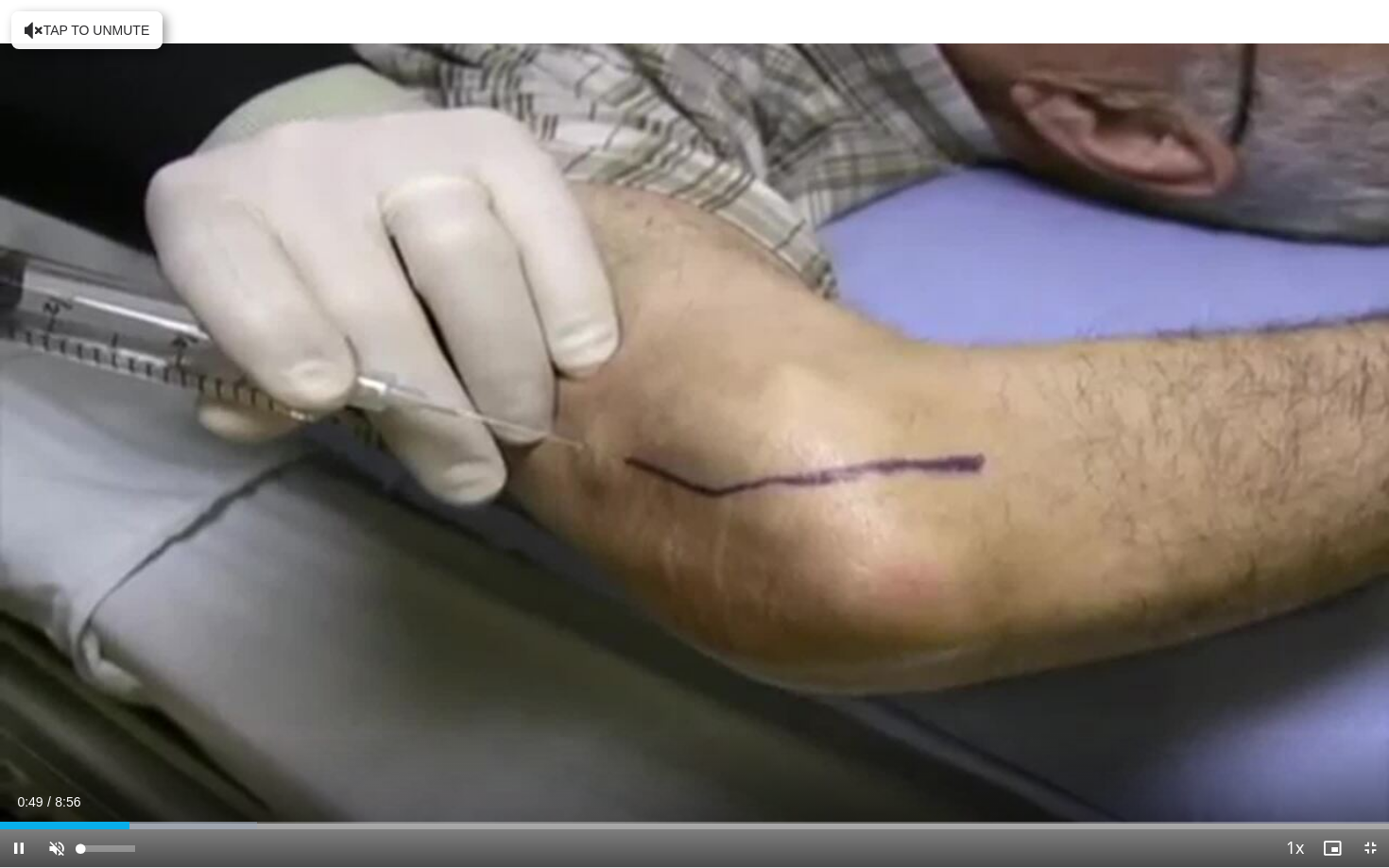 click at bounding box center (57, 848) 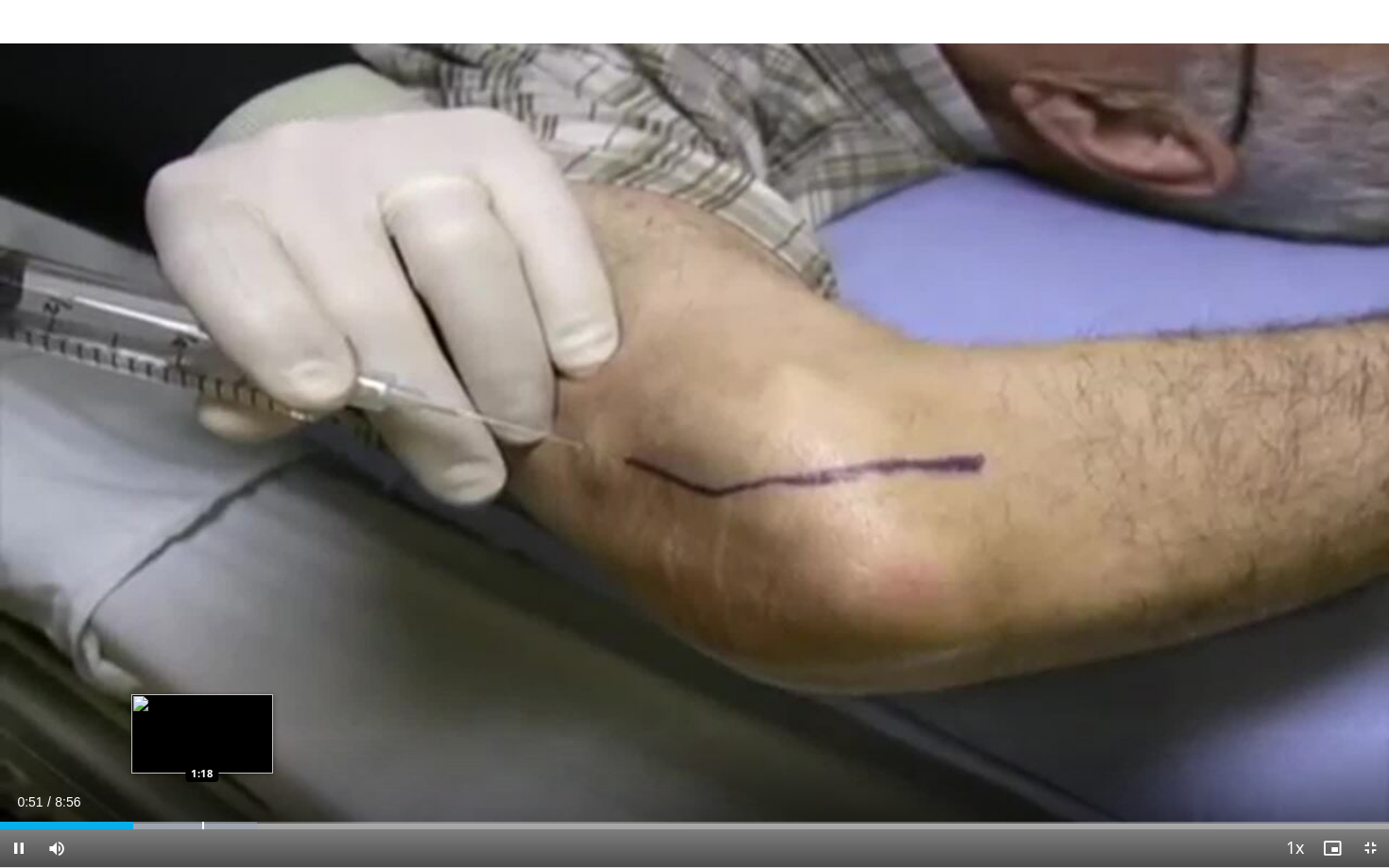 click at bounding box center [203, 825] 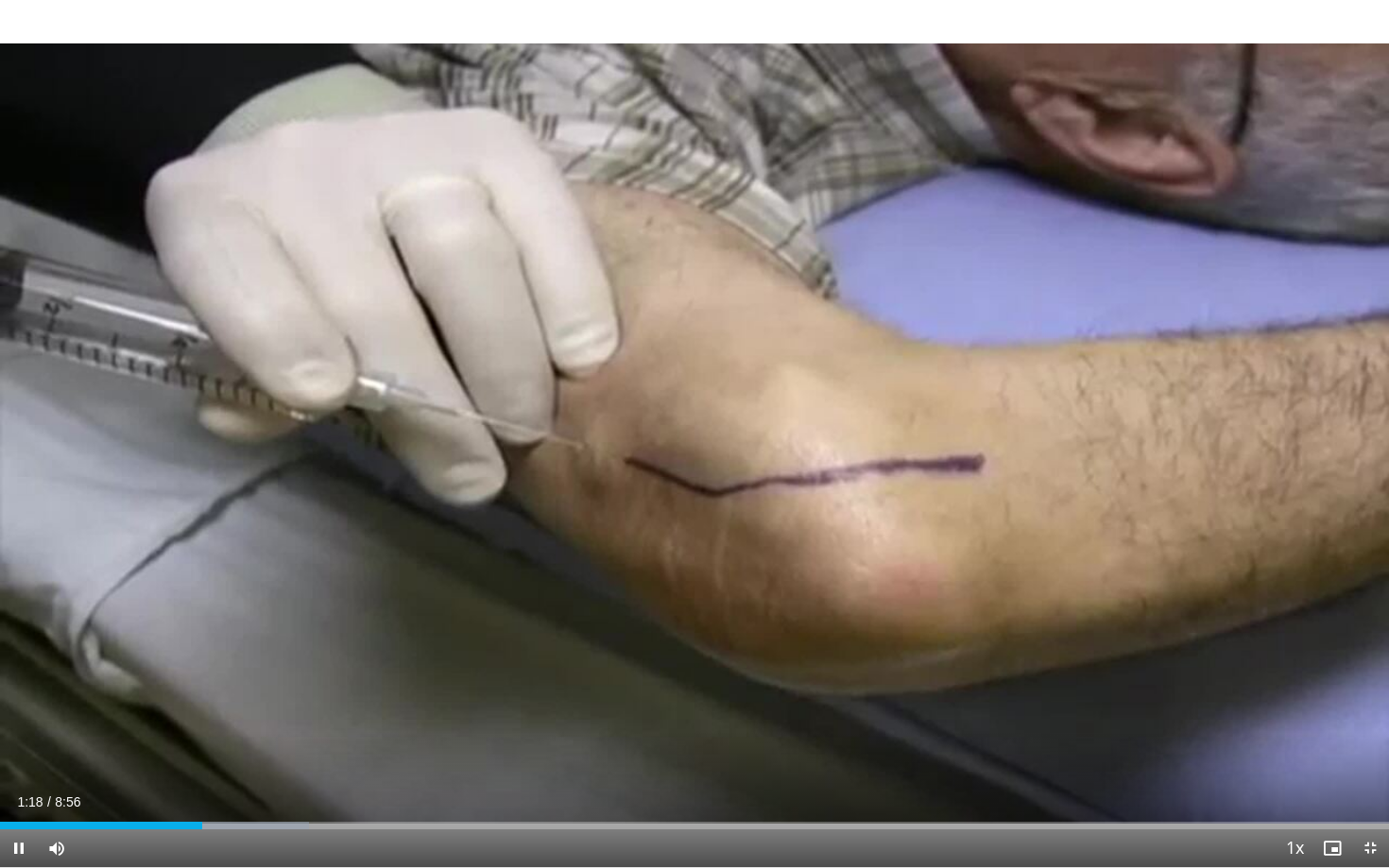 click on "Current Time  1:18 / Duration  8:56 Pause Skip Backward Skip Forward Mute 100% Loaded :  22.25% 1:18 1:41 Stream Type  LIVE Seek to live, currently behind live LIVE   1x Playback Rate 0.5x 0.75x 1x , selected 1.25x 1.5x 1.75x 2x Chapters Chapters Descriptions descriptions off , selected Captions captions off , selected Audio Track en (Main) , selected Exit Fullscreen Enable picture-in-picture mode" at bounding box center (694, 848) 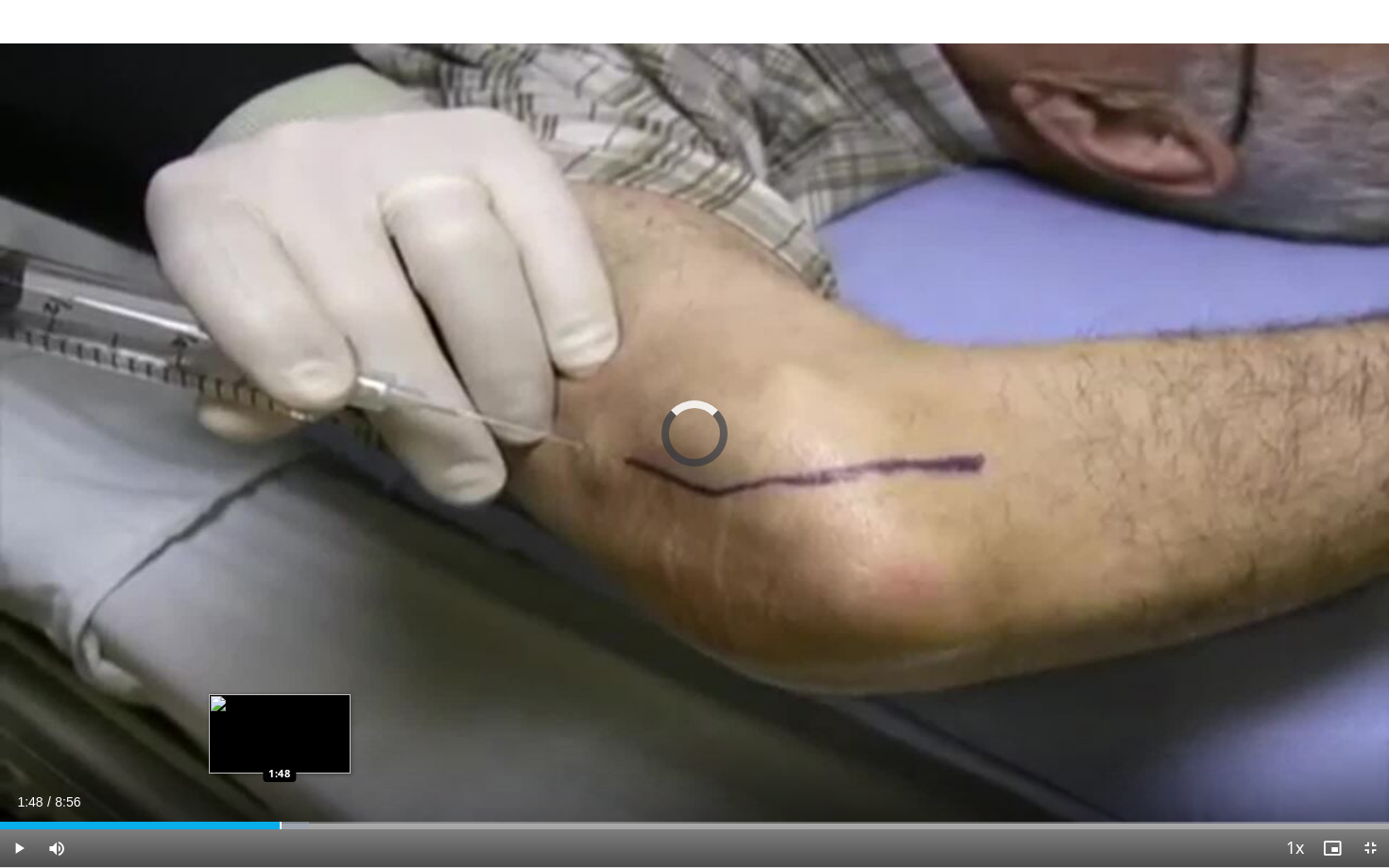 click on "Loaded :  22.25% 1:48 1:48" at bounding box center (694, 820) 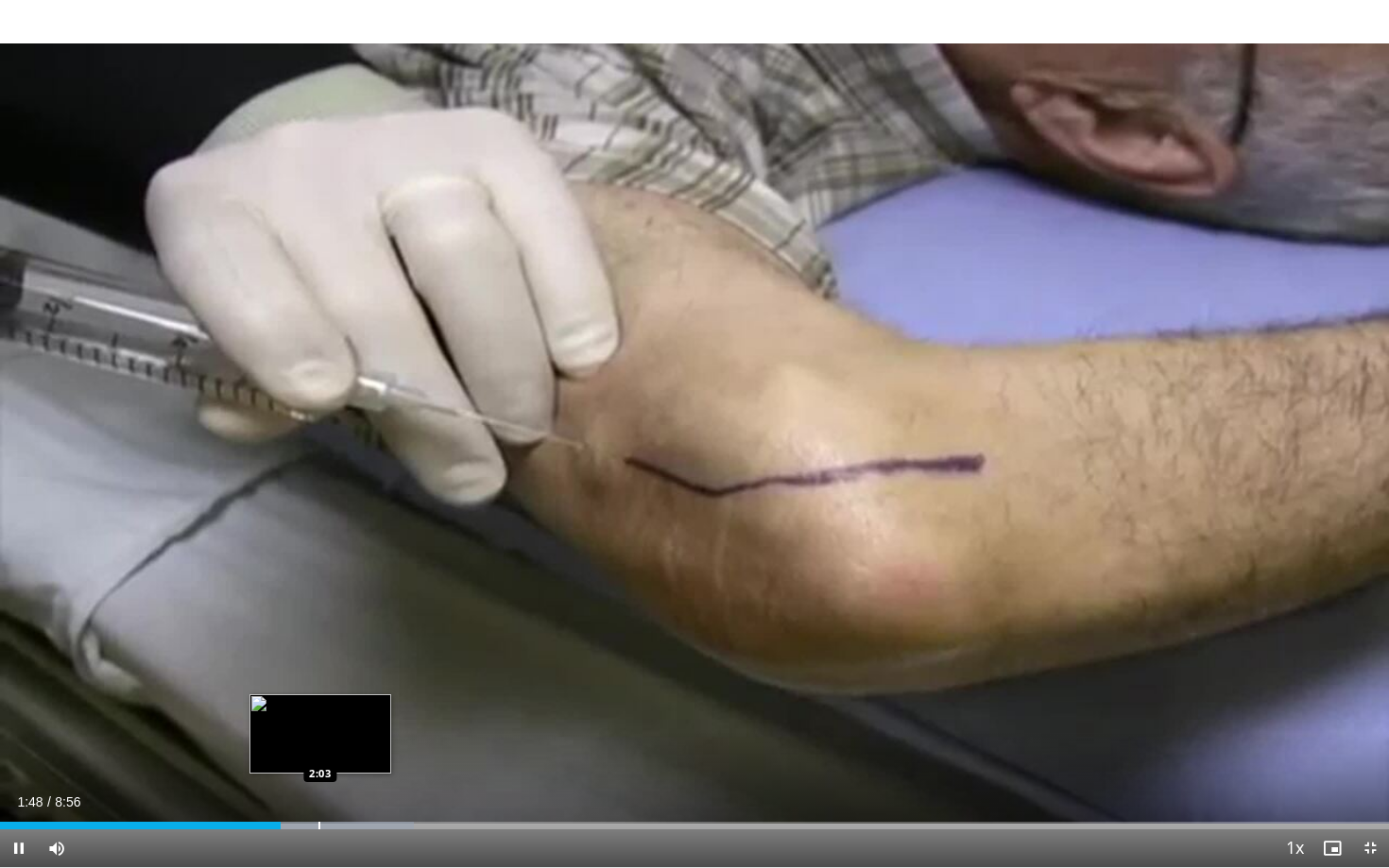click at bounding box center (319, 825) 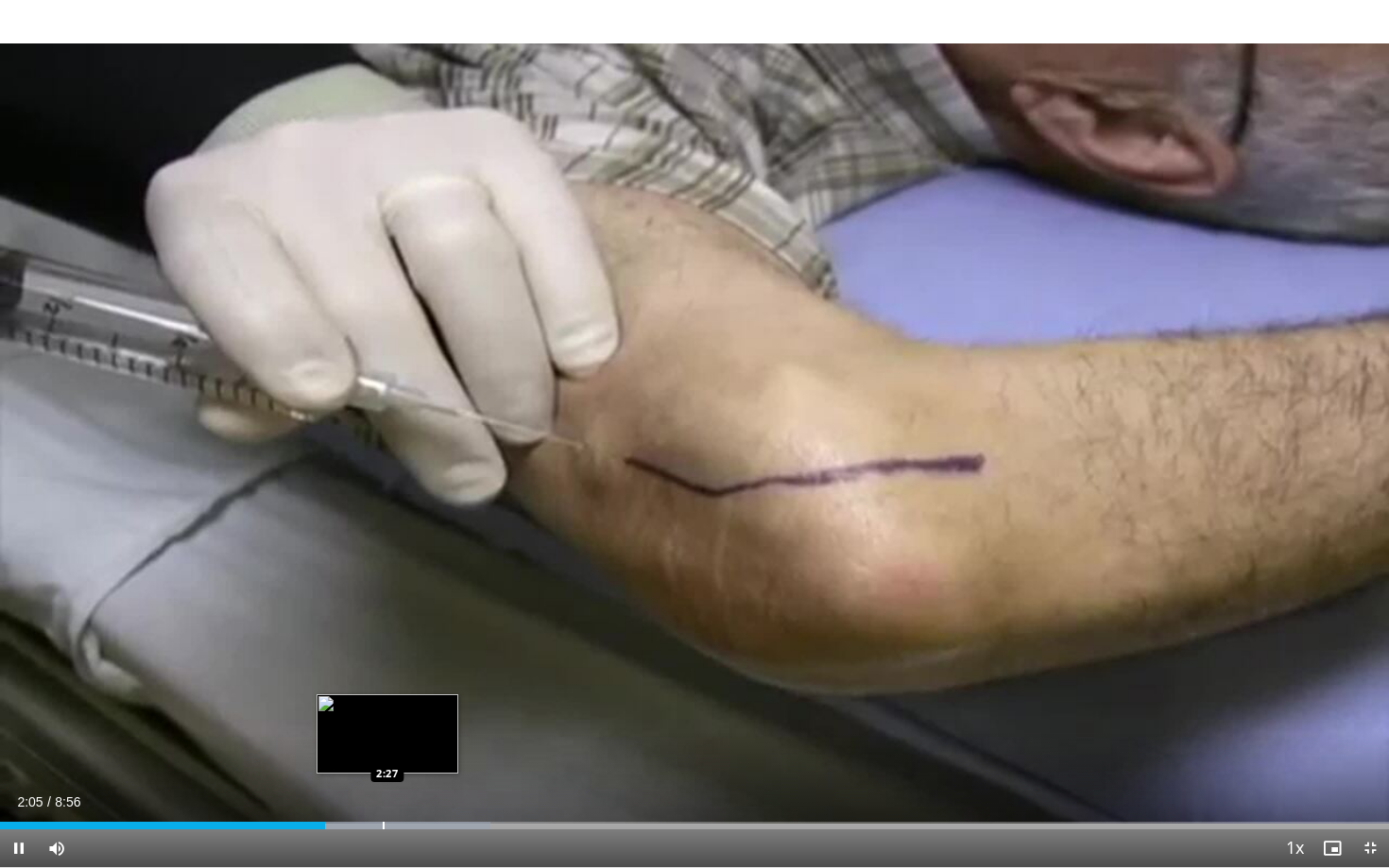 click at bounding box center (384, 825) 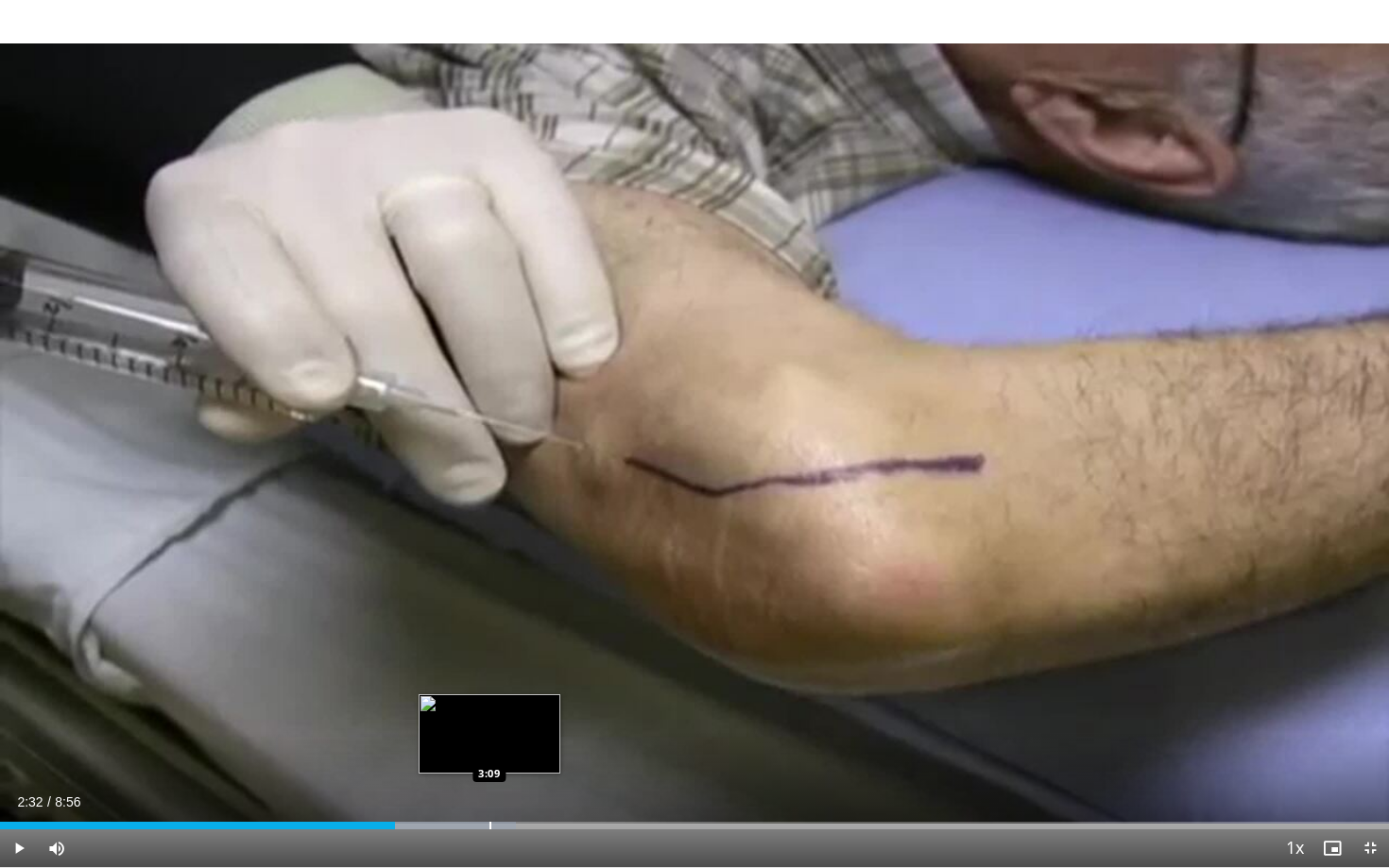 click at bounding box center (490, 825) 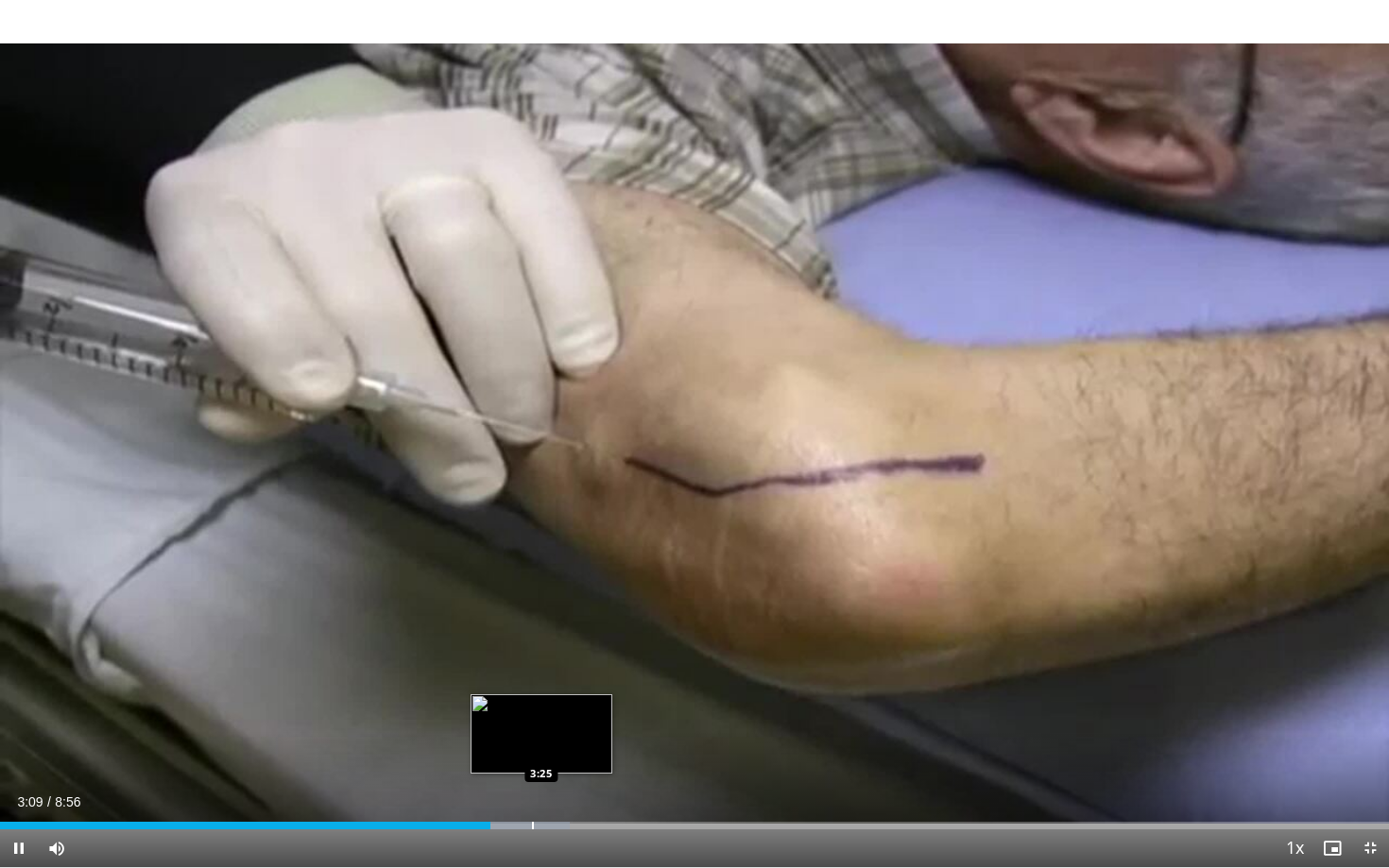 click at bounding box center (533, 825) 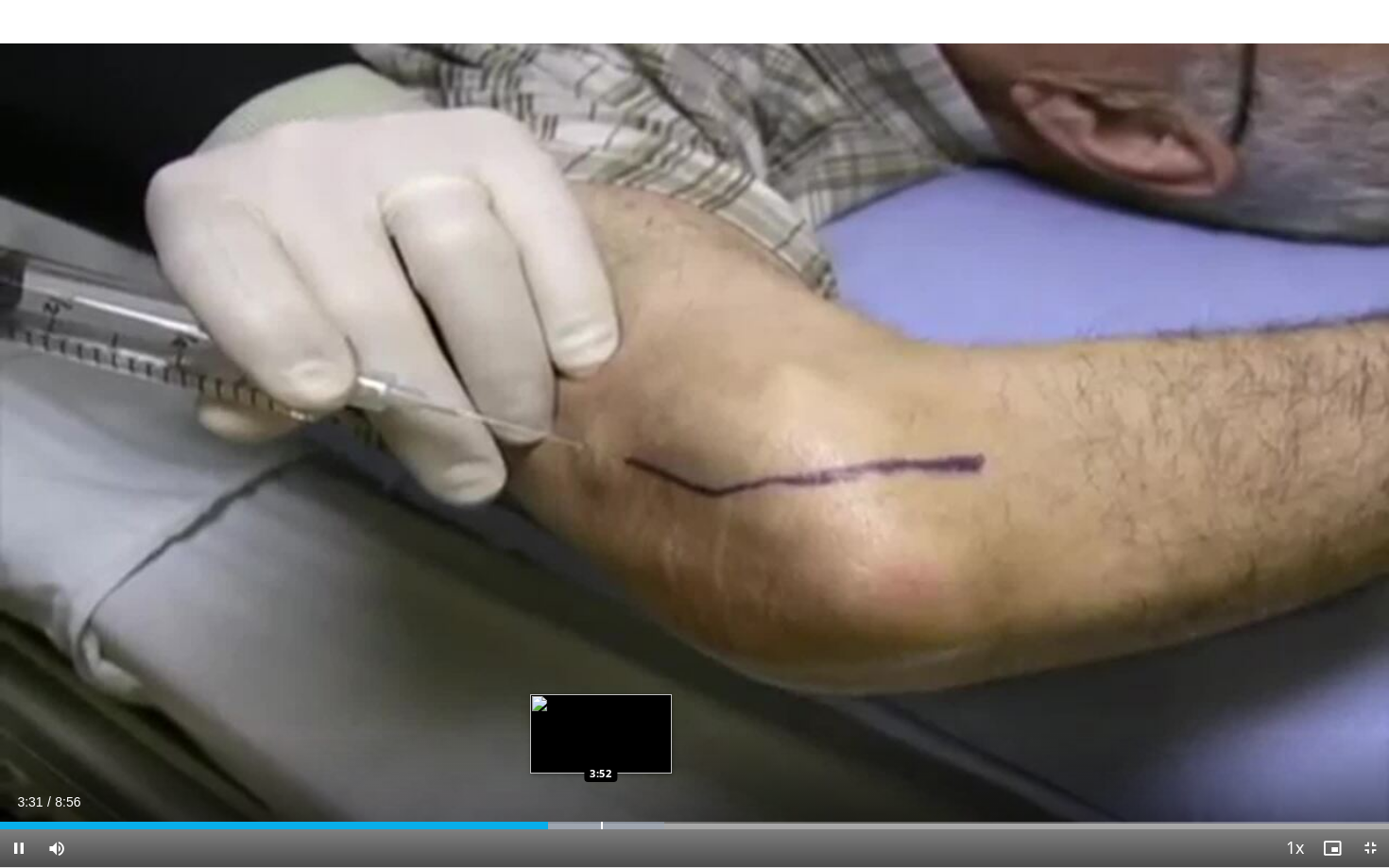 click at bounding box center [602, 825] 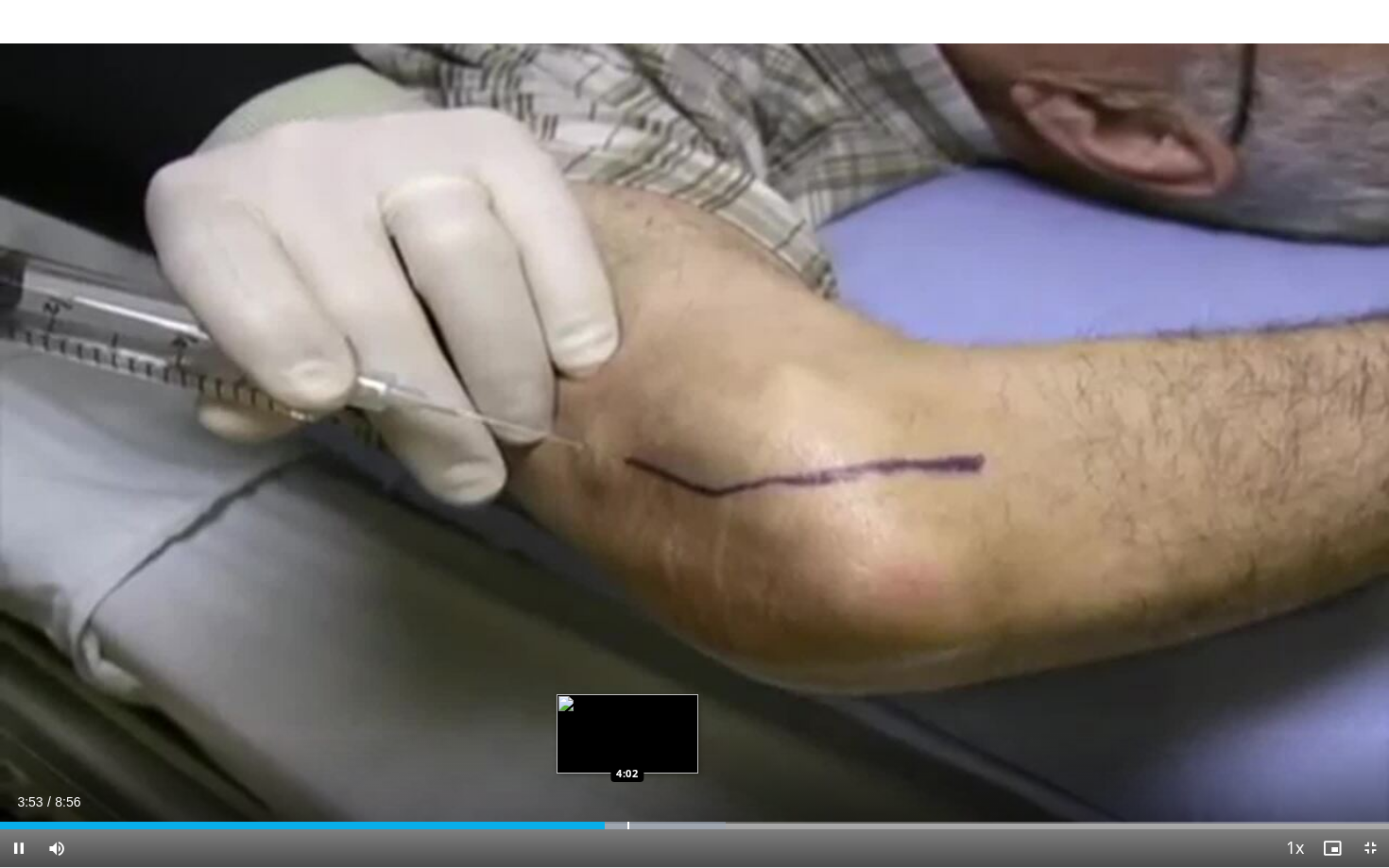 click at bounding box center [628, 825] 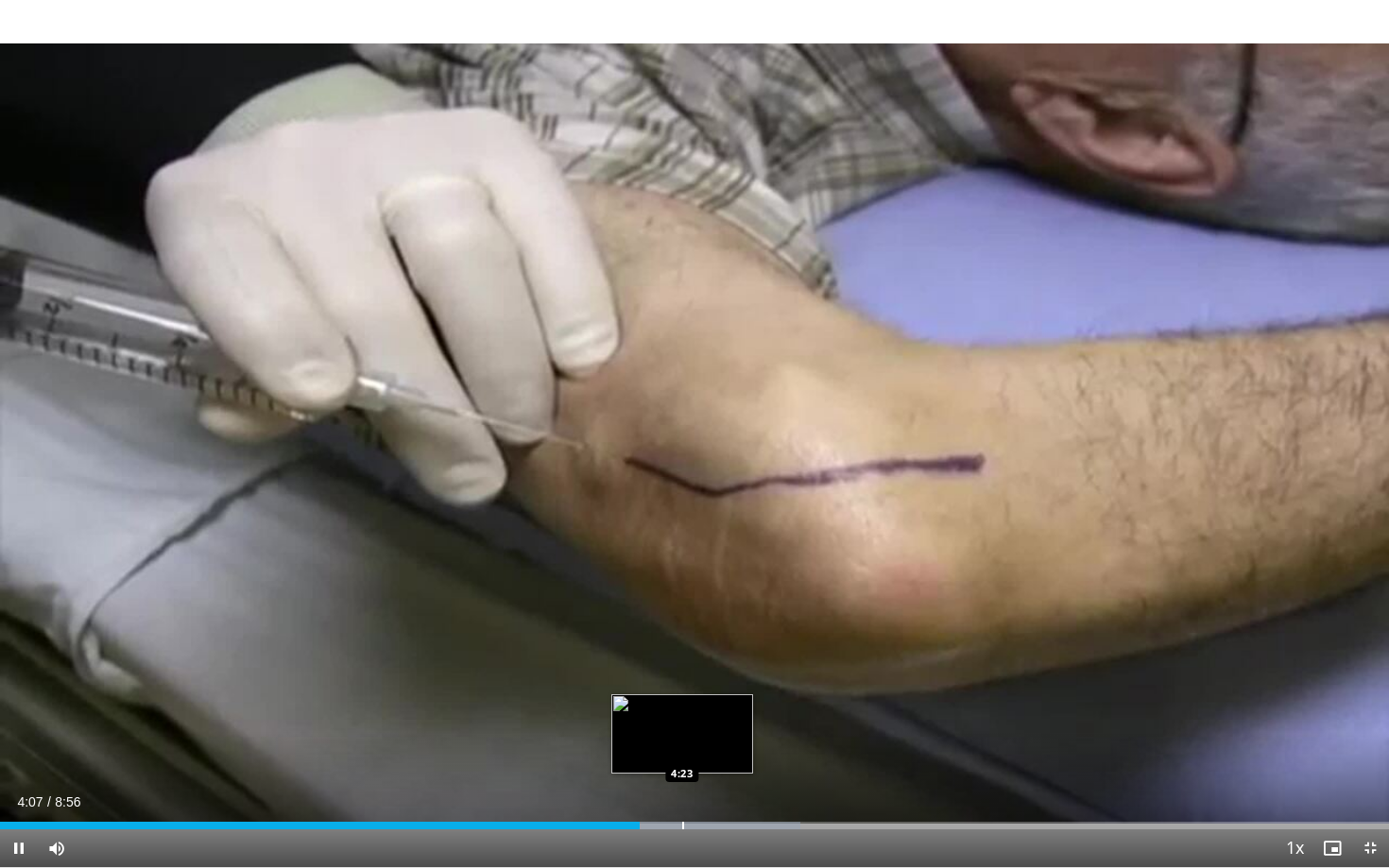 click at bounding box center [683, 825] 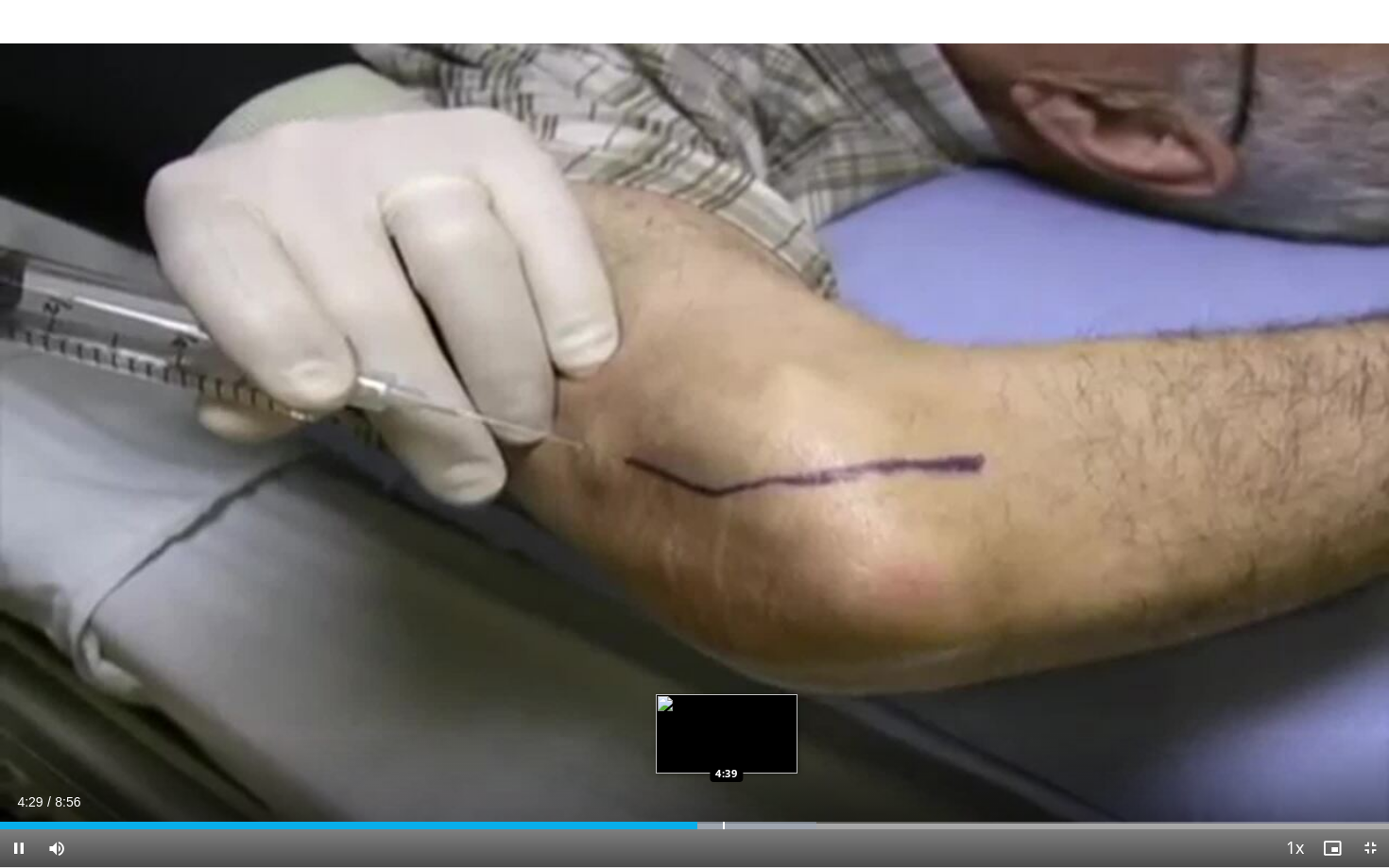 click on "Loaded :  58.77% 4:29 4:39" at bounding box center (694, 825) 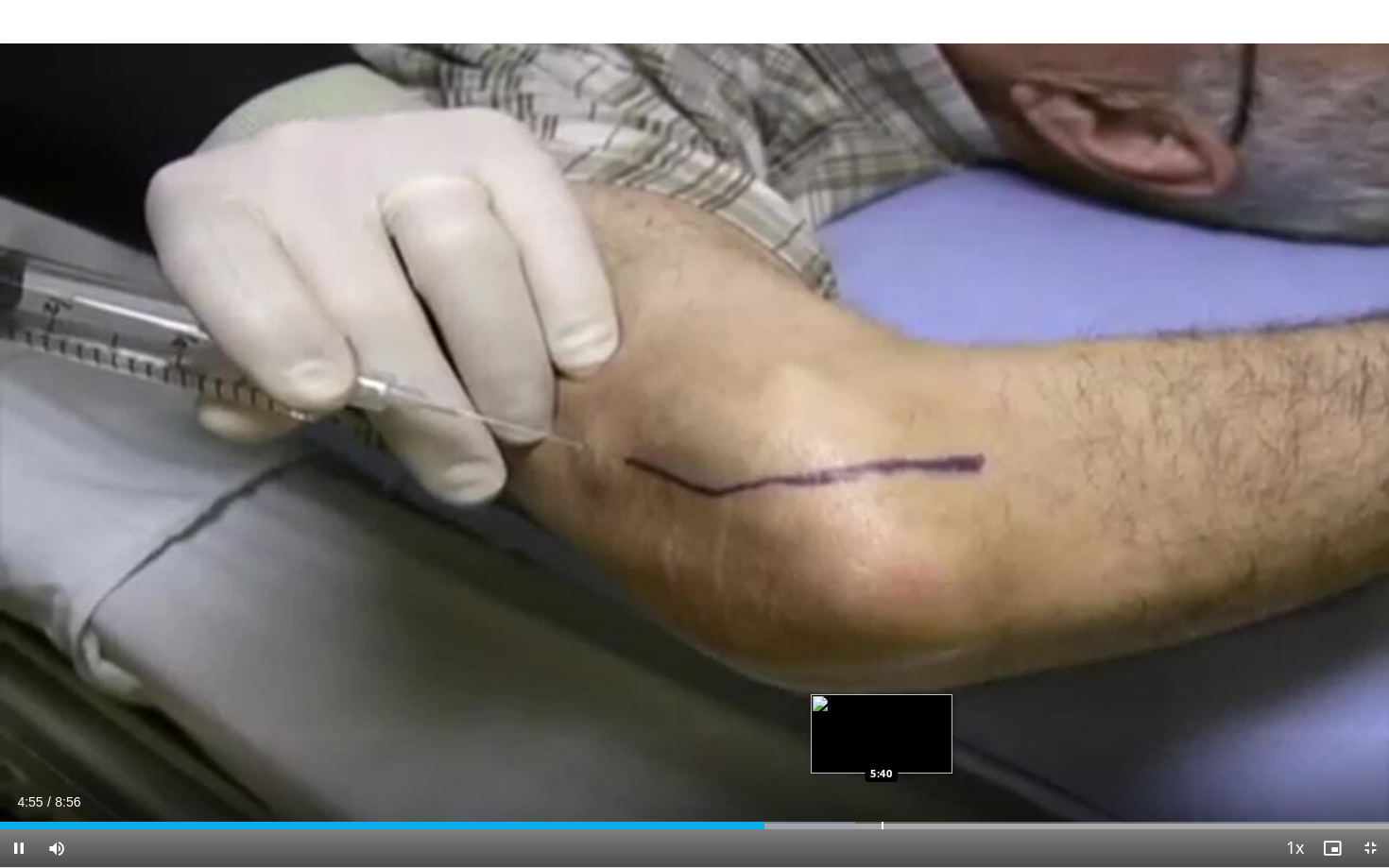 click at bounding box center [883, 825] 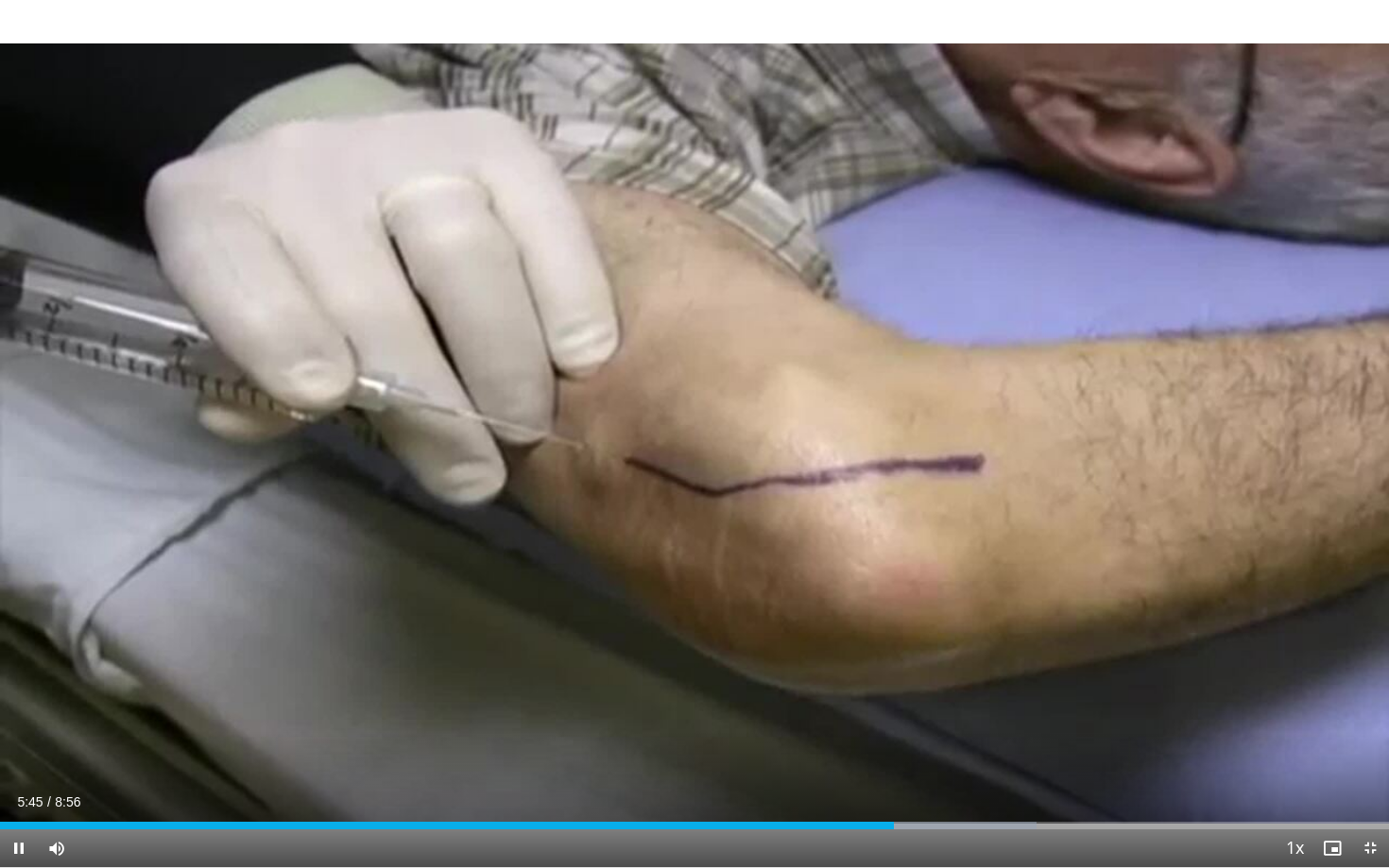 click at bounding box center (1370, 848) 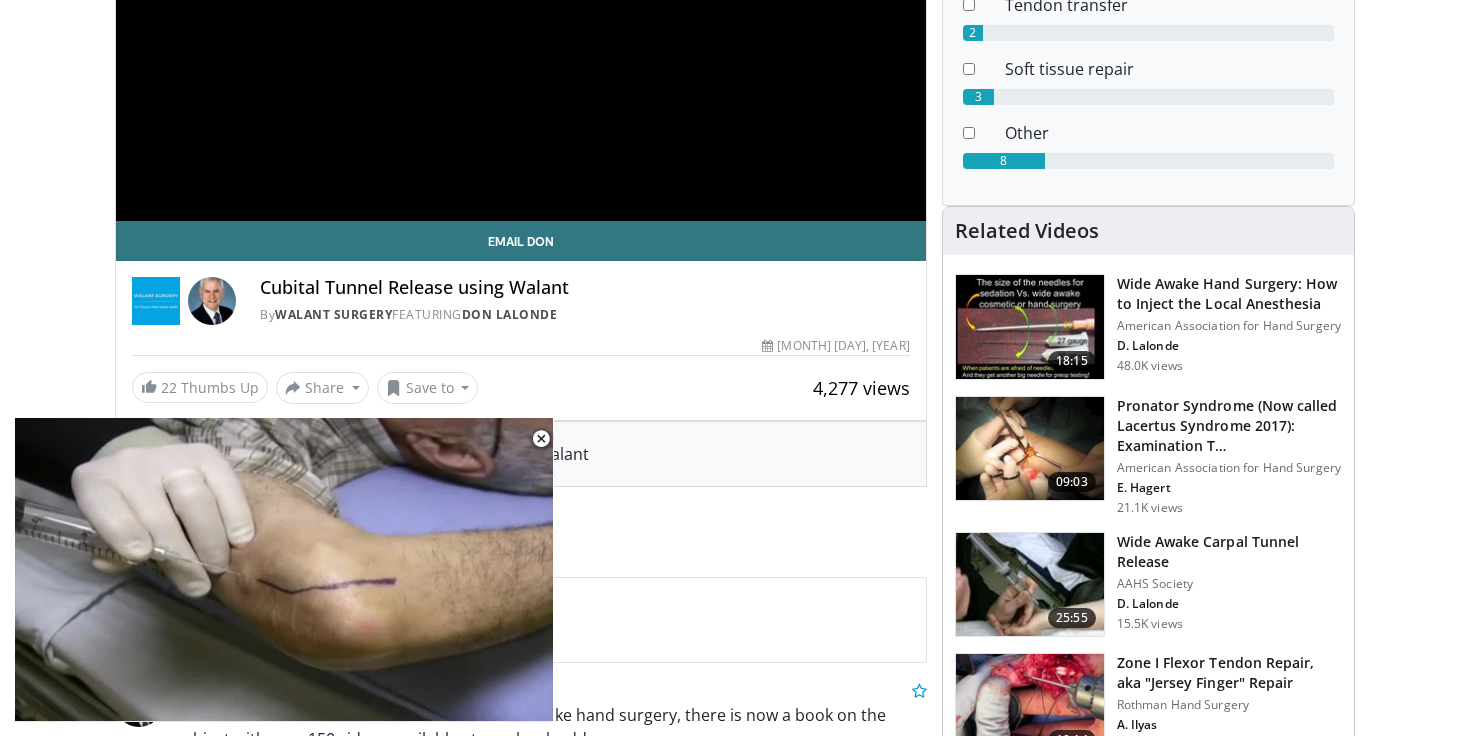 scroll, scrollTop: 470, scrollLeft: 0, axis: vertical 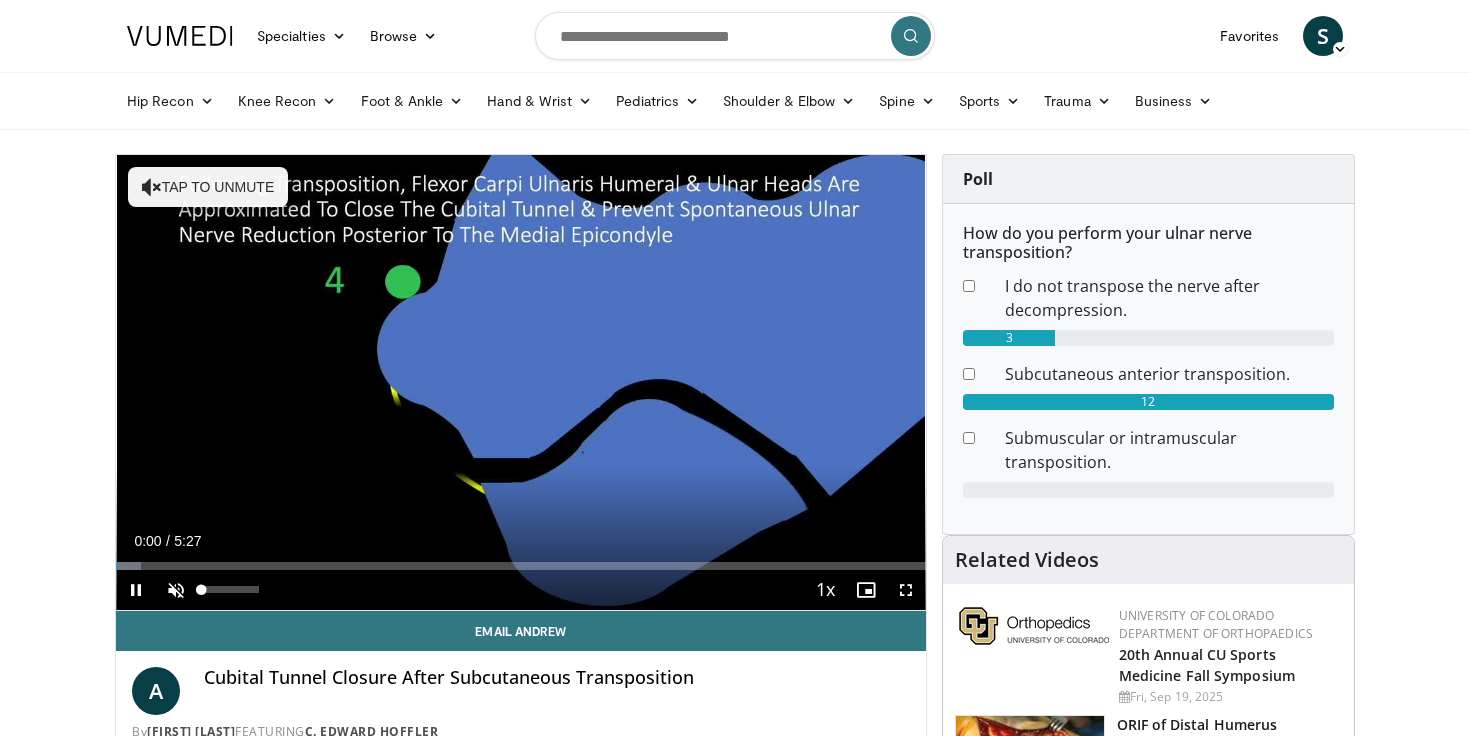 click at bounding box center (176, 590) 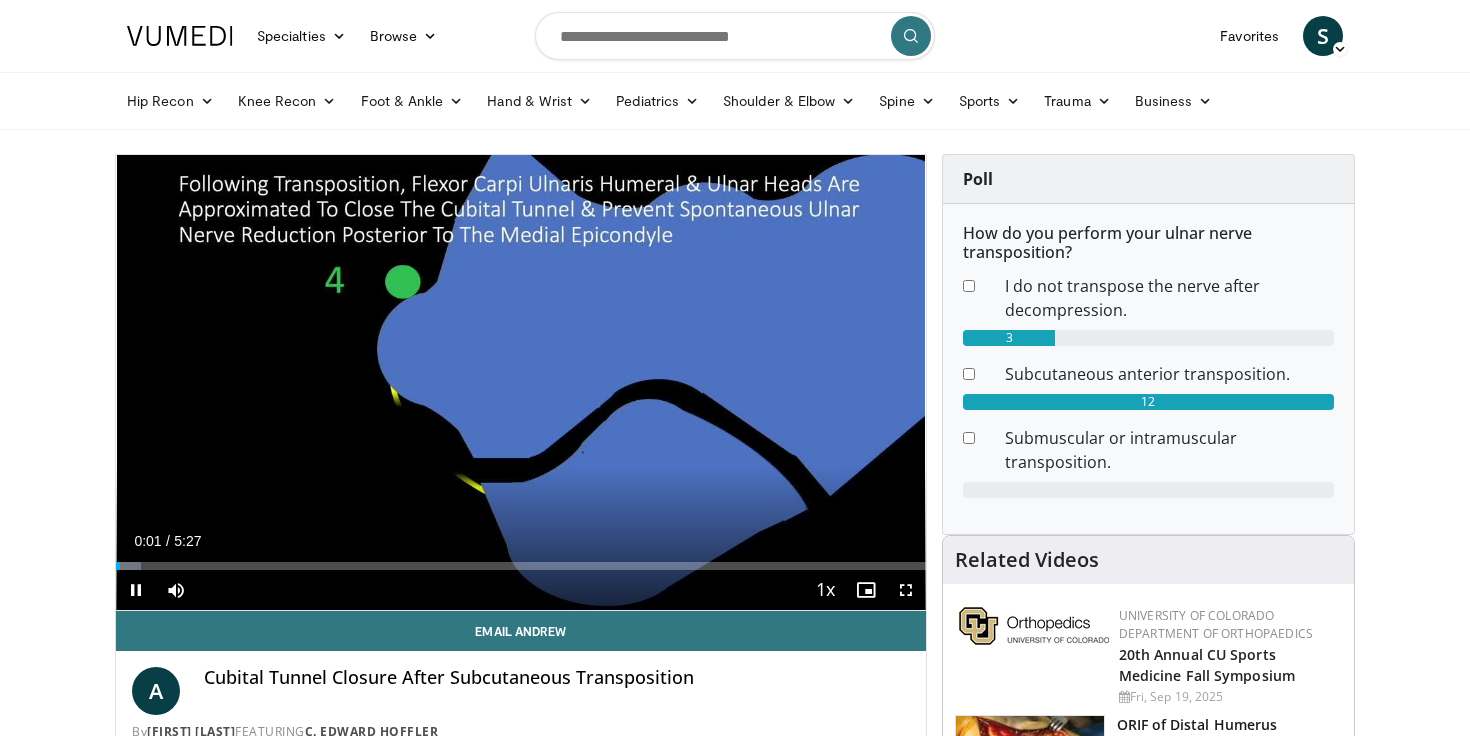 click at bounding box center [906, 590] 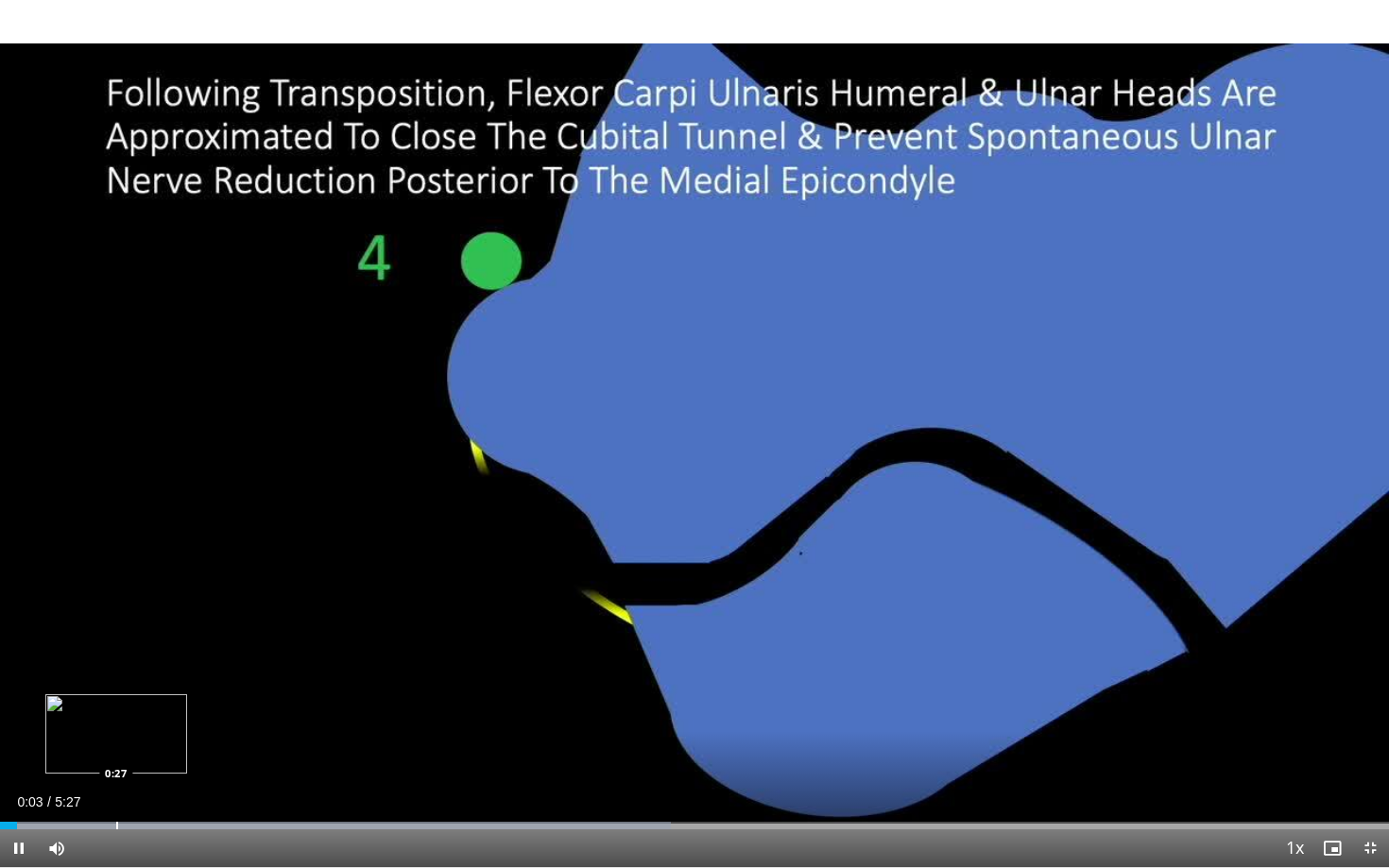 click at bounding box center (117, 825) 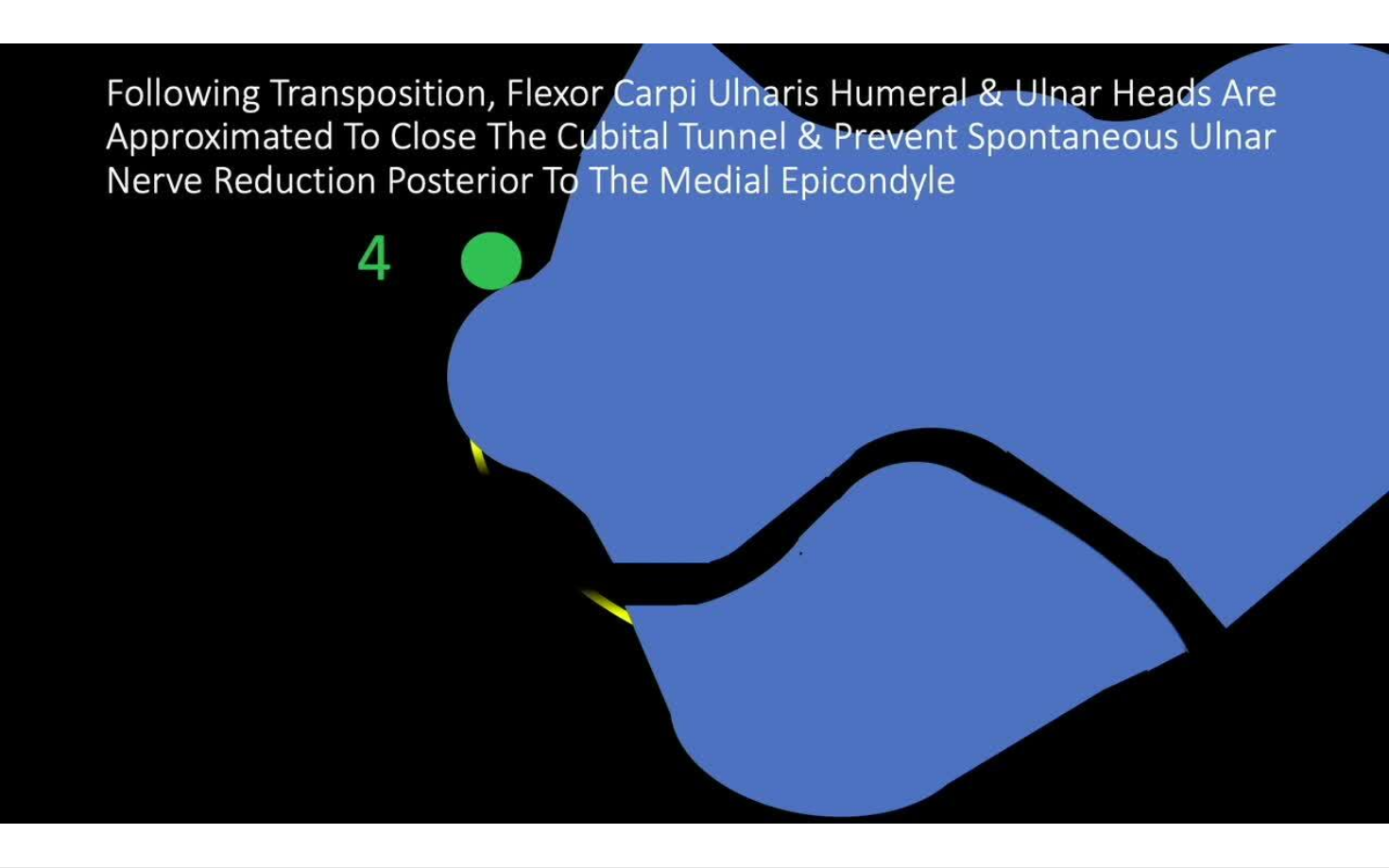 click on "10 seconds
Tap to unmute" at bounding box center (694, 434) 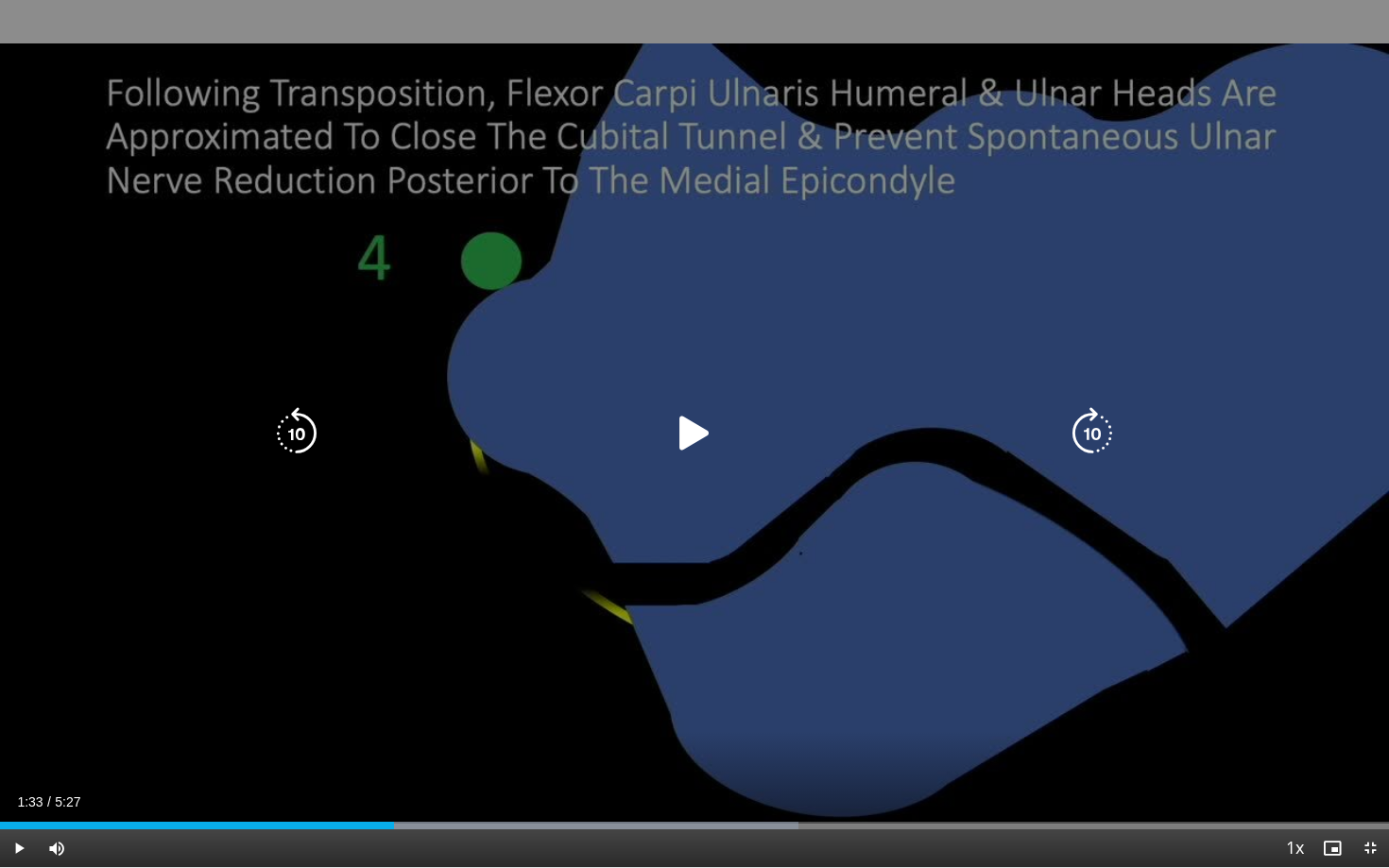 click on "10 seconds
Tap to unmute" at bounding box center (694, 434) 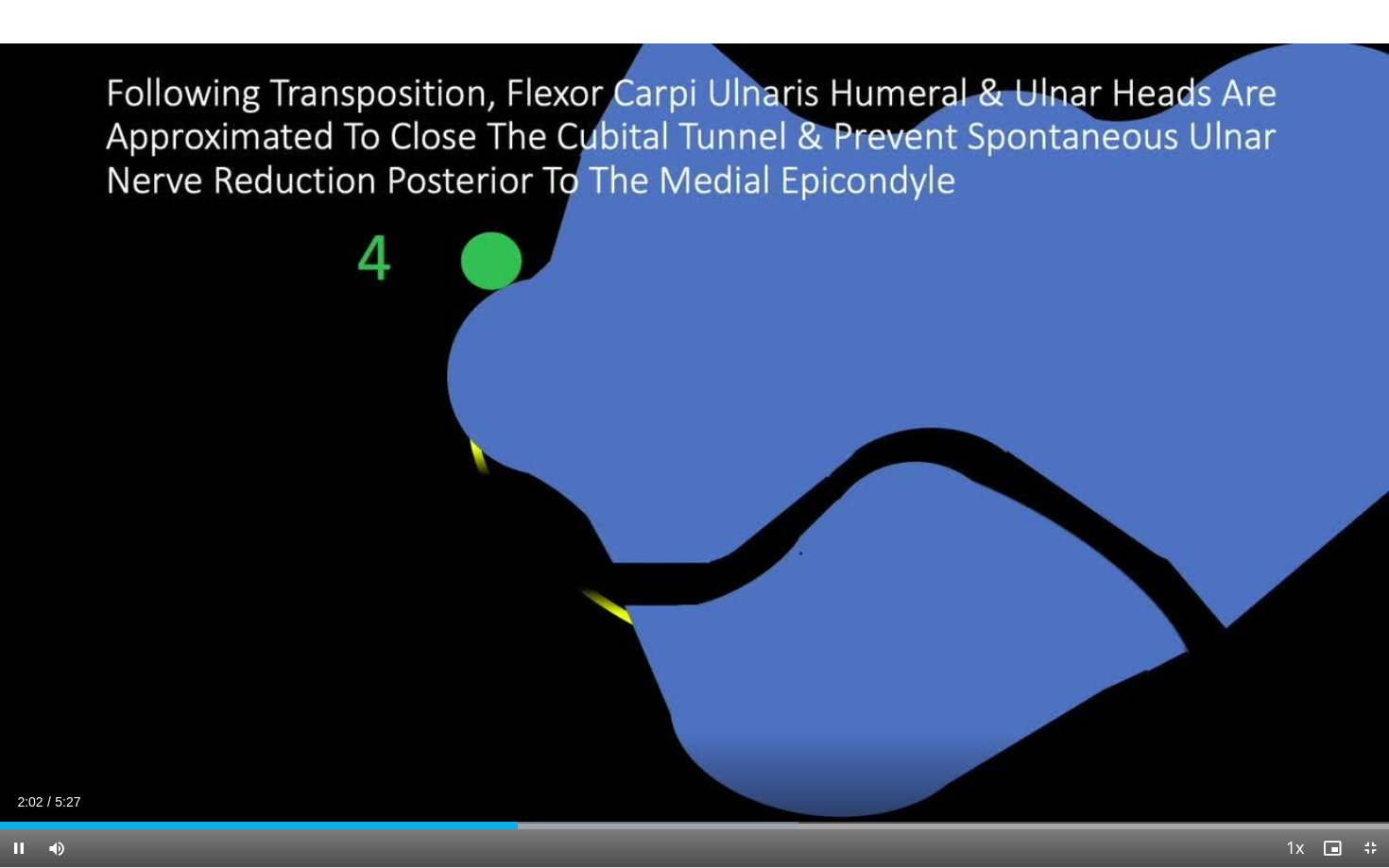 click at bounding box center [1370, 848] 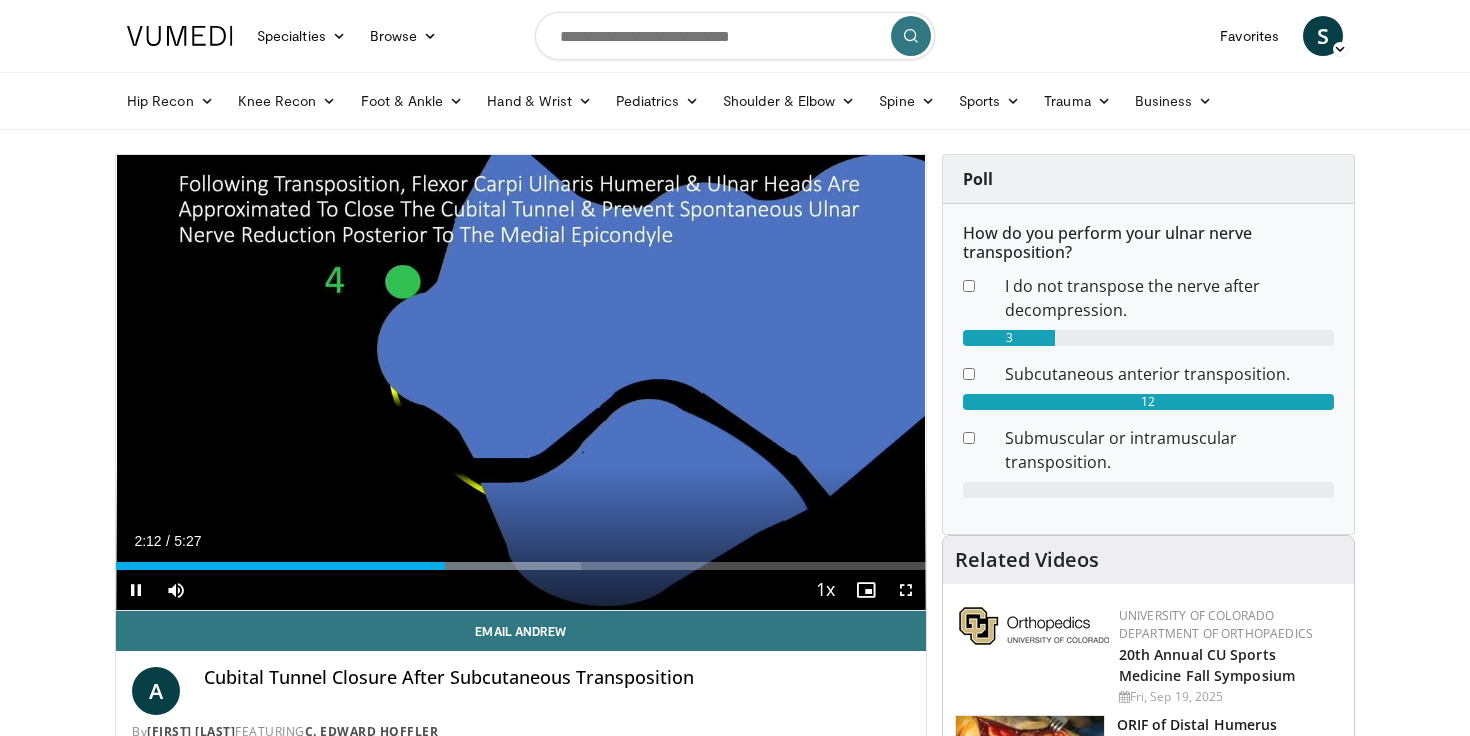click on "**********" at bounding box center (521, 383) 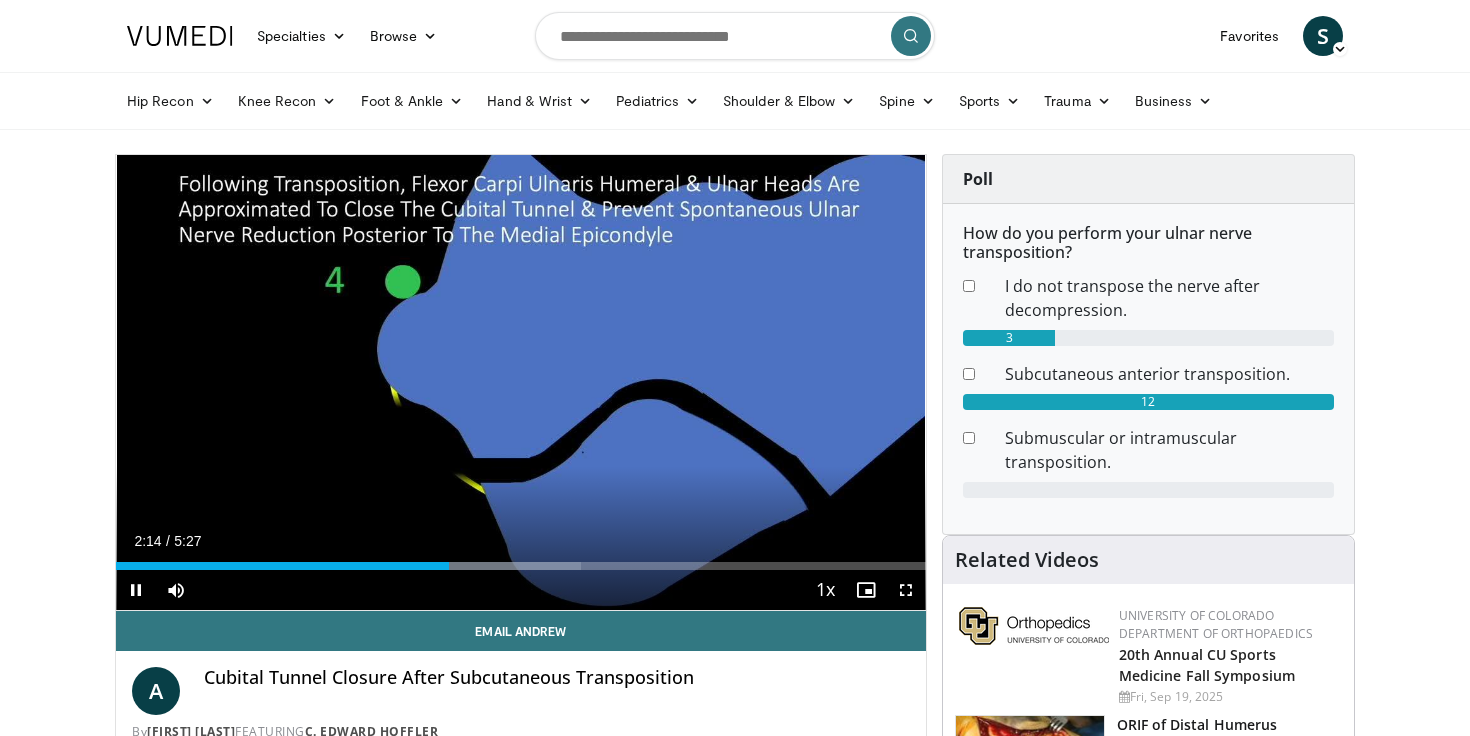 click at bounding box center [906, 590] 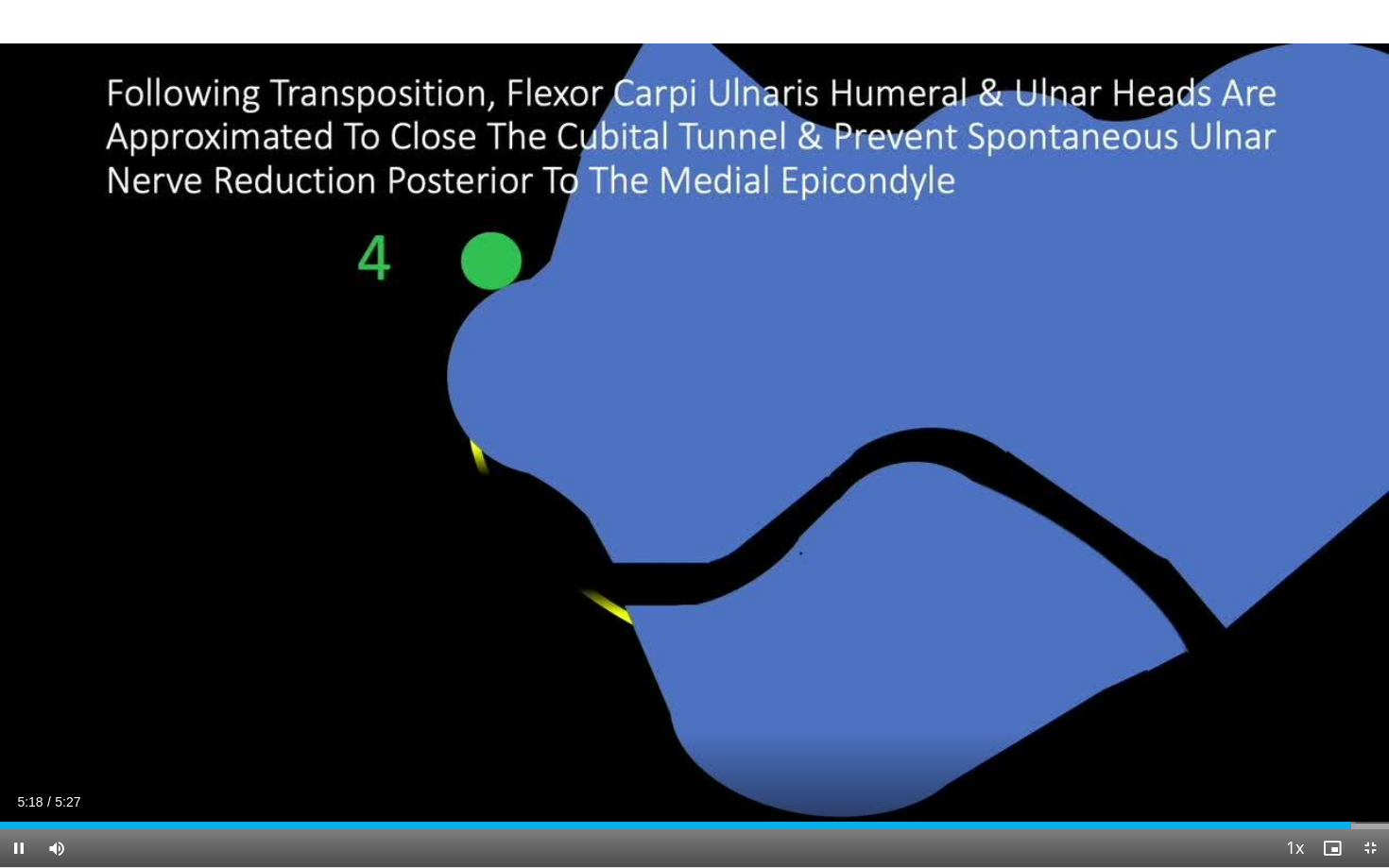 click at bounding box center (1370, 848) 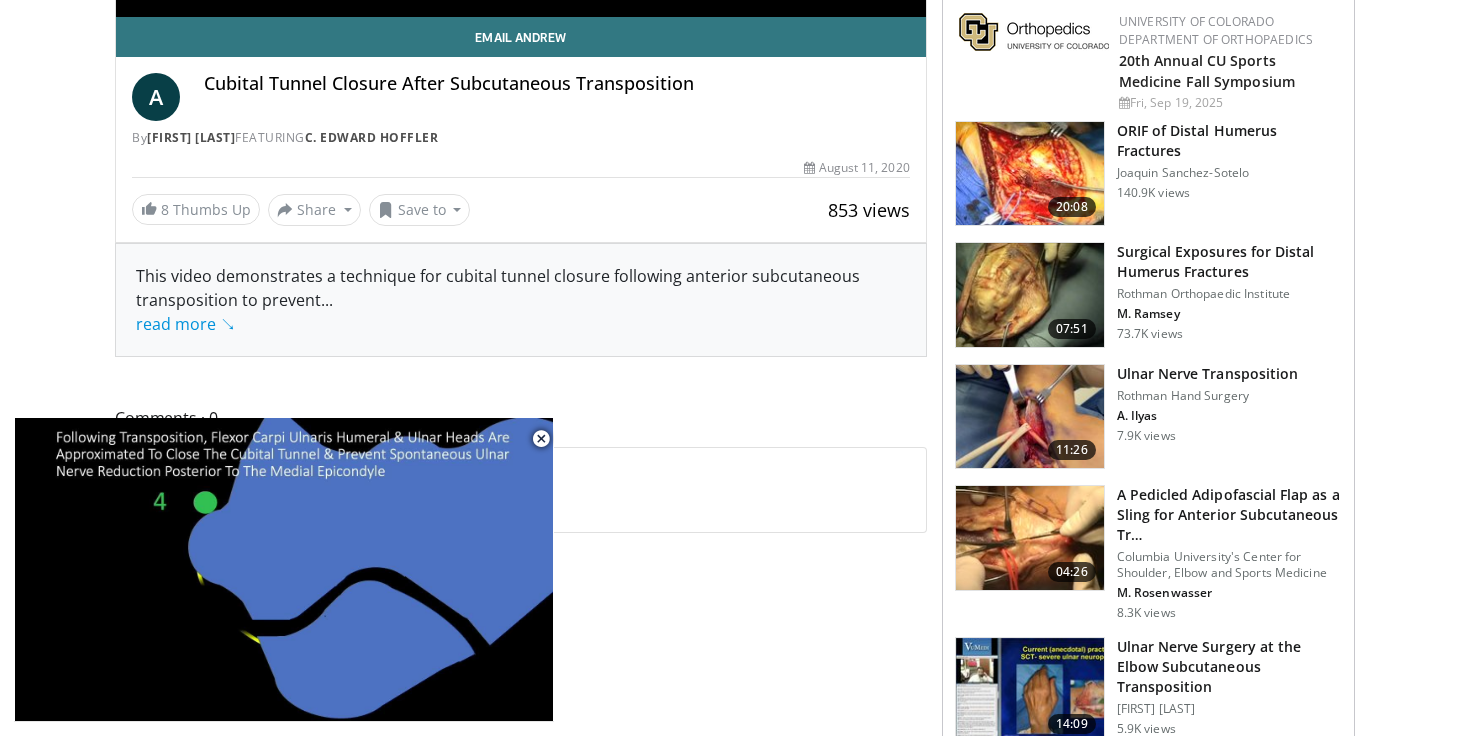 scroll, scrollTop: 1048, scrollLeft: 0, axis: vertical 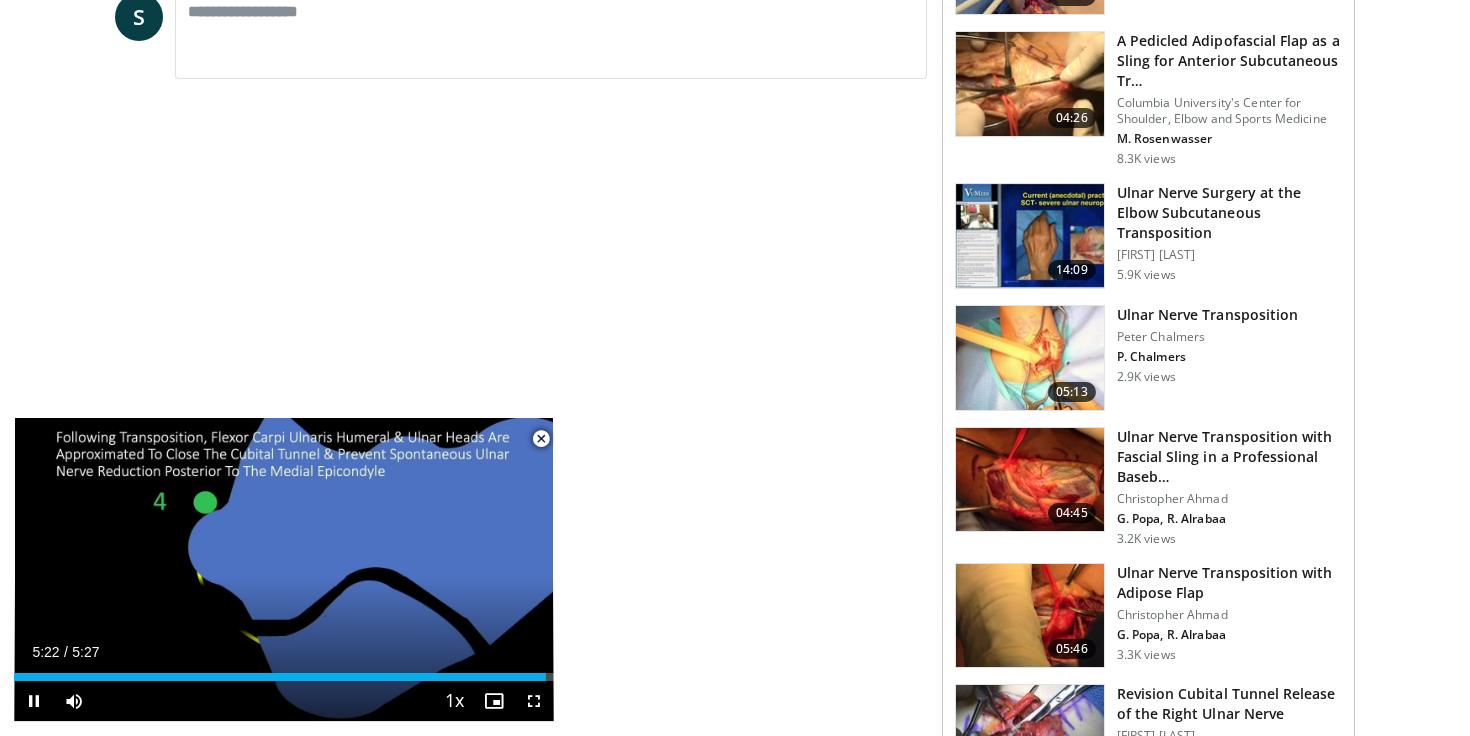click at bounding box center [541, 439] 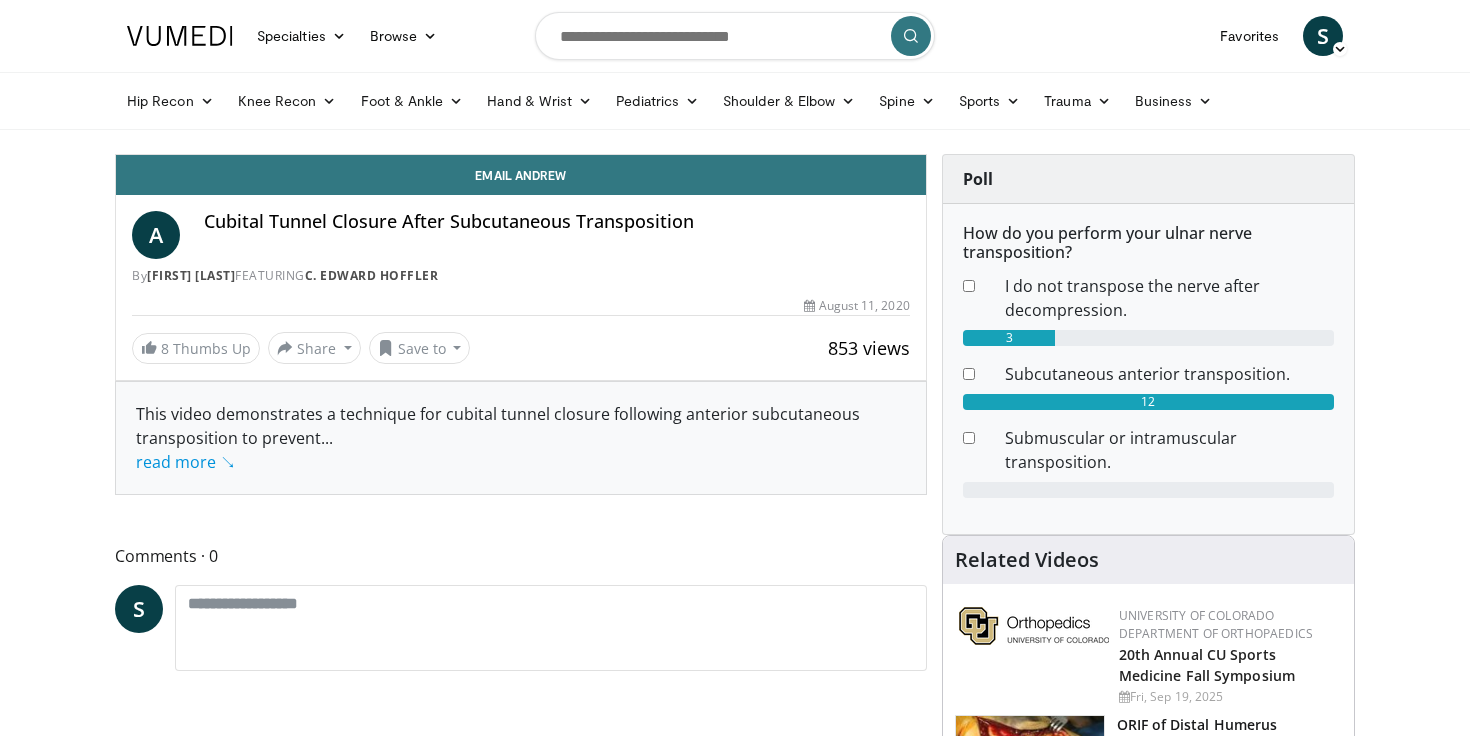 scroll, scrollTop: 0, scrollLeft: 0, axis: both 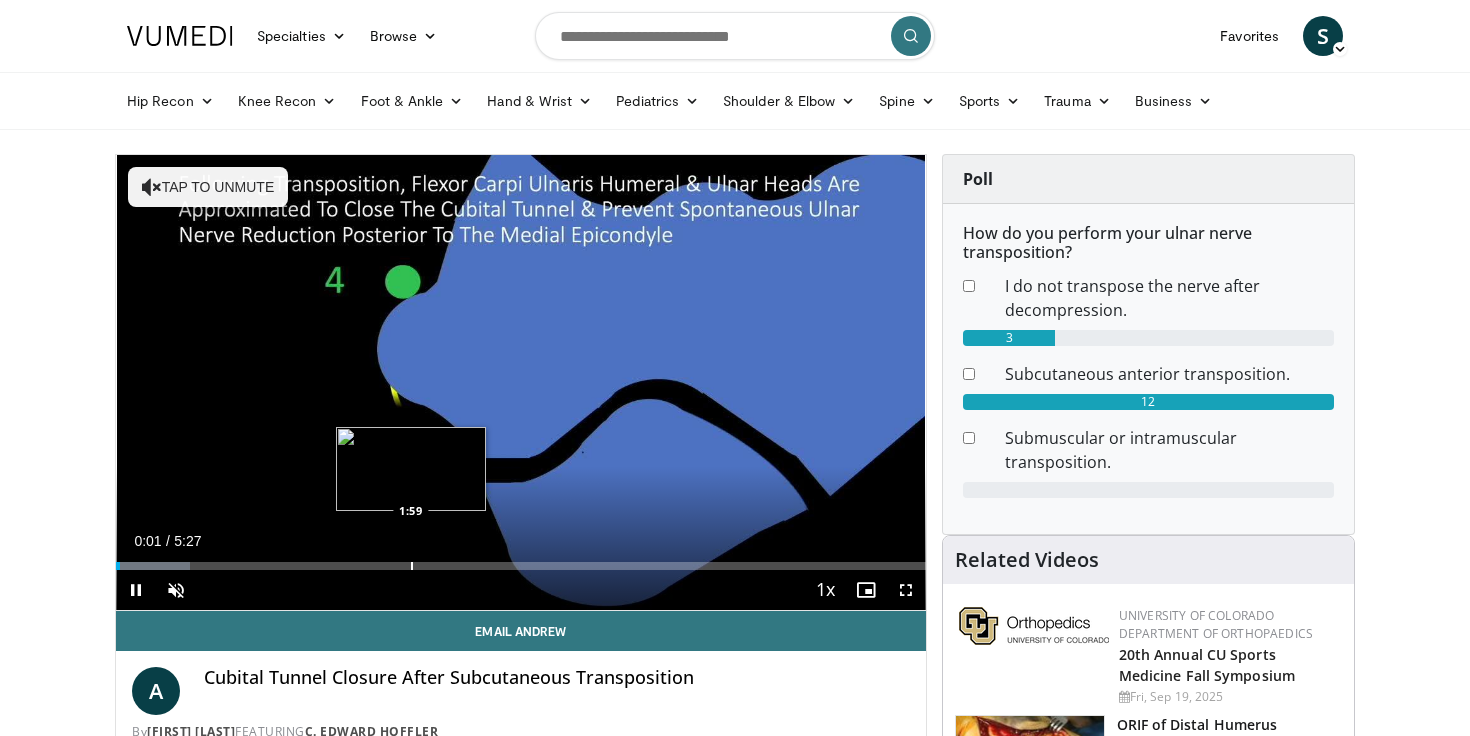 click at bounding box center (412, 566) 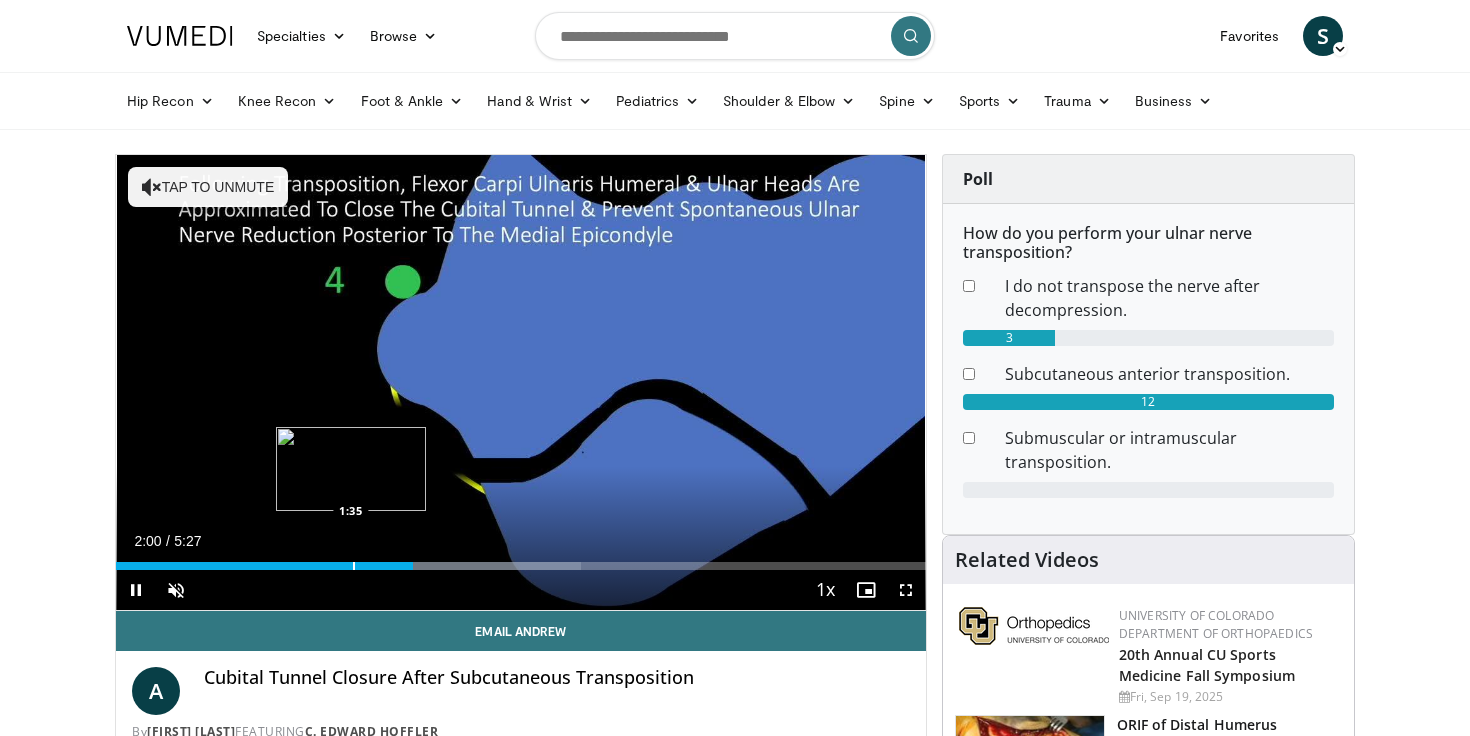 click on "Loaded :  57.45% 2:00 1:35" at bounding box center [521, 560] 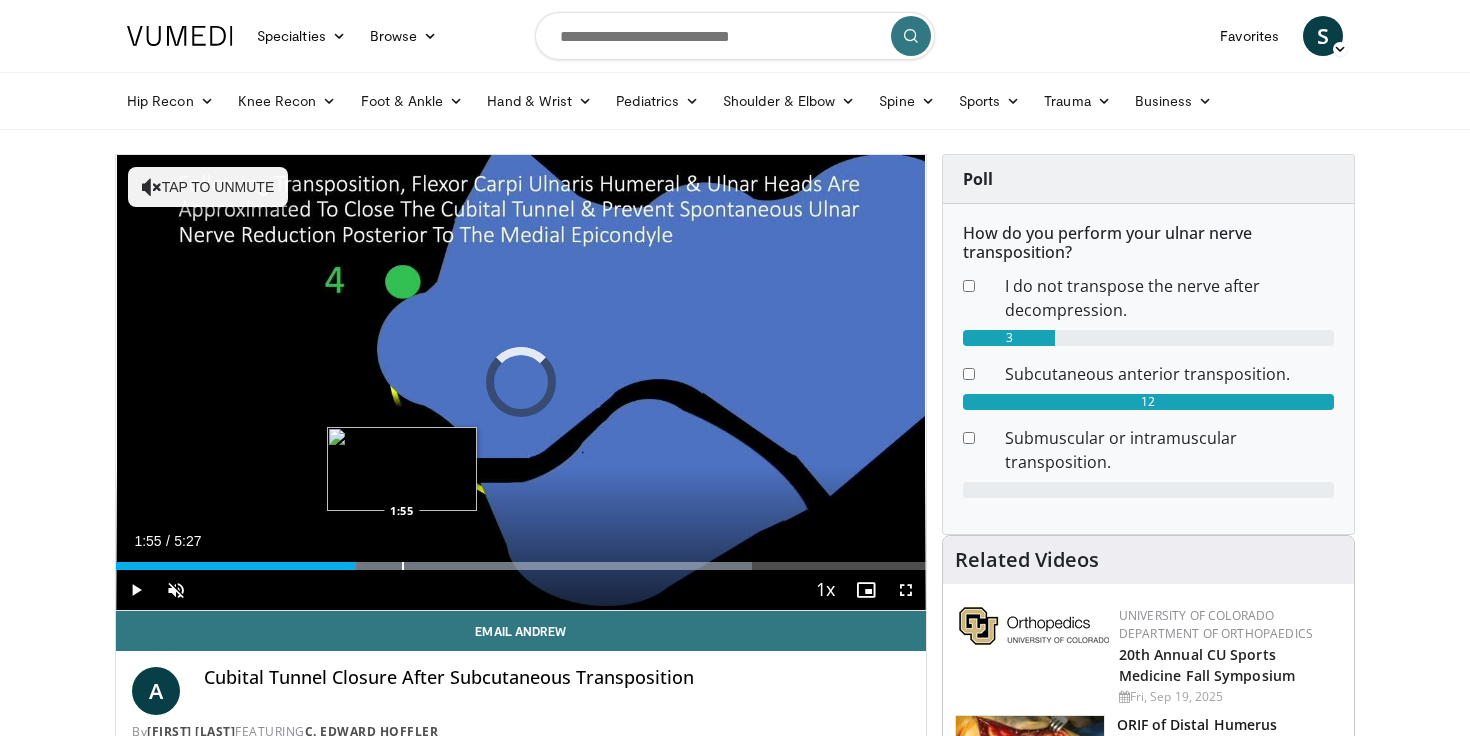 click on "Loaded :  78.53% 1:37 1:55" at bounding box center [521, 560] 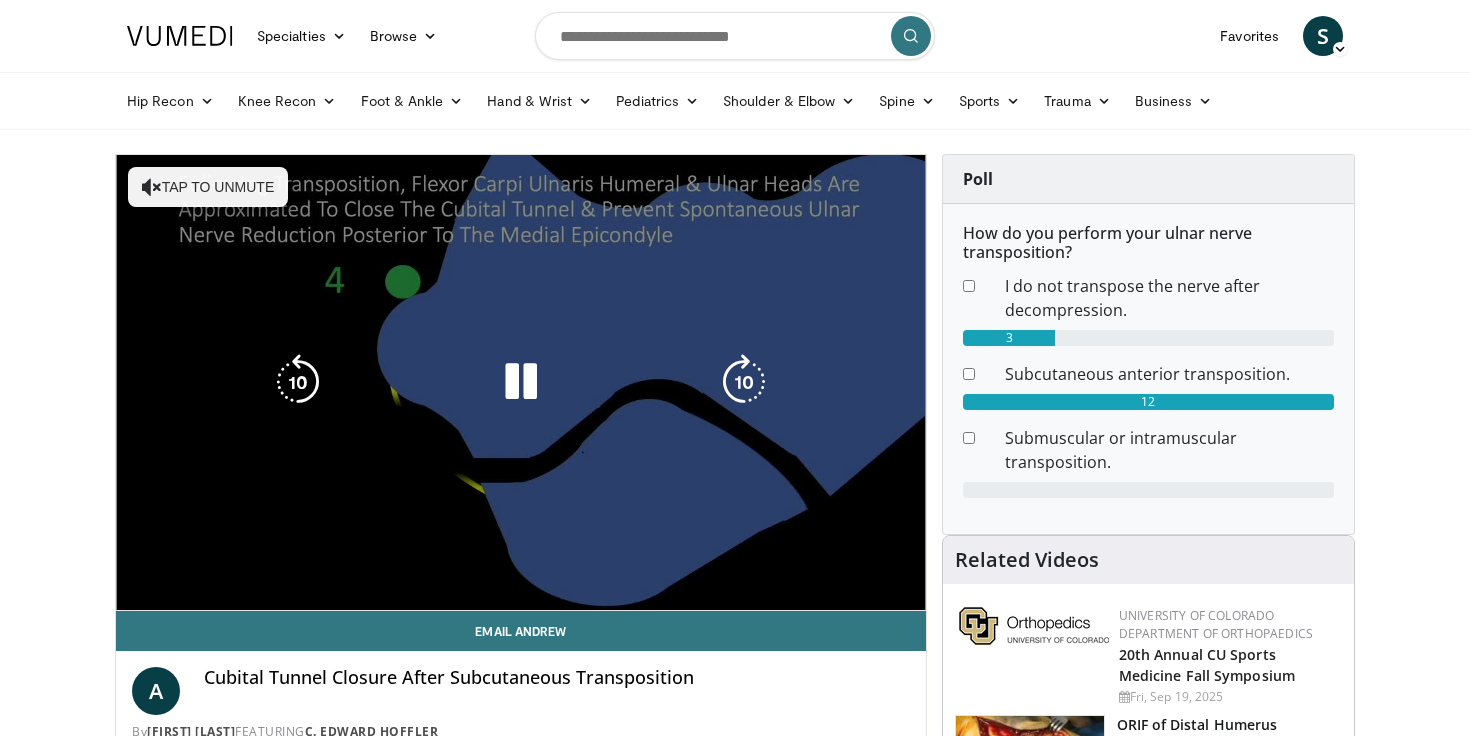 click on "**********" at bounding box center (521, 383) 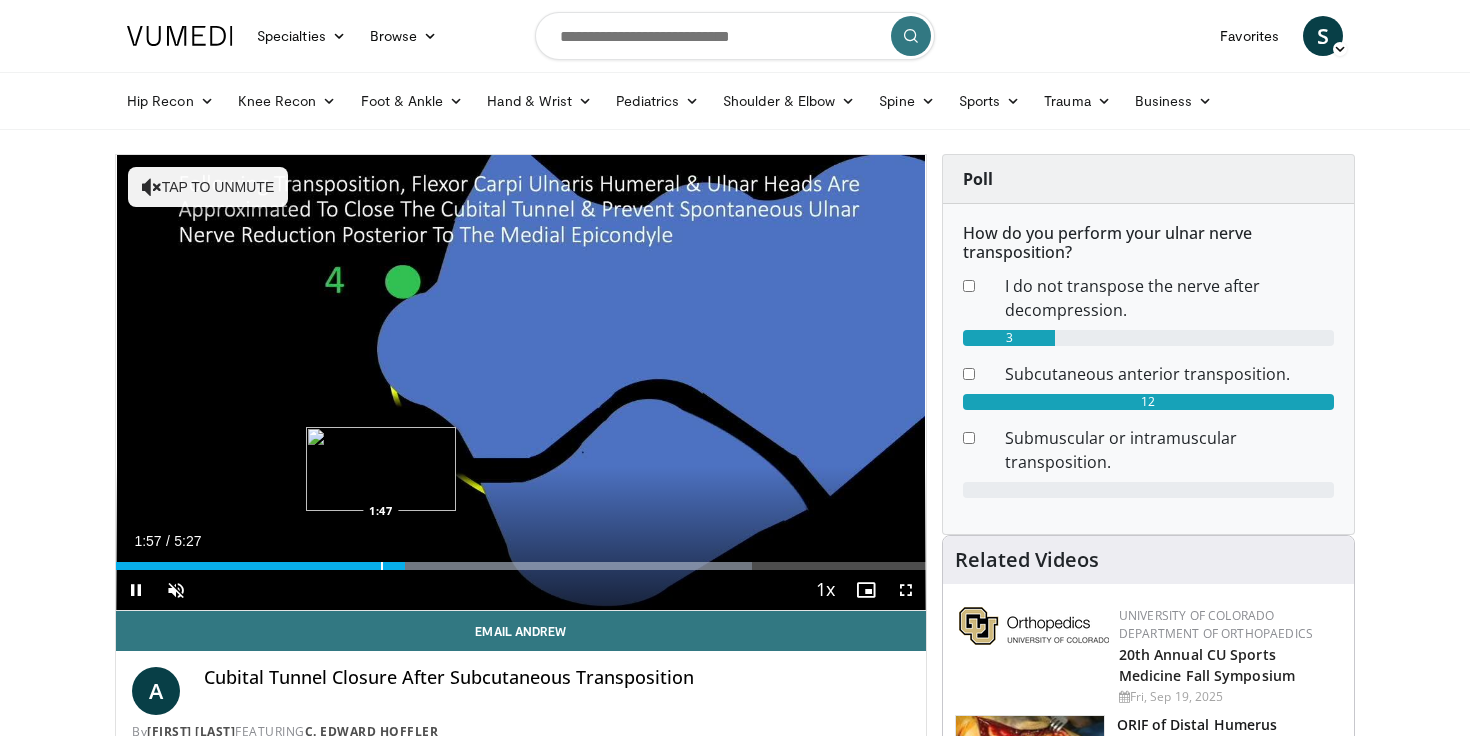 click at bounding box center (382, 566) 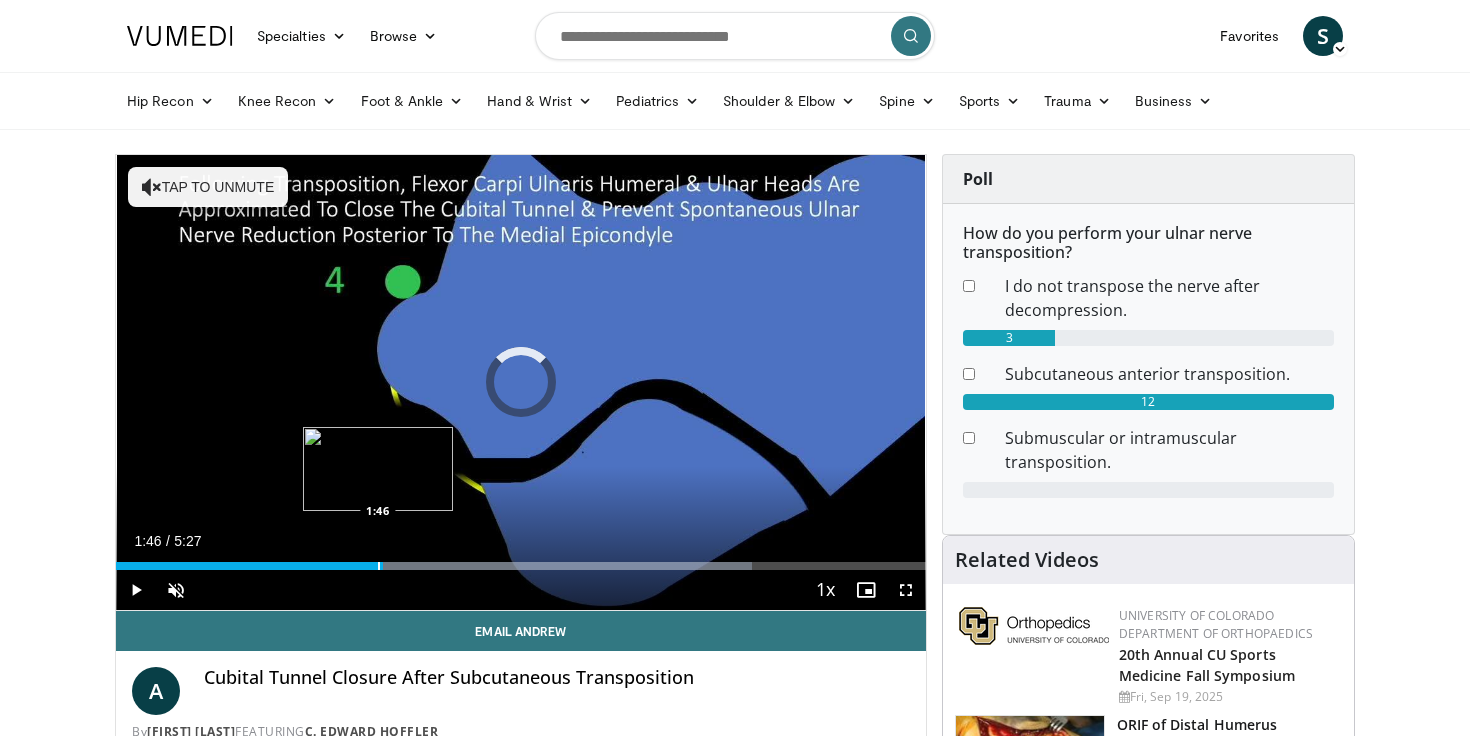 click on "Loaded :  78.53% 1:48 1:46" at bounding box center [521, 560] 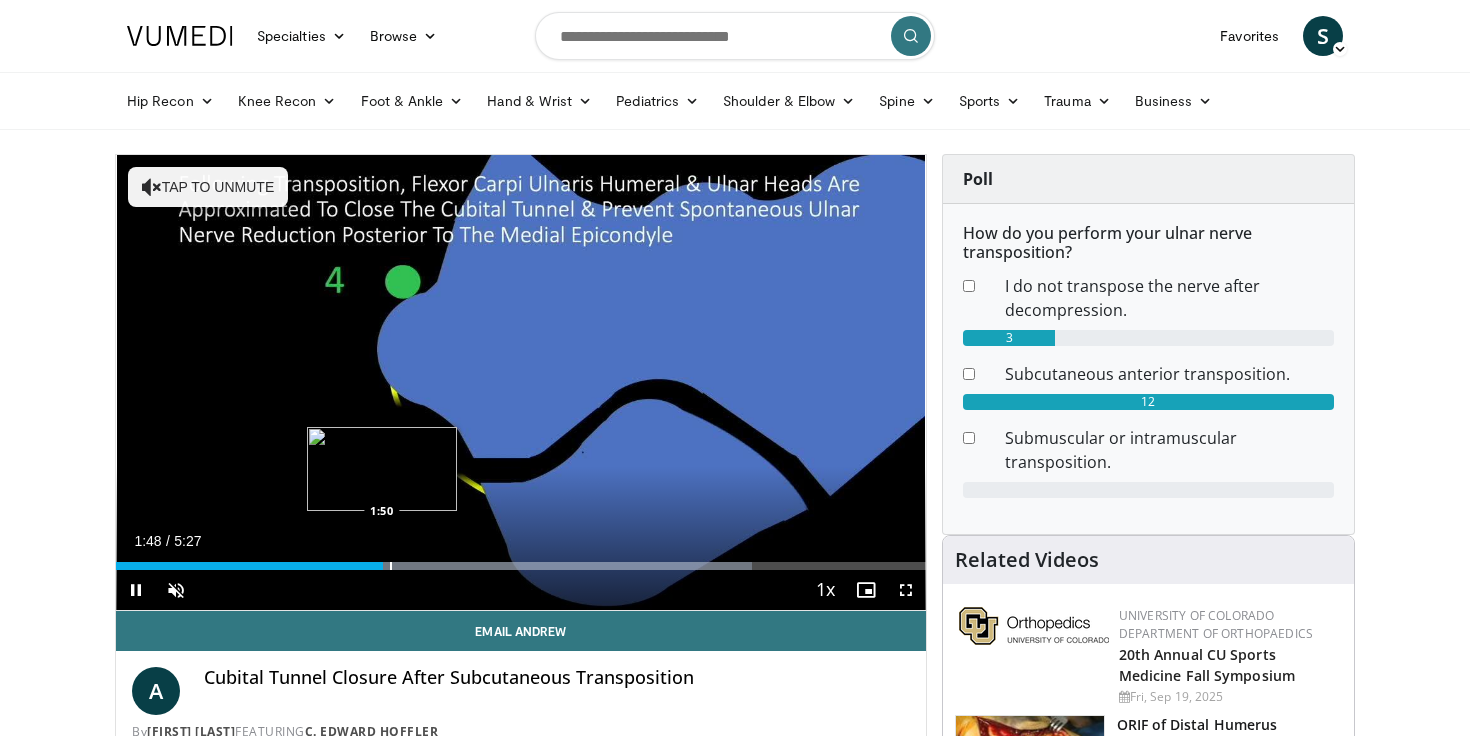 click on "1:48" at bounding box center (249, 566) 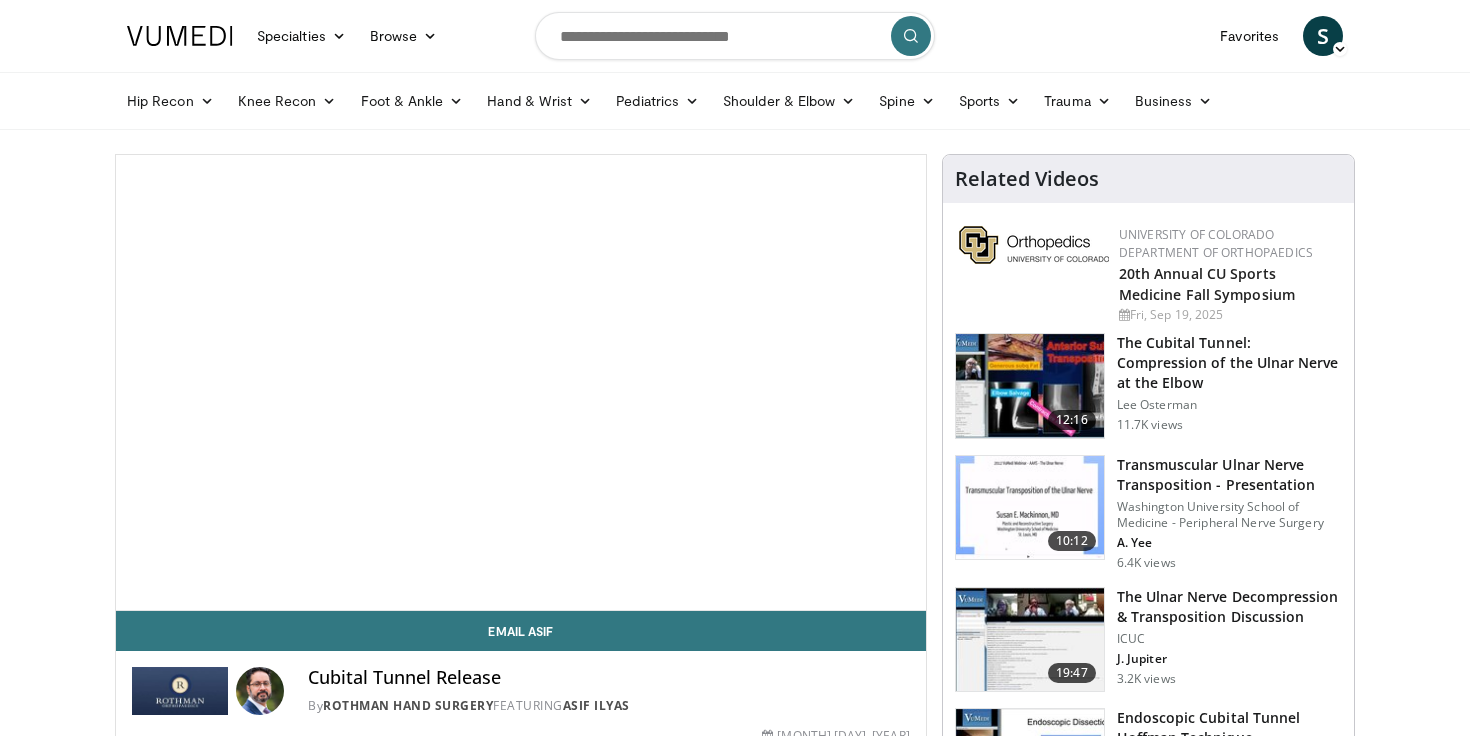 scroll, scrollTop: 0, scrollLeft: 0, axis: both 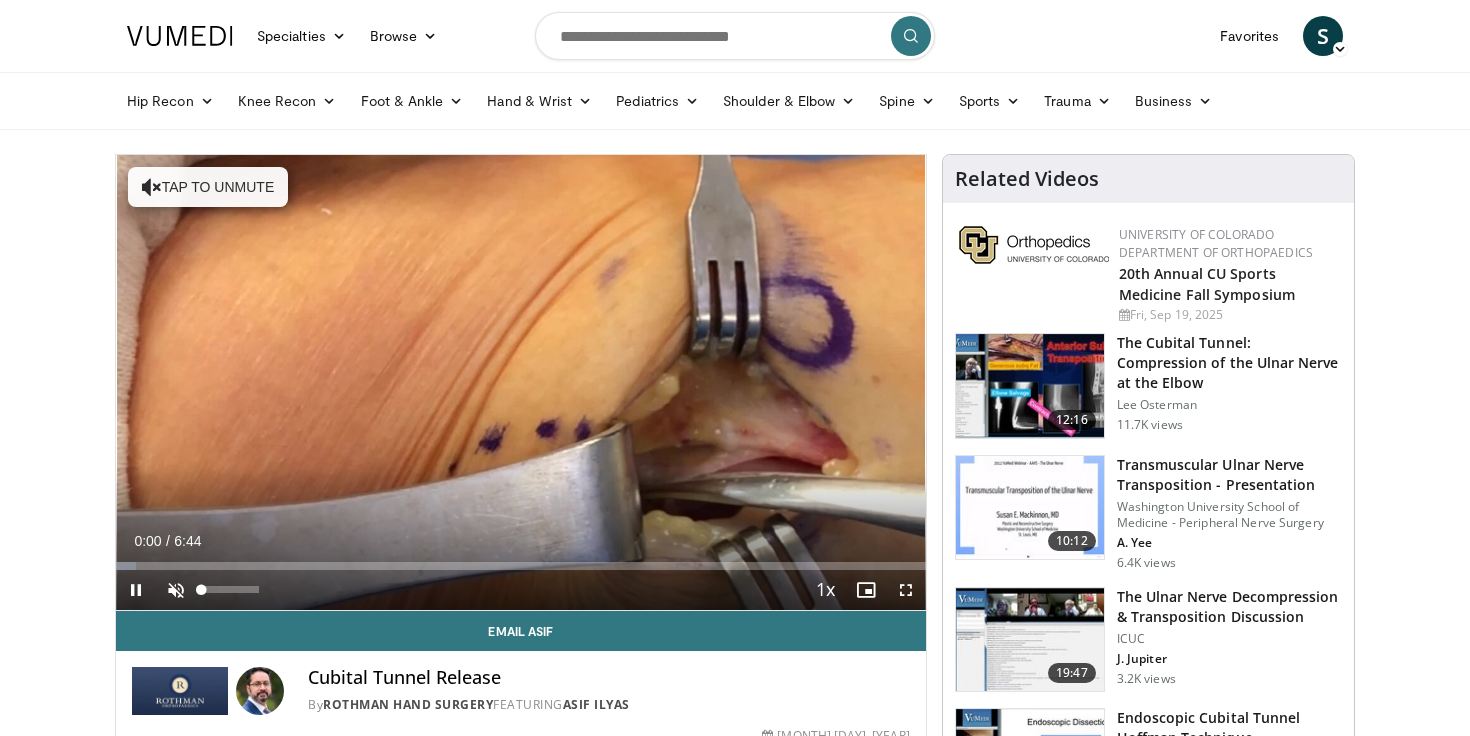click at bounding box center [176, 590] 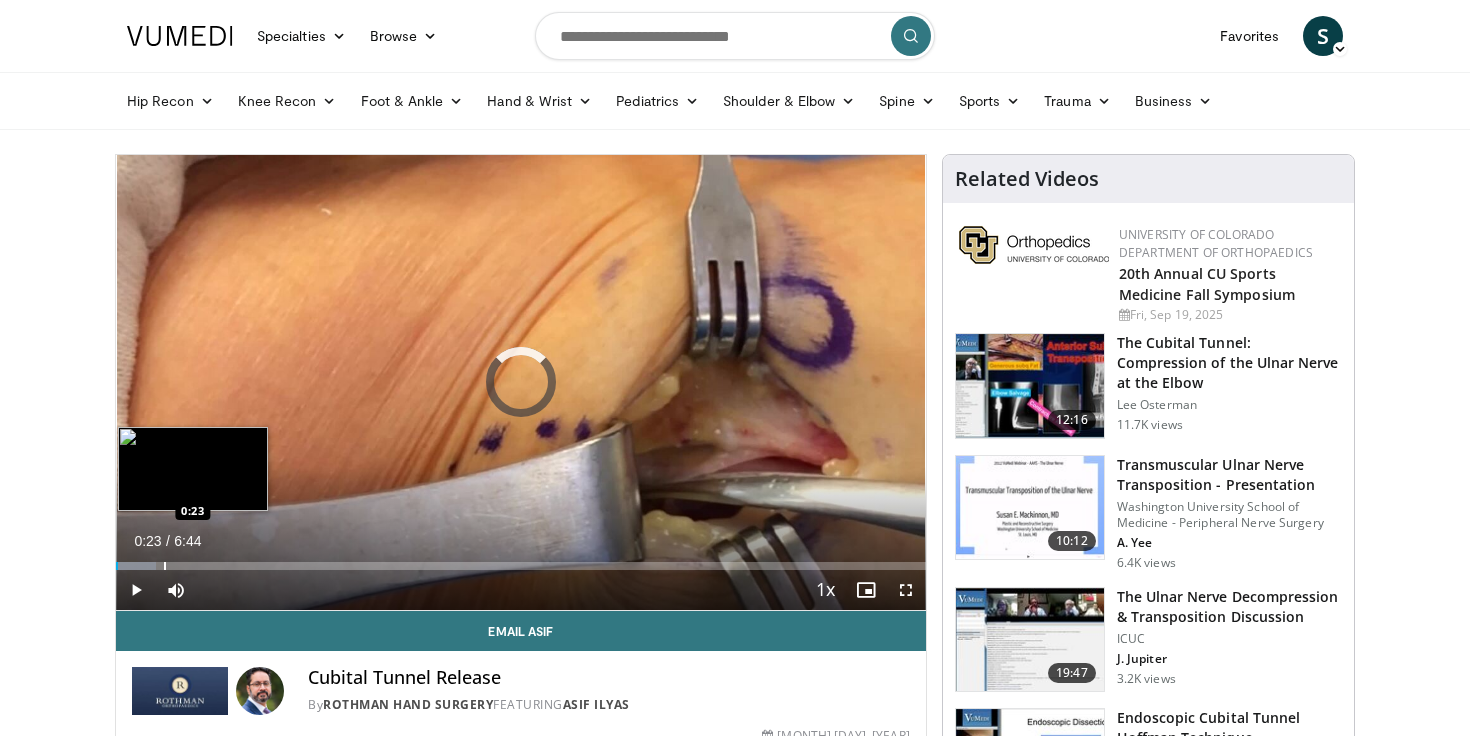 click at bounding box center (165, 566) 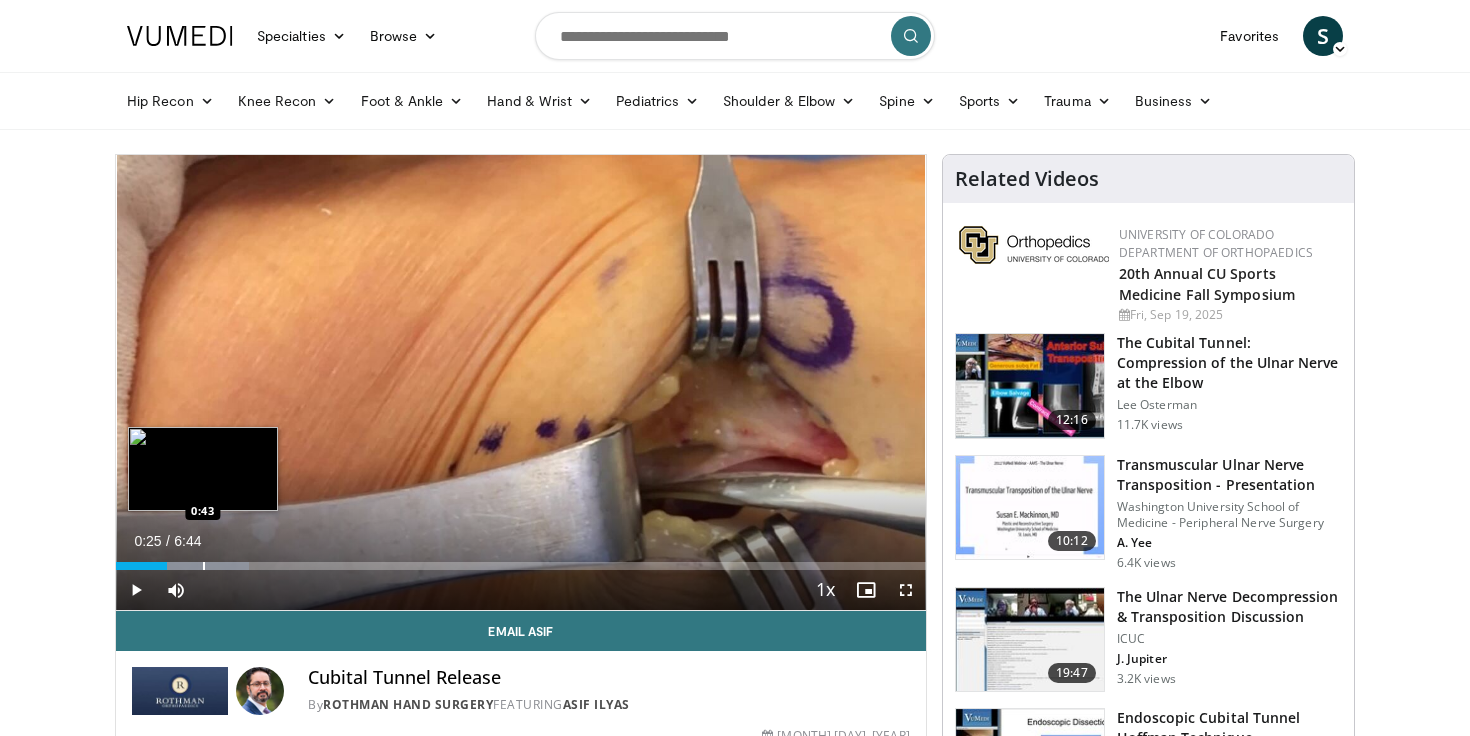 click at bounding box center (204, 566) 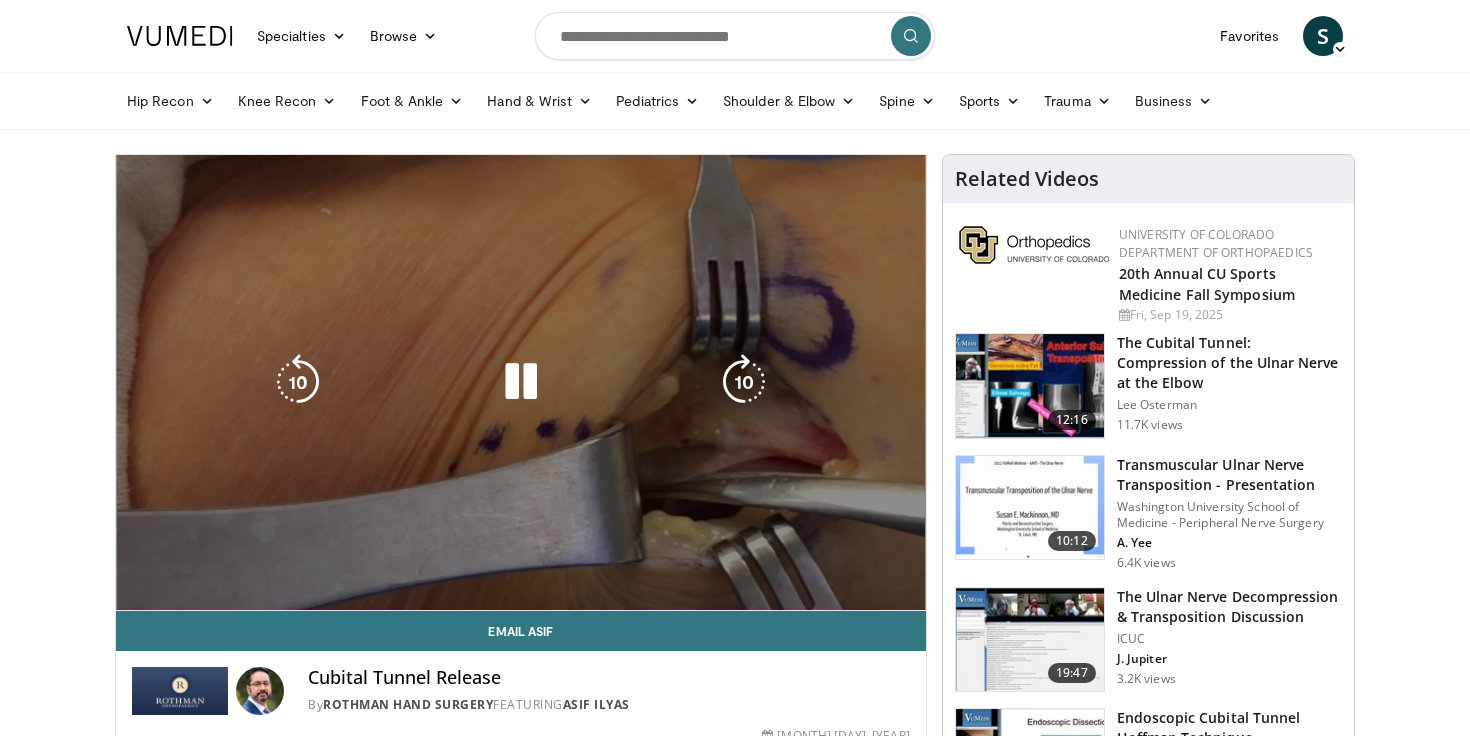 click on "**********" at bounding box center [521, 383] 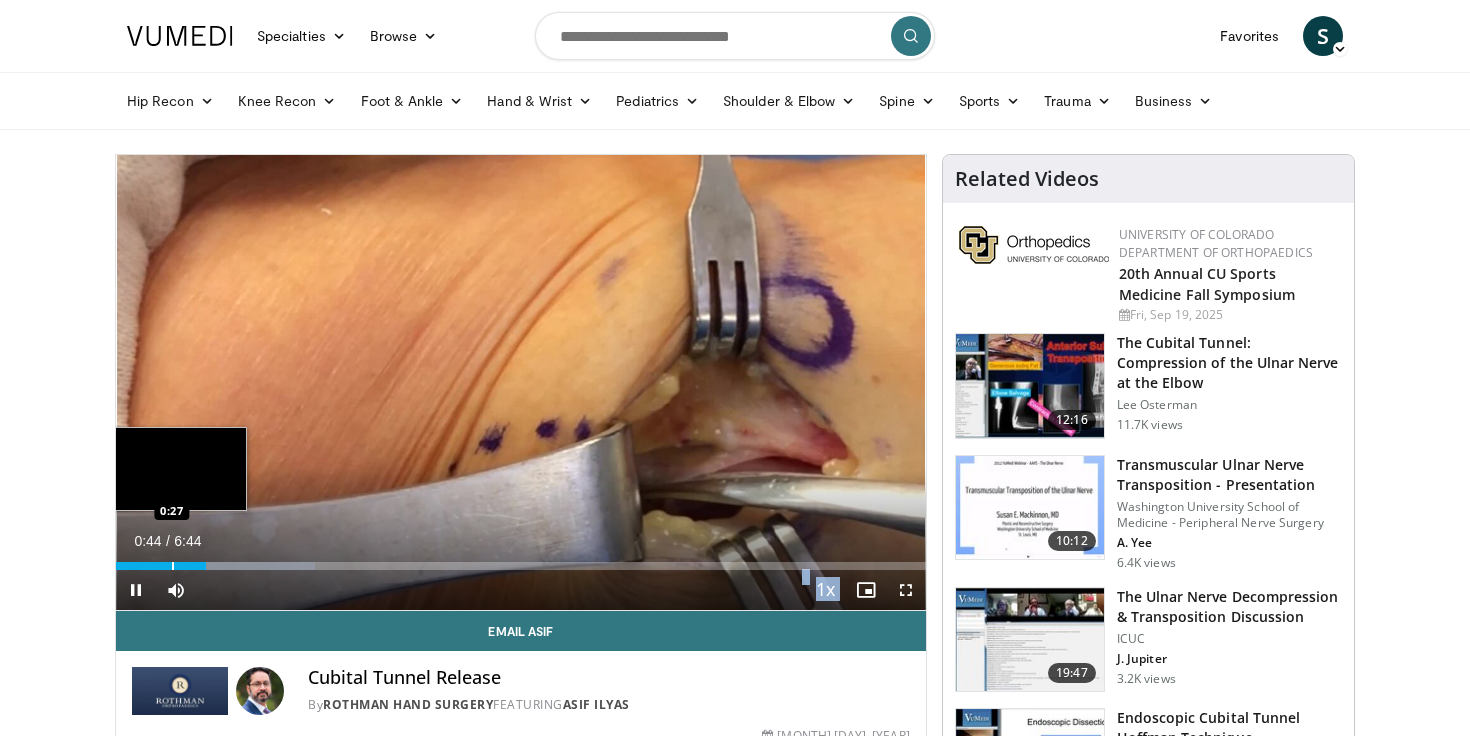 click at bounding box center (173, 566) 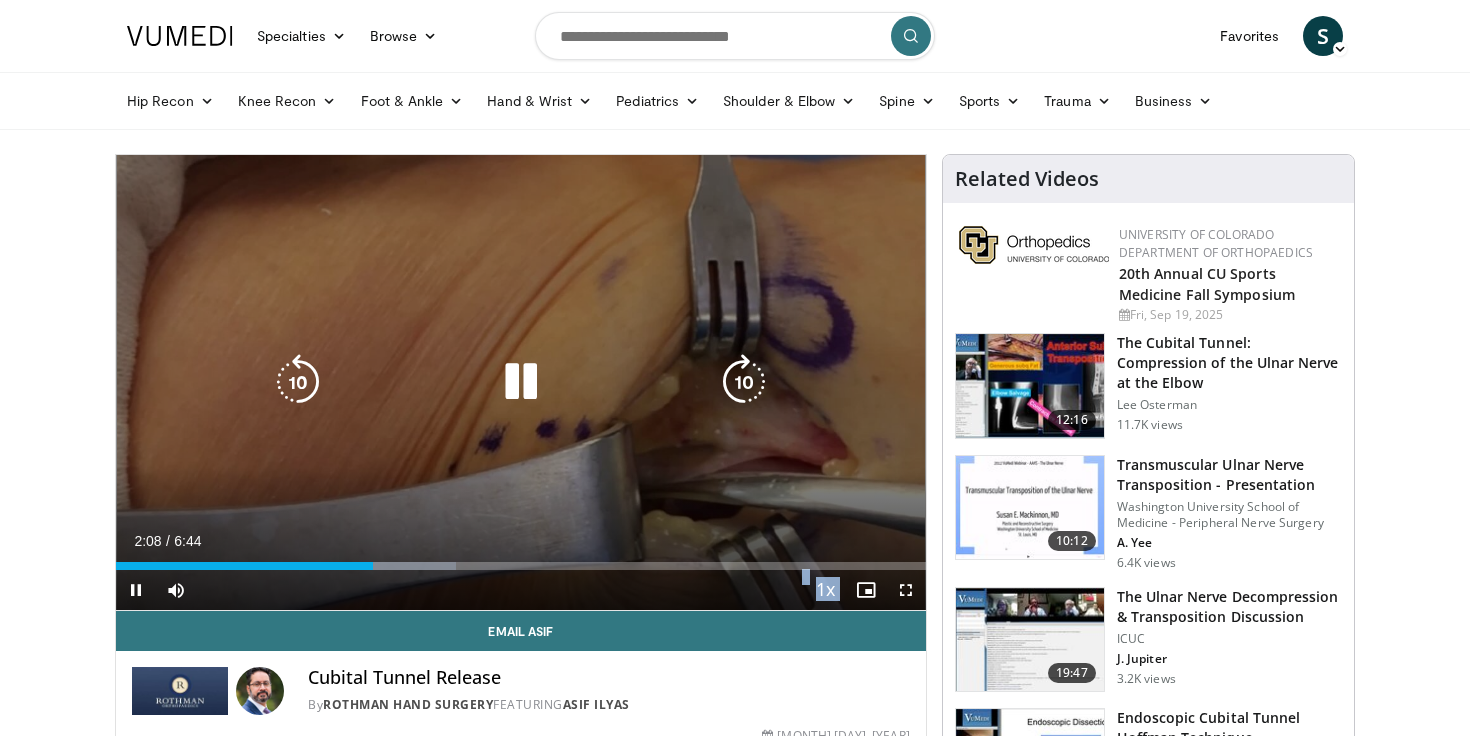 click at bounding box center [521, 382] 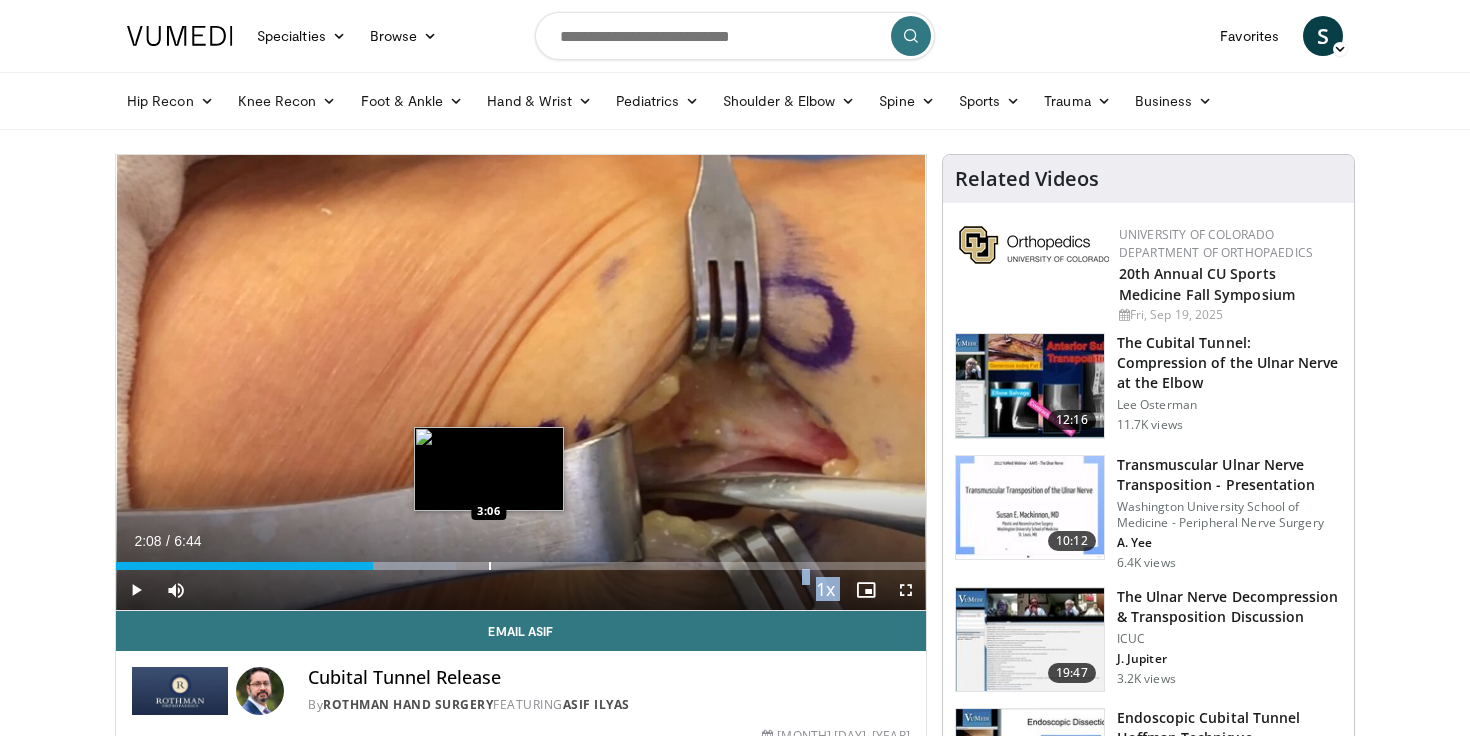 click at bounding box center (490, 566) 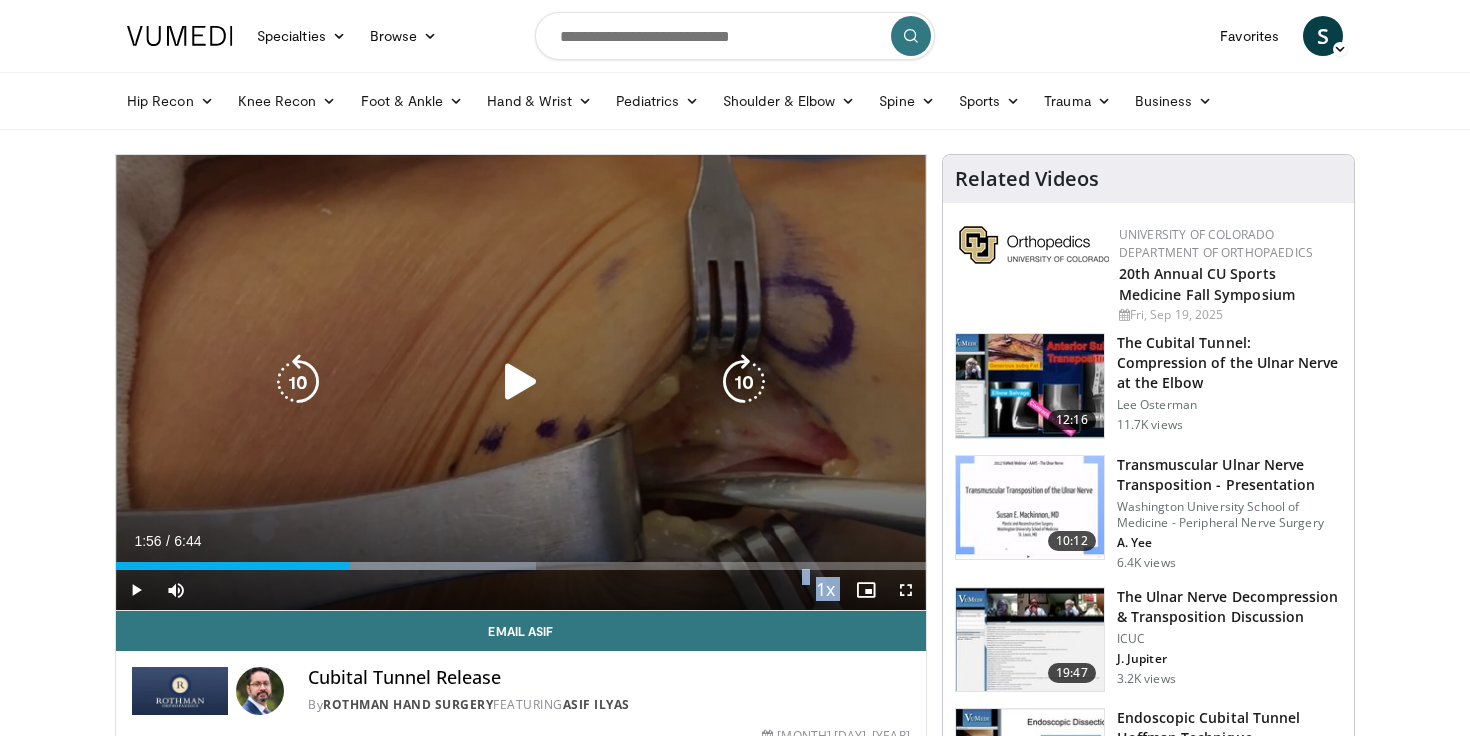 click at bounding box center (521, 382) 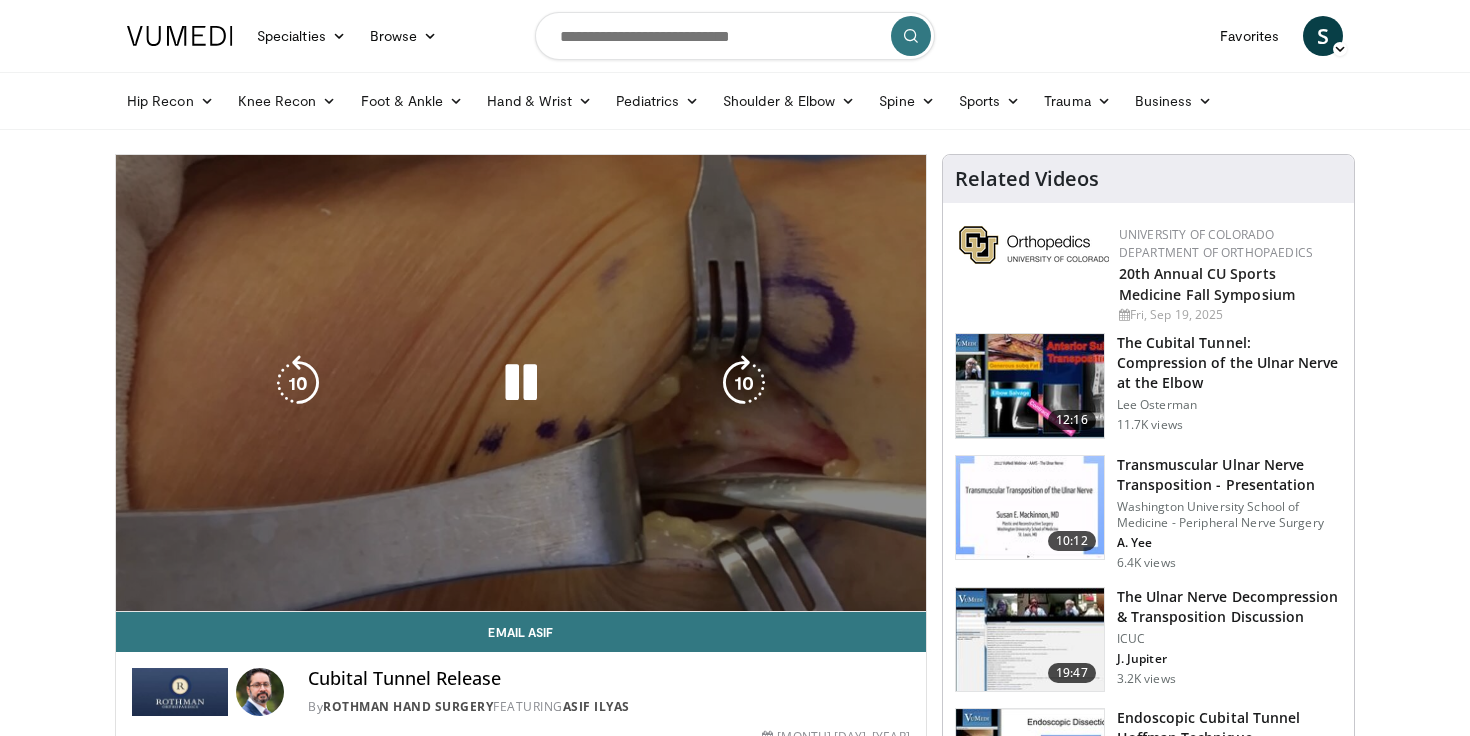 scroll, scrollTop: 0, scrollLeft: 0, axis: both 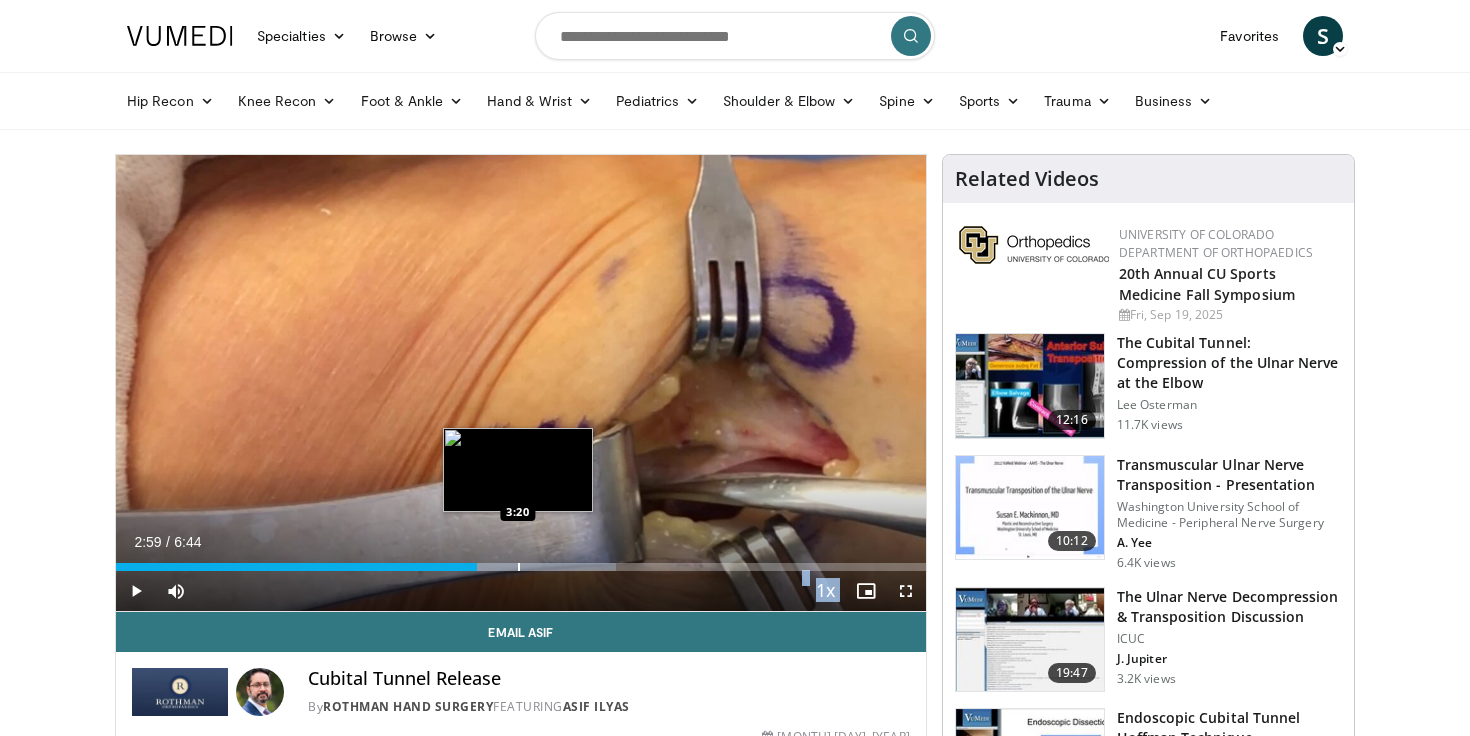 click at bounding box center [519, 567] 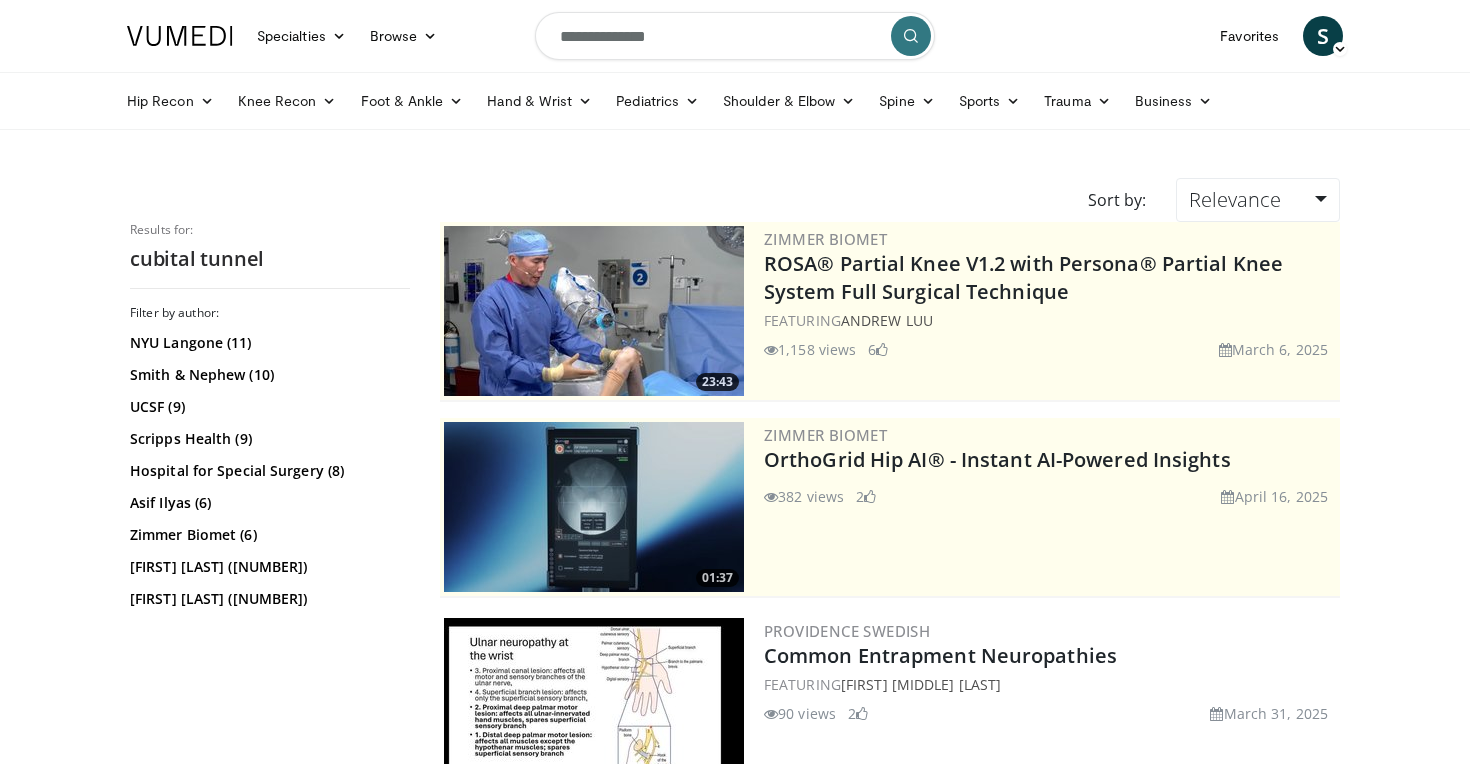 scroll, scrollTop: 0, scrollLeft: 0, axis: both 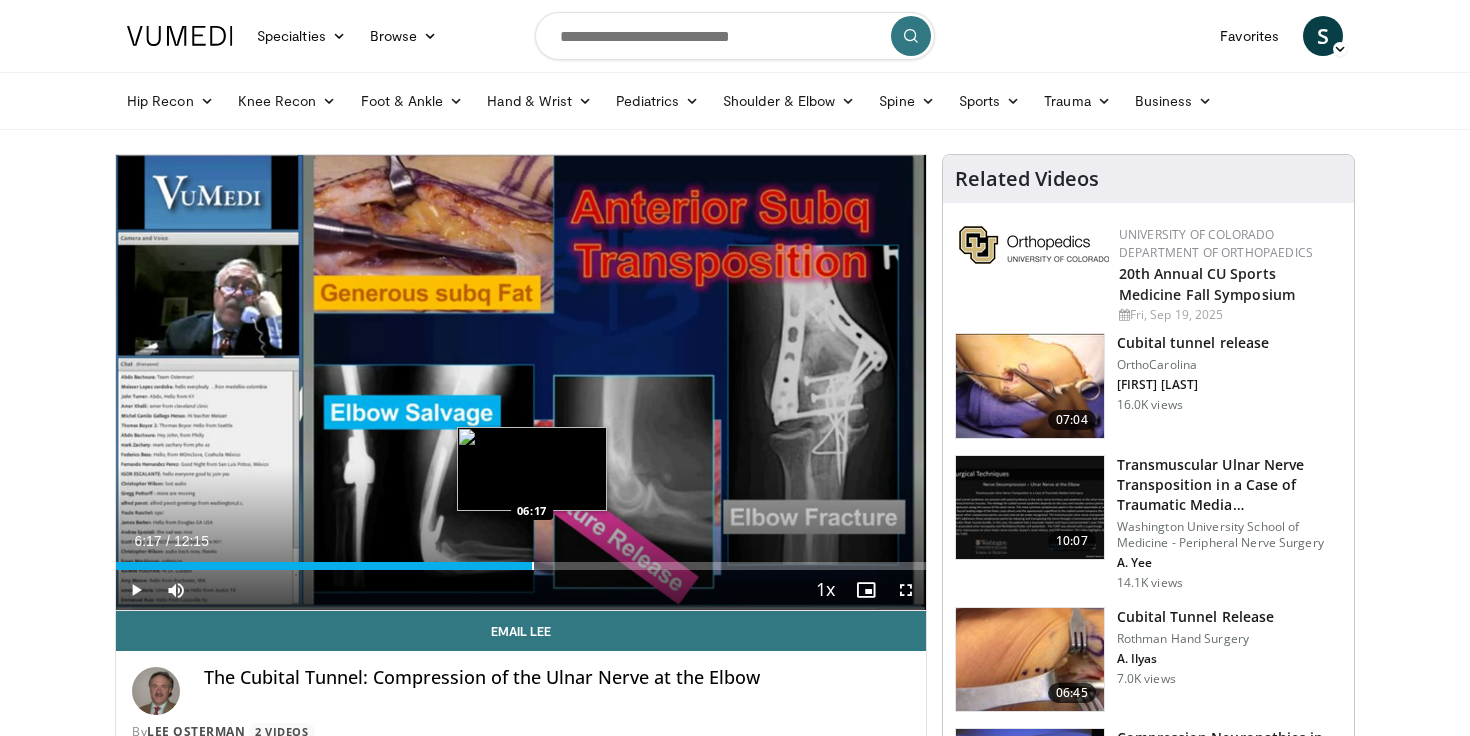 click at bounding box center (533, 566) 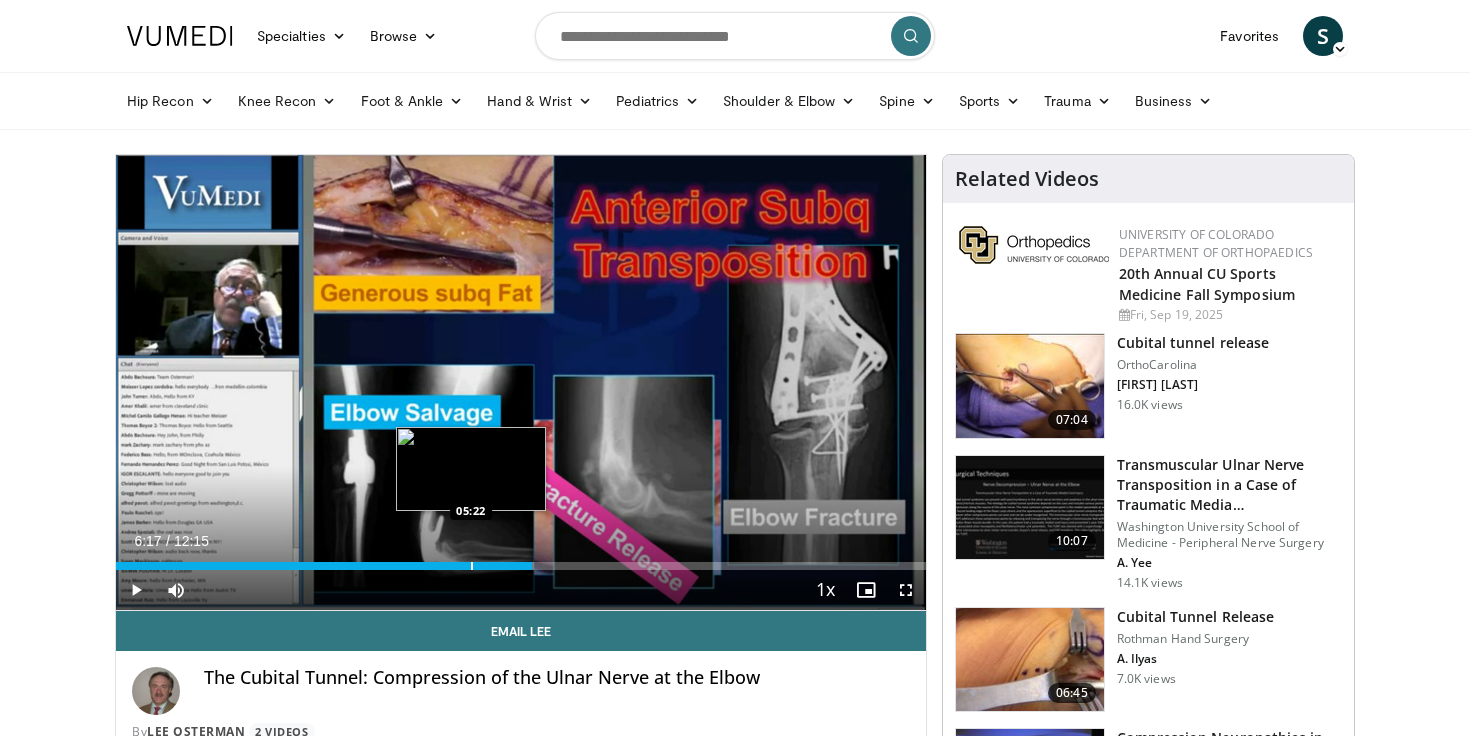 click at bounding box center (472, 566) 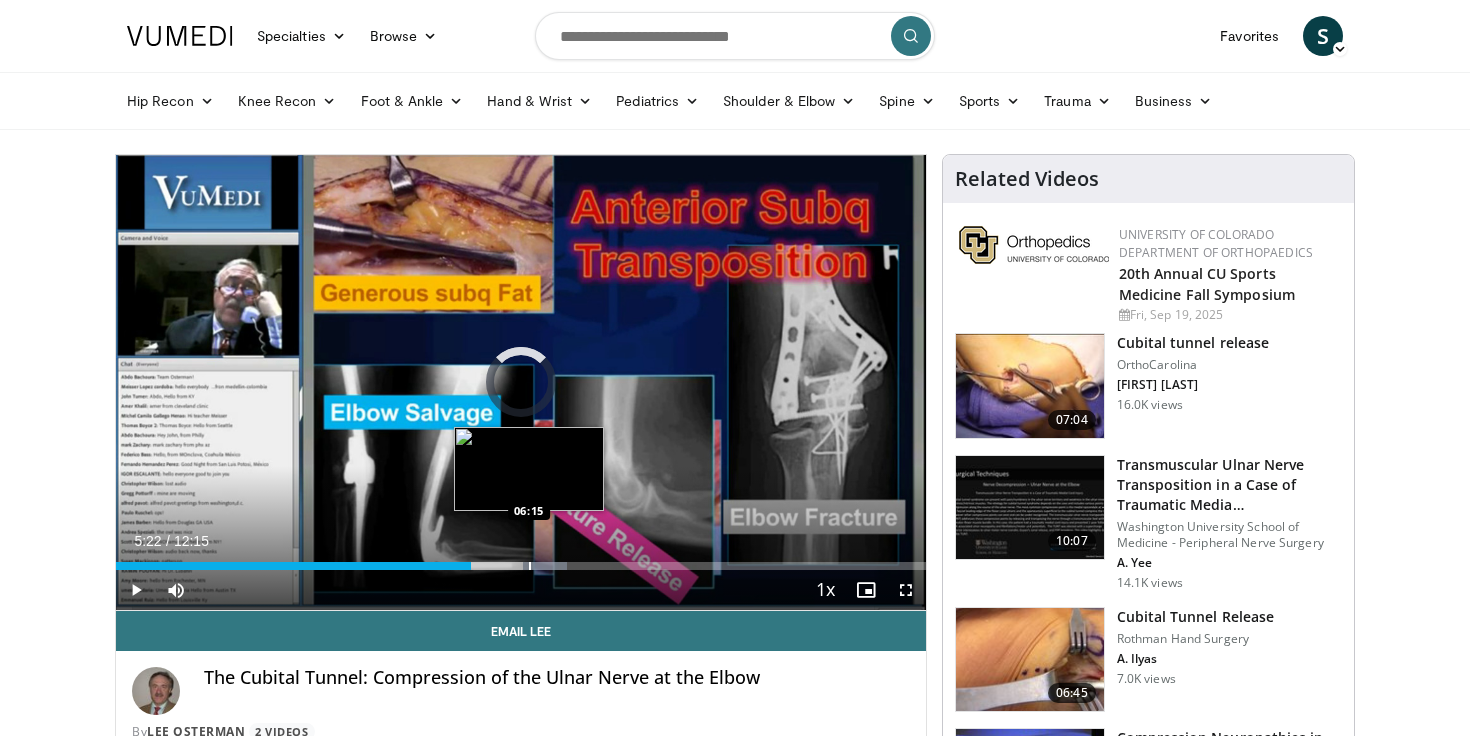 click at bounding box center [530, 566] 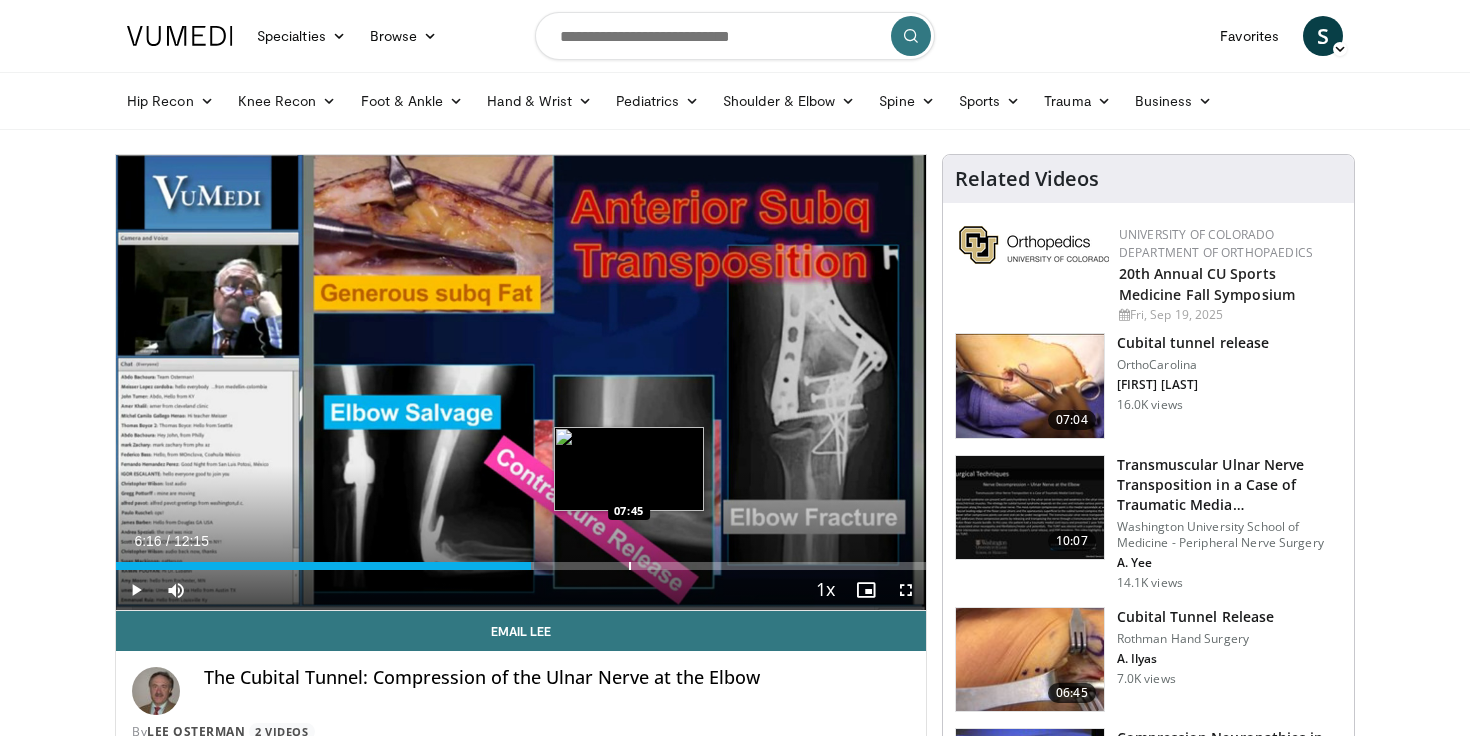 click at bounding box center [630, 566] 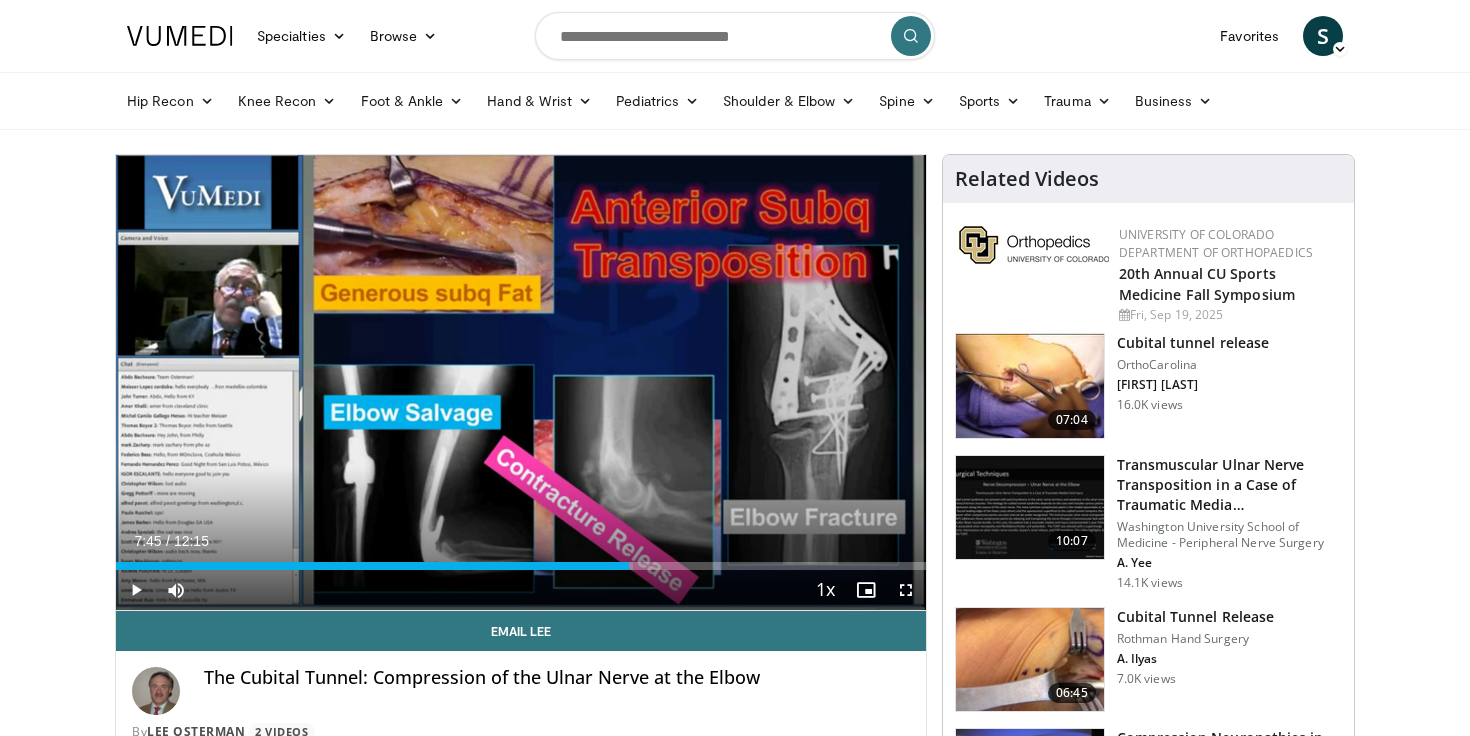 click on "Current Time  7:45 / Duration  12:15 Play Skip Backward Skip Forward Mute Loaded :  63.89% 07:45 09:08 Stream Type  LIVE Seek to live, currently behind live LIVE   1x Playback Rate 0.5x 0.75x 1x , selected 1.25x 1.5x 1.75x 2x Chapters Chapters Descriptions descriptions off , selected Captions captions off , selected Audio Track en (Main) , selected Fullscreen Enable picture-in-picture mode" at bounding box center (521, 590) 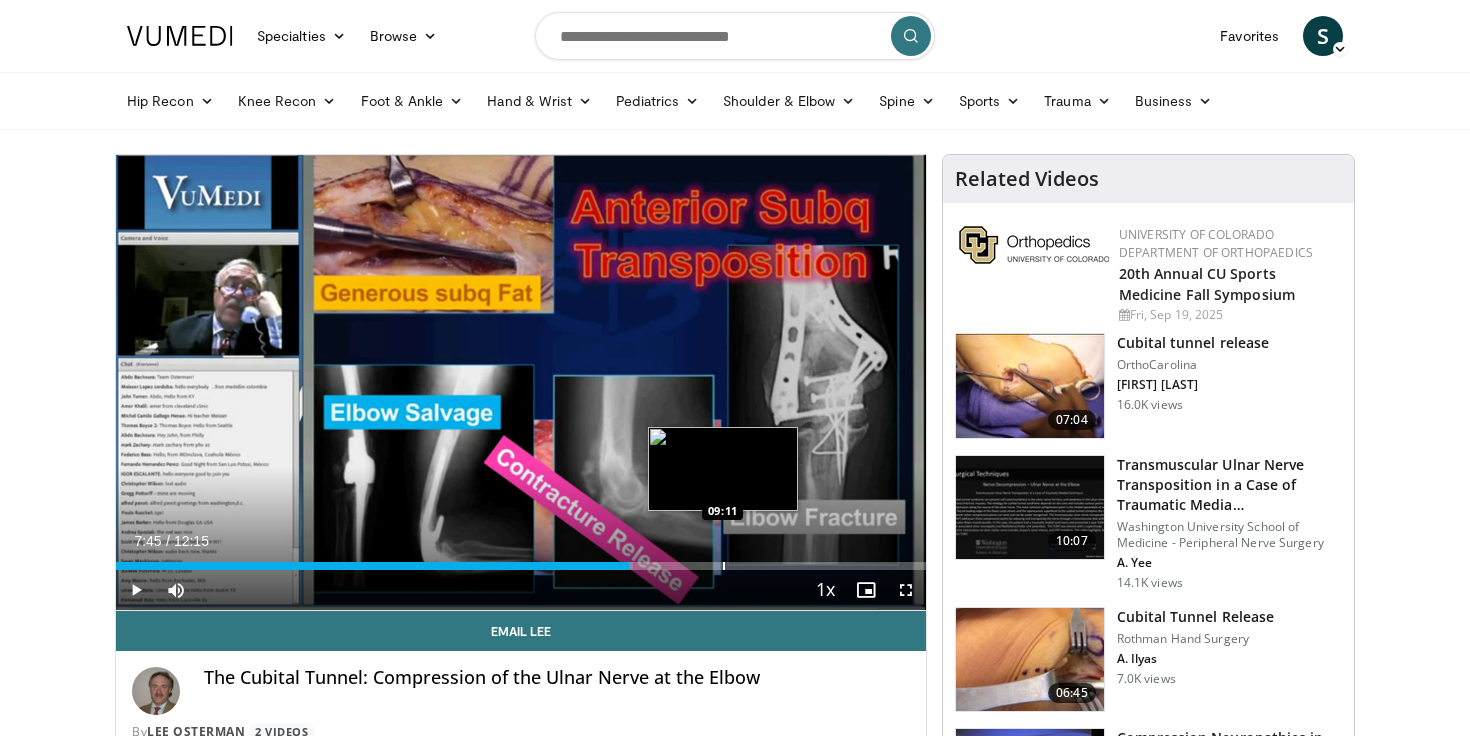 click at bounding box center (724, 566) 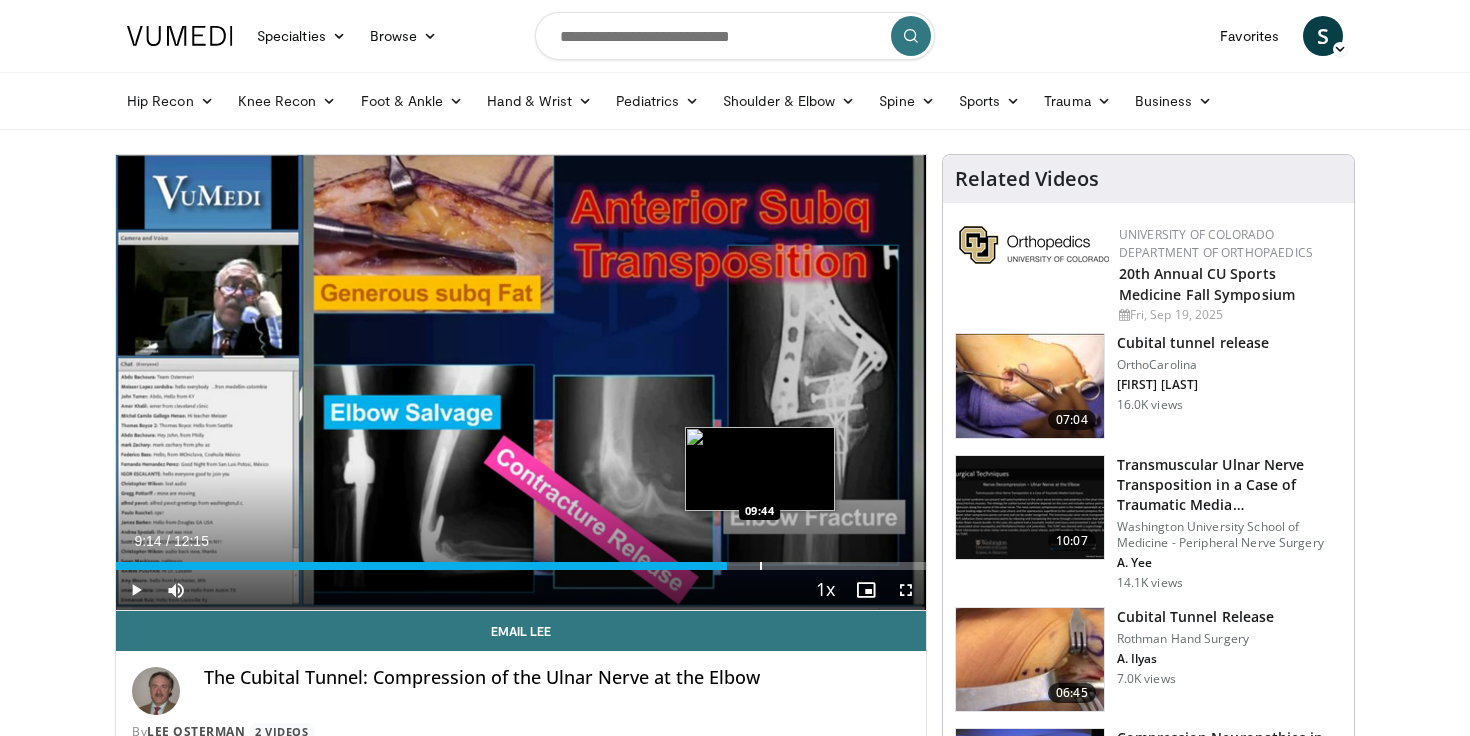 click on "Loaded :  0.00% 09:14 09:44" at bounding box center (521, 560) 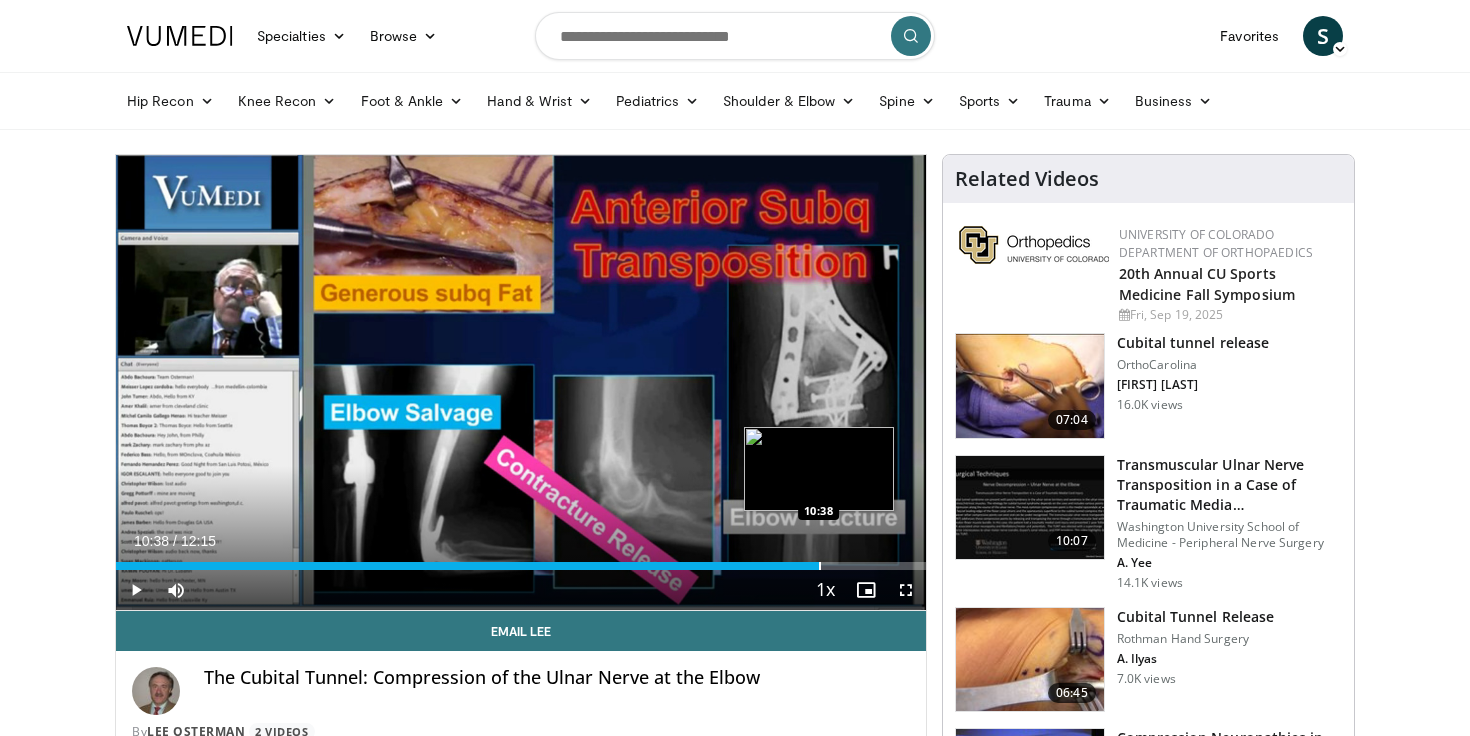 click at bounding box center [820, 566] 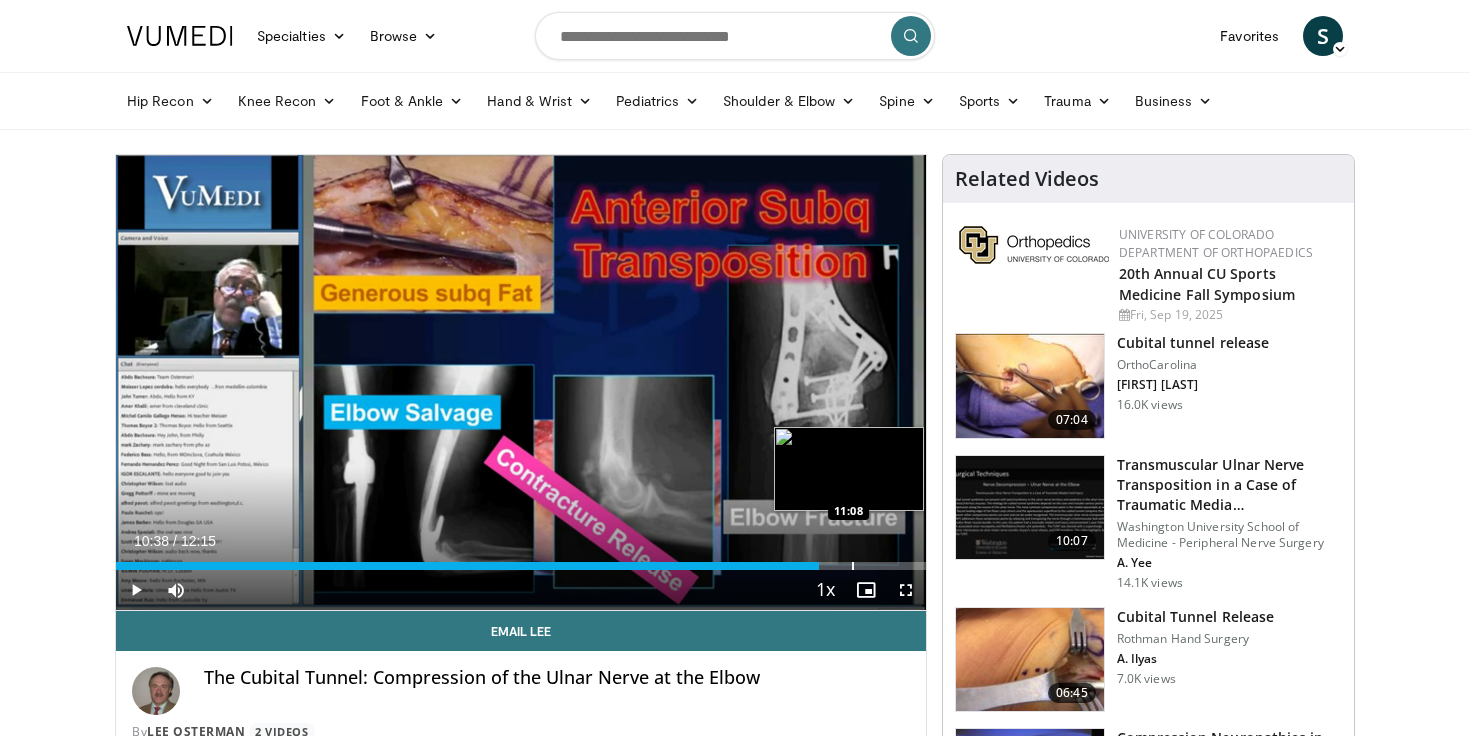 click at bounding box center [853, 566] 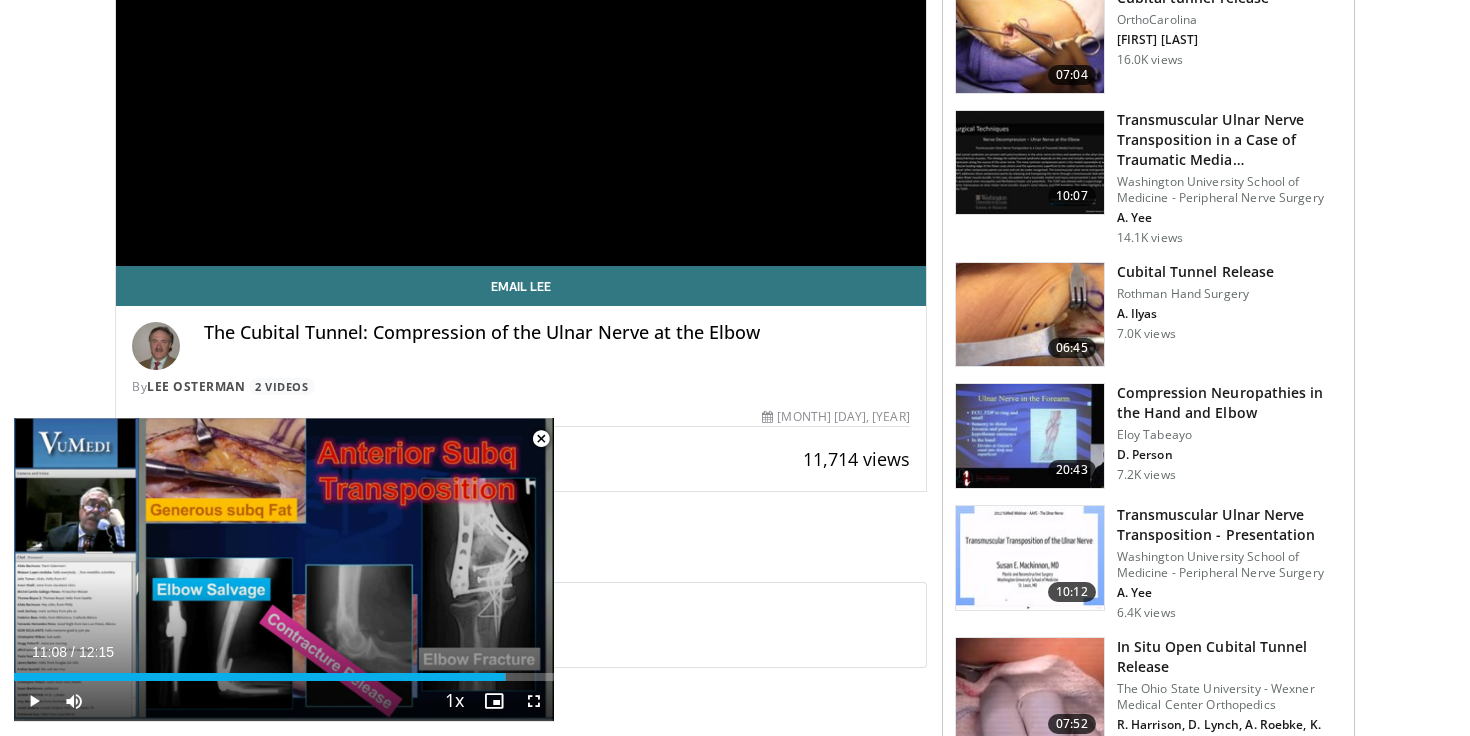 scroll, scrollTop: 1847, scrollLeft: 0, axis: vertical 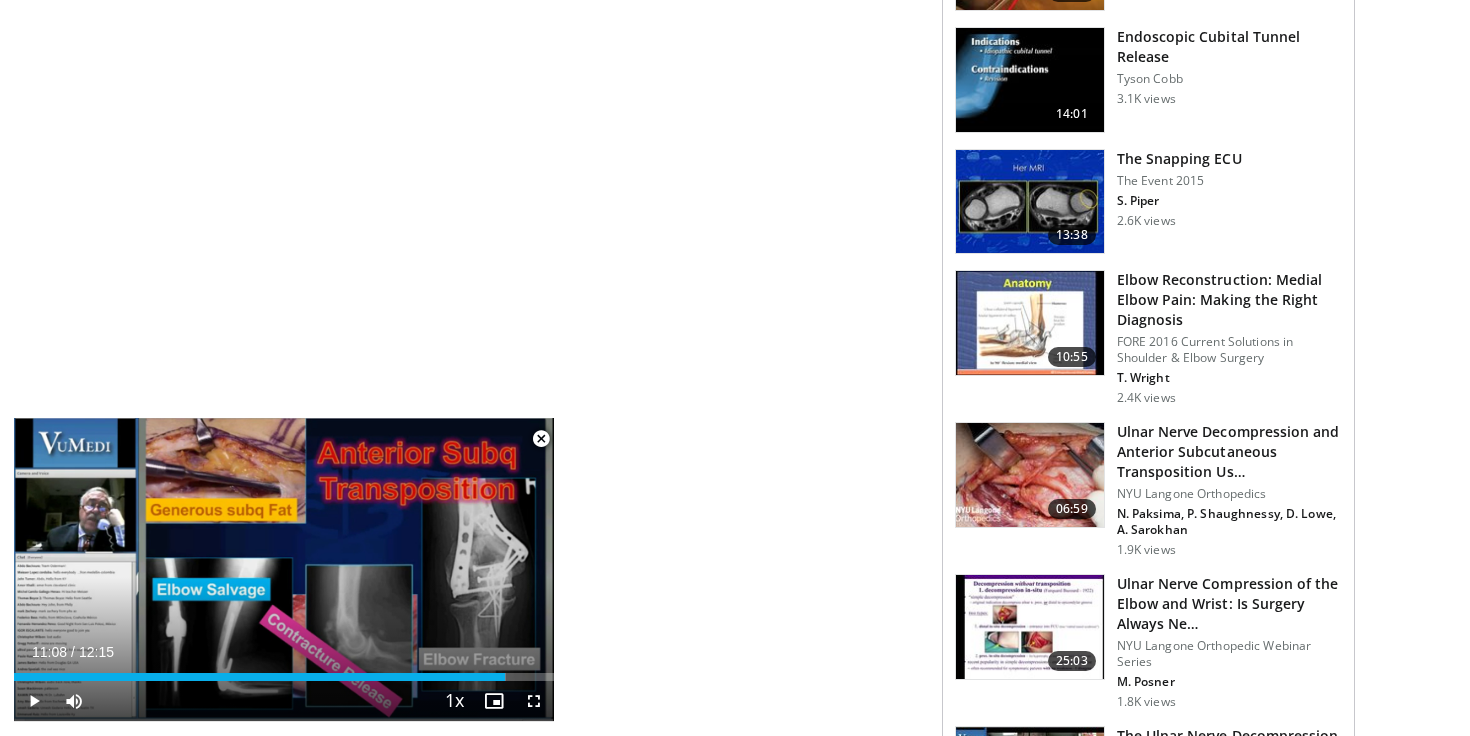 click at bounding box center (1030, 475) 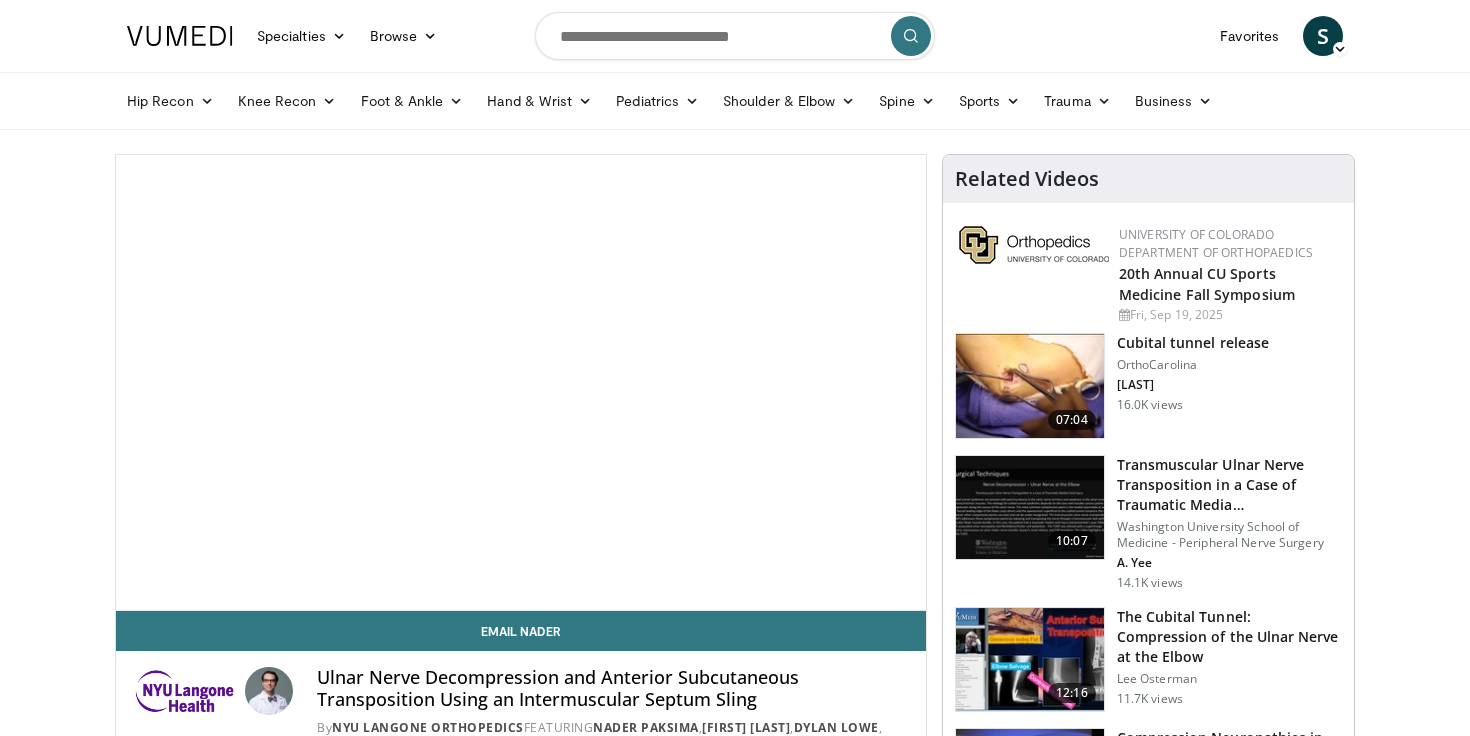 scroll, scrollTop: 0, scrollLeft: 0, axis: both 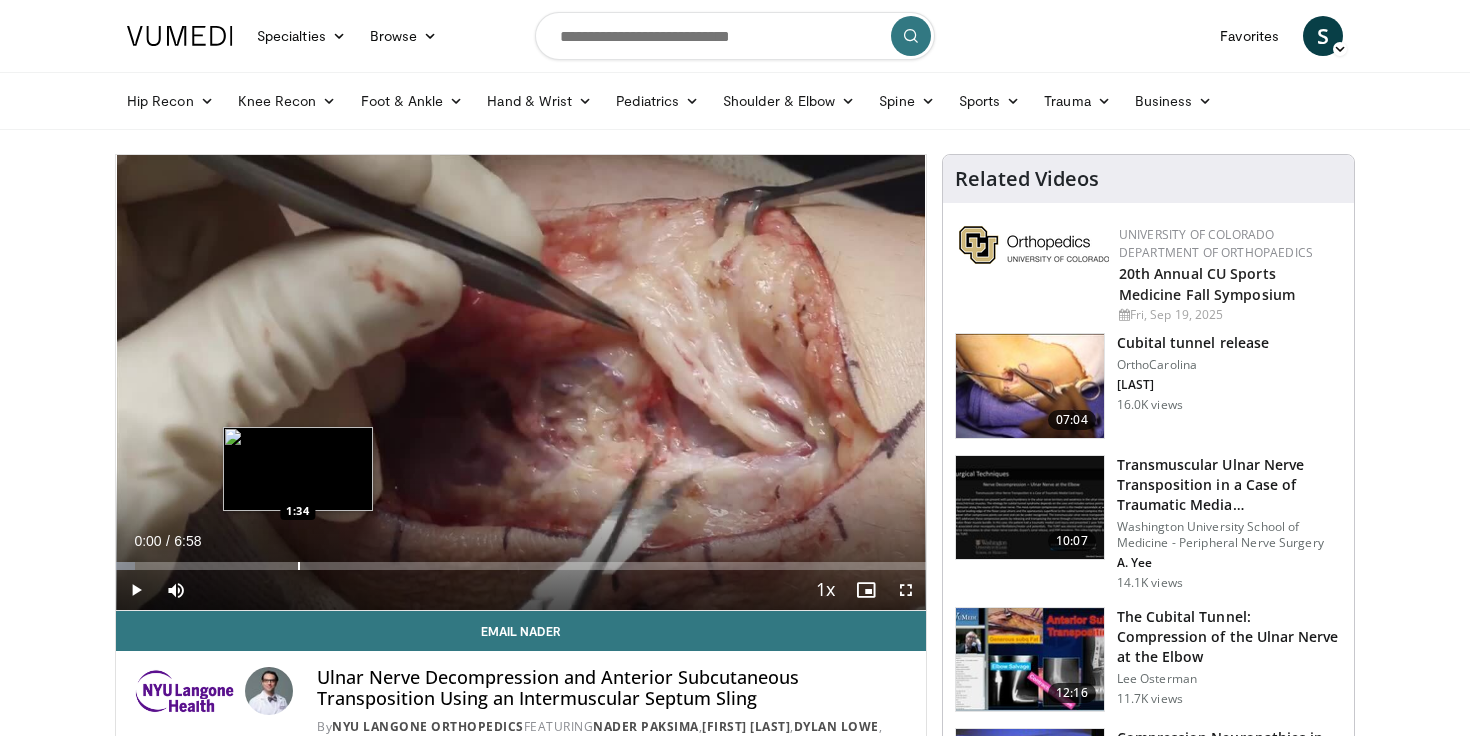 click at bounding box center [299, 566] 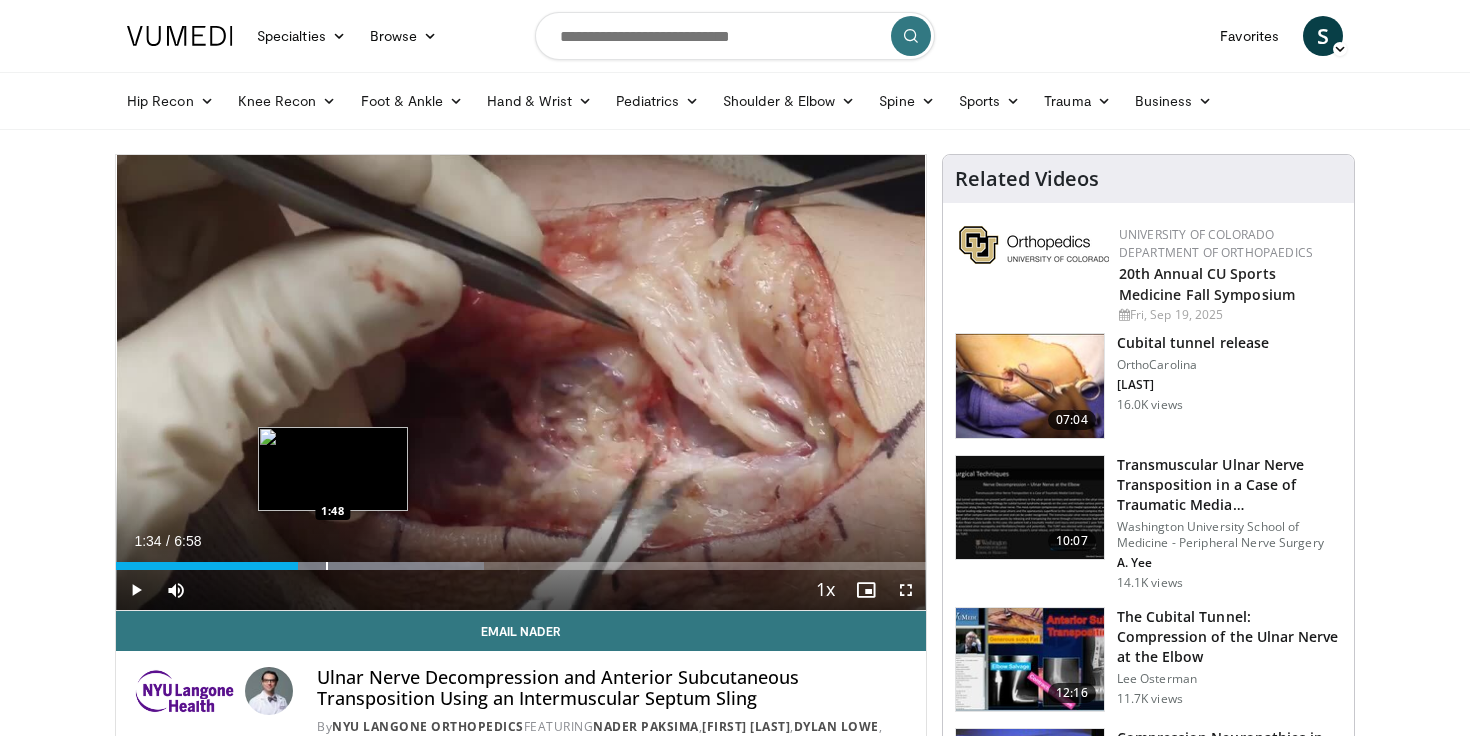 click at bounding box center [327, 566] 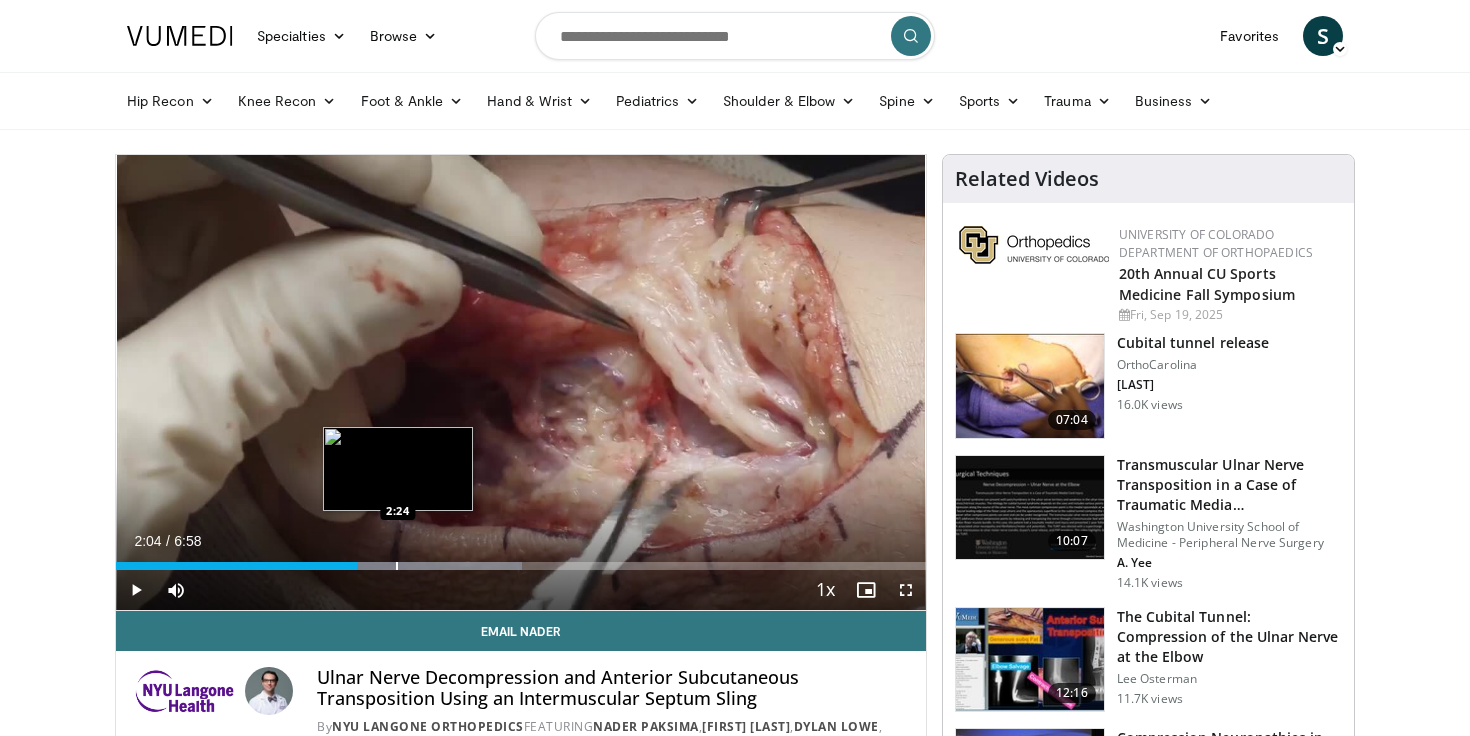 click at bounding box center [397, 566] 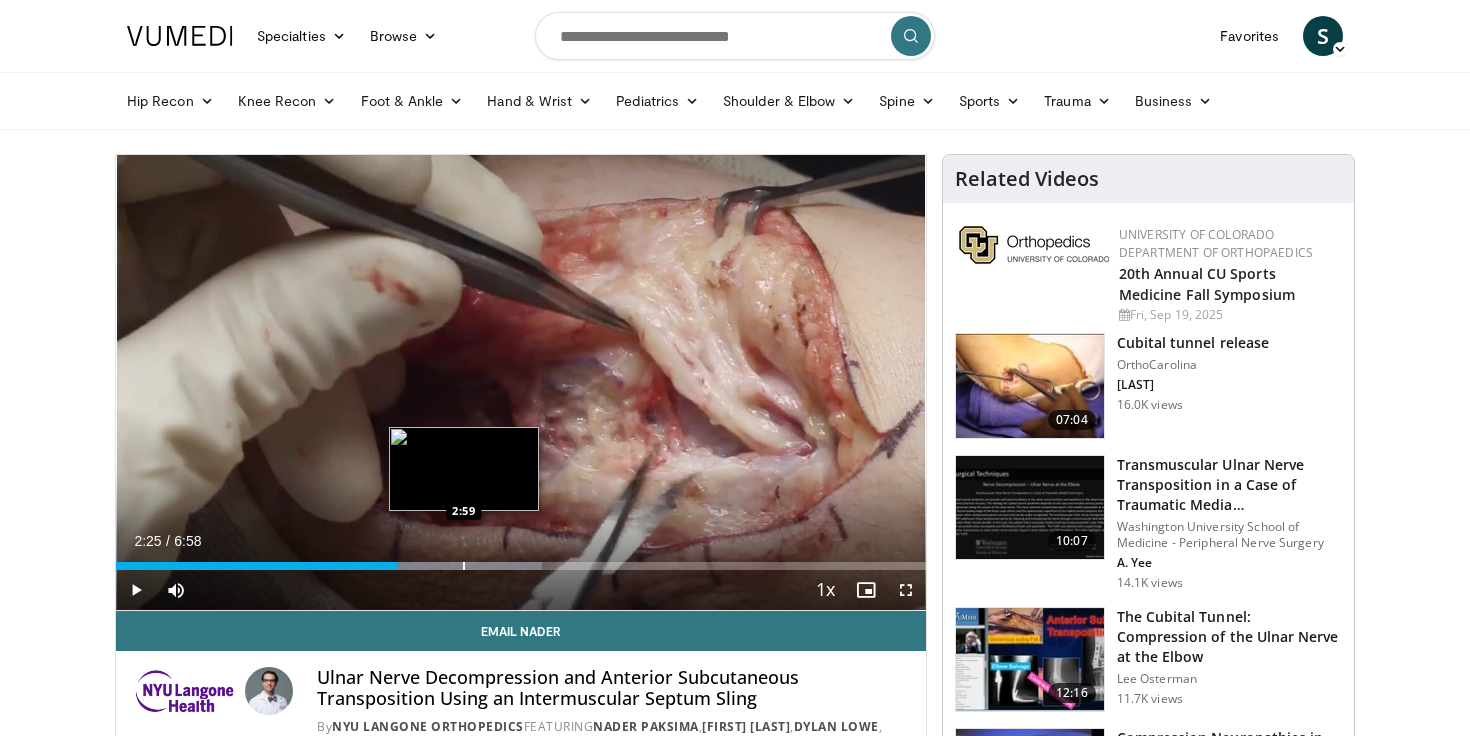 click on "Loaded :  52.58% 2:25 2:59" at bounding box center (521, 560) 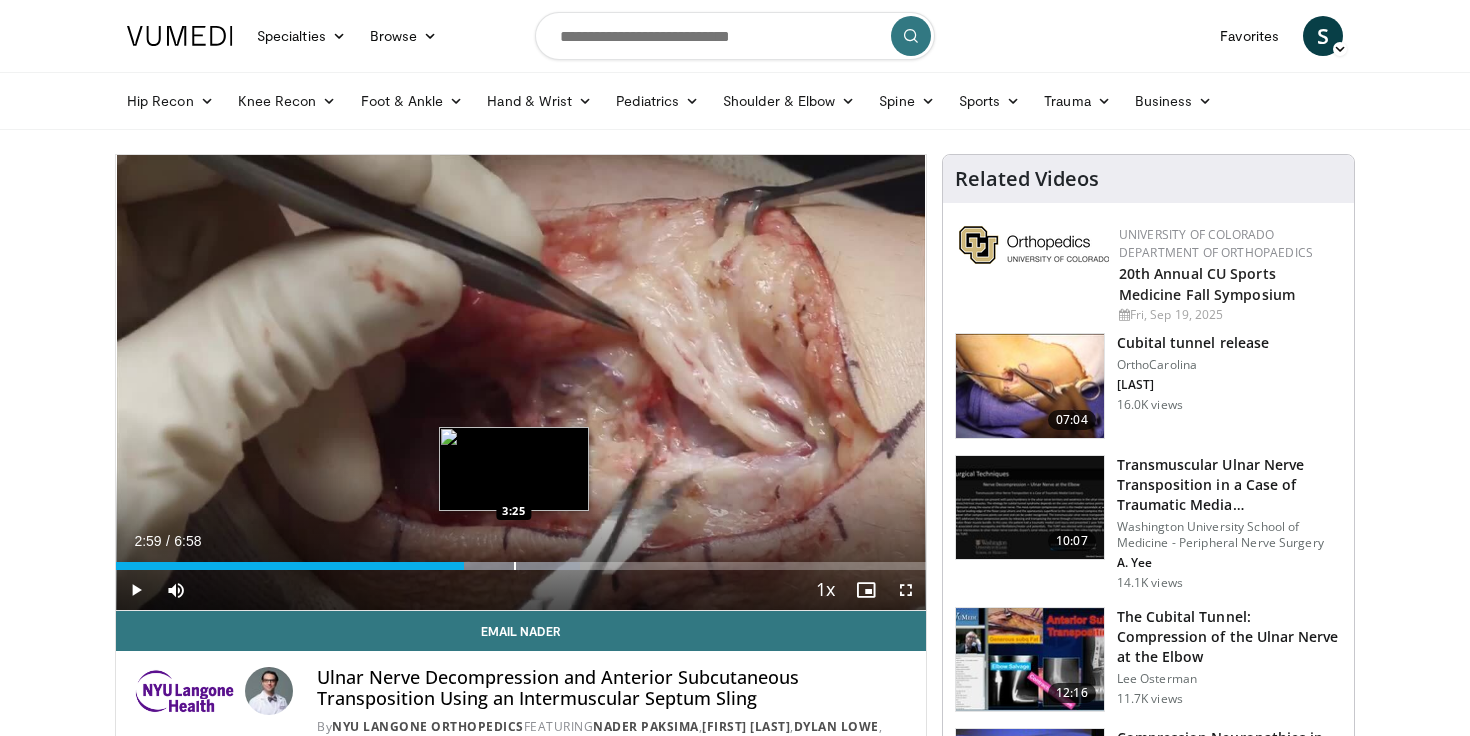 click at bounding box center [515, 566] 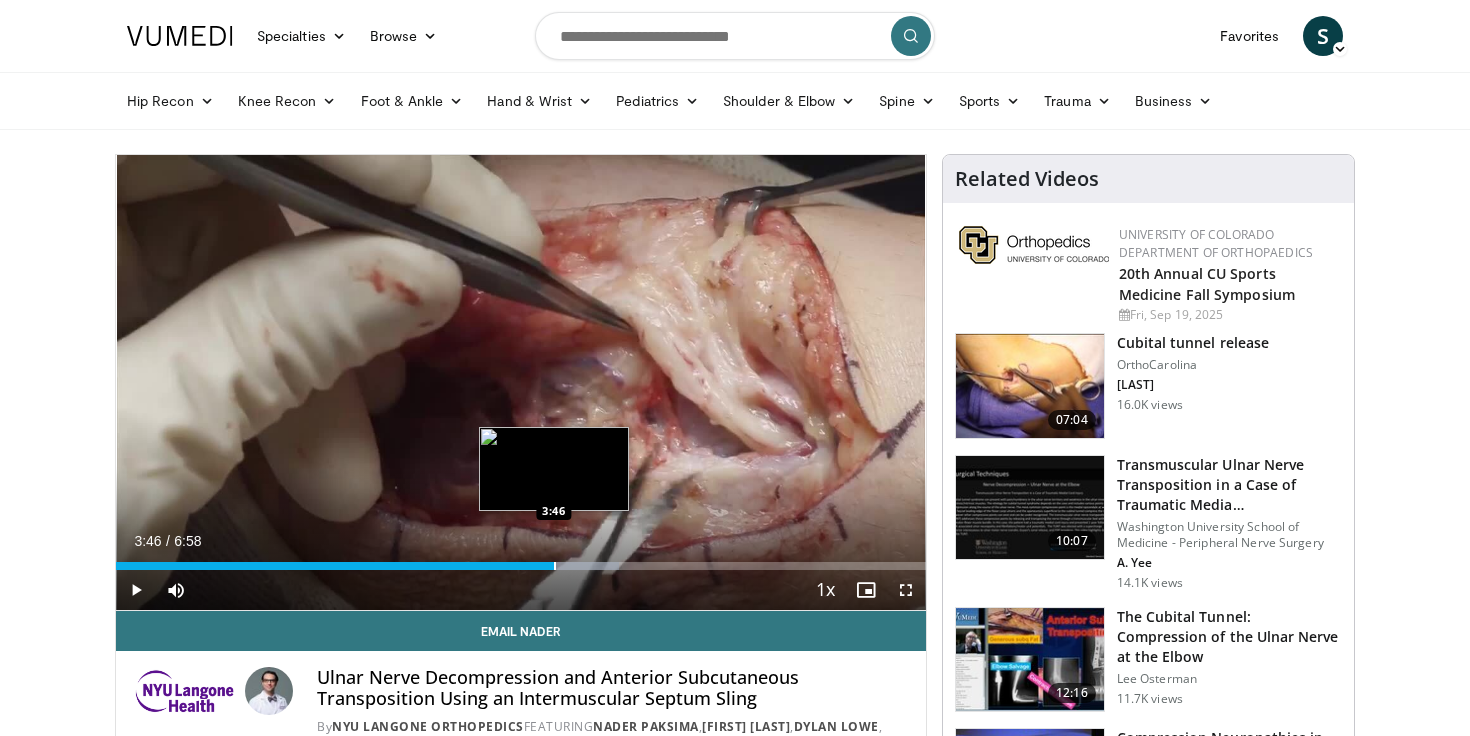 click at bounding box center [555, 566] 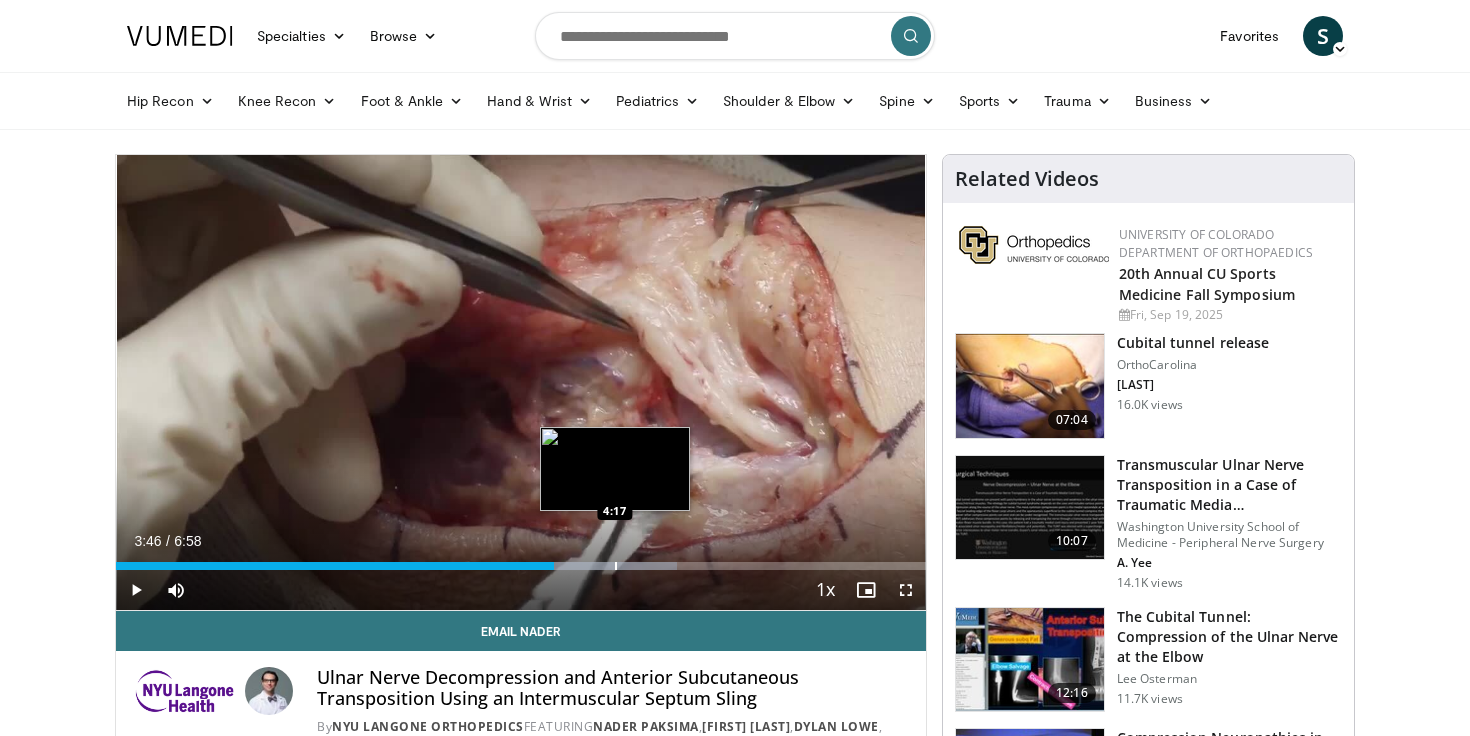 click at bounding box center (616, 566) 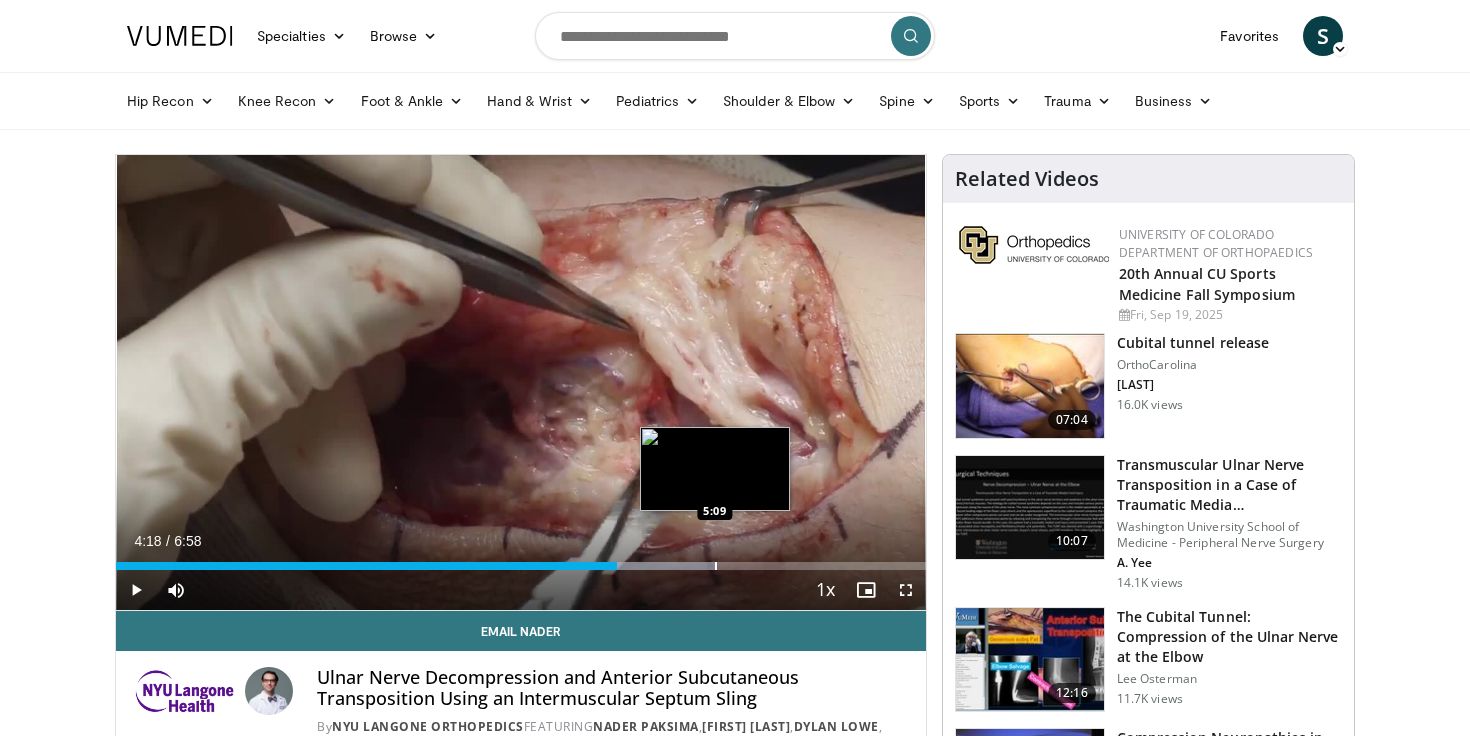 click at bounding box center [716, 566] 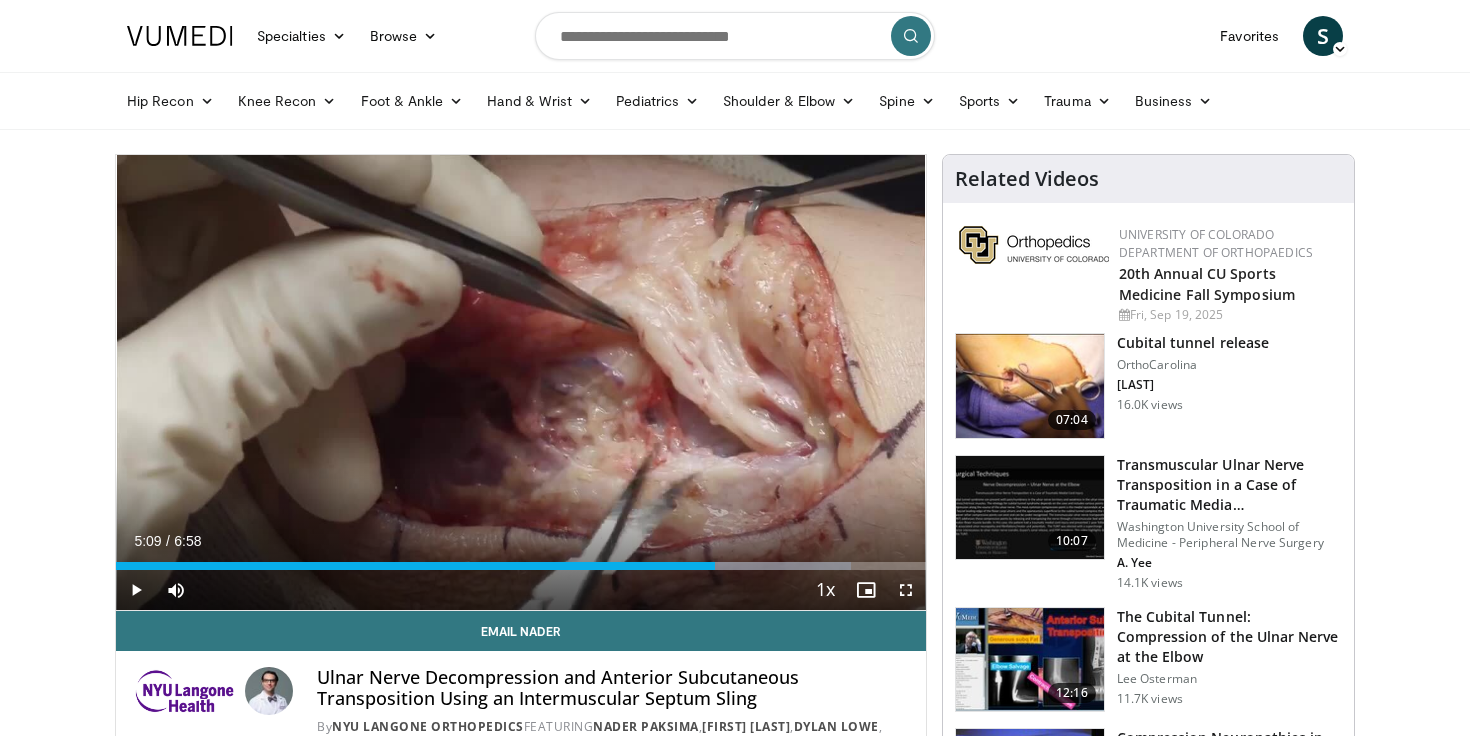 click on "Current Time  5:09 / Duration  6:58 Play Skip Backward Skip Forward Mute Loaded :  90.84% 5:09 5:24 Stream Type  LIVE Seek to live, currently behind live LIVE   1x Playback Rate 0.5x 0.75x 1x , selected 1.25x 1.5x 1.75x 2x Chapters Chapters Descriptions descriptions off , selected Captions captions off , selected Audio Track en (Main) , selected Fullscreen Enable picture-in-picture mode" at bounding box center [521, 590] 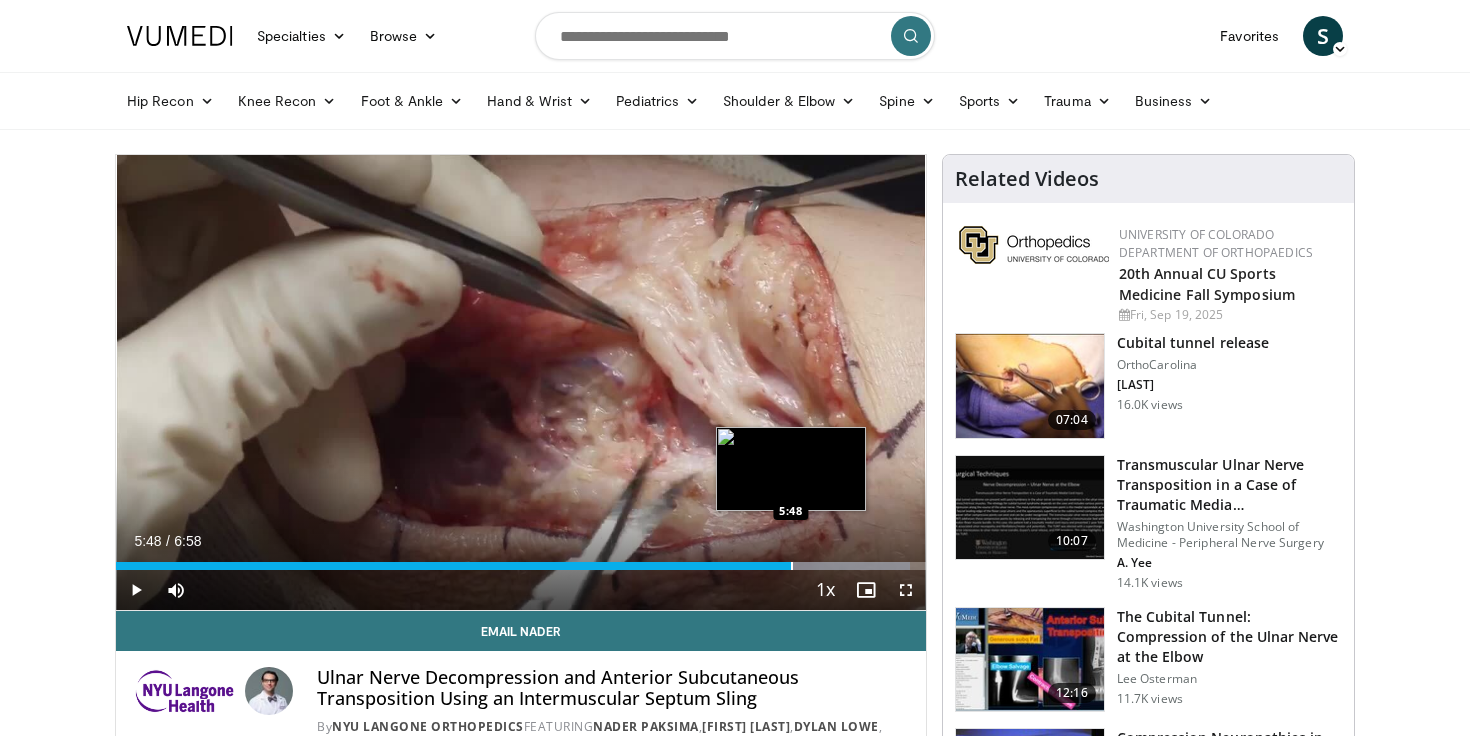 click at bounding box center (792, 566) 